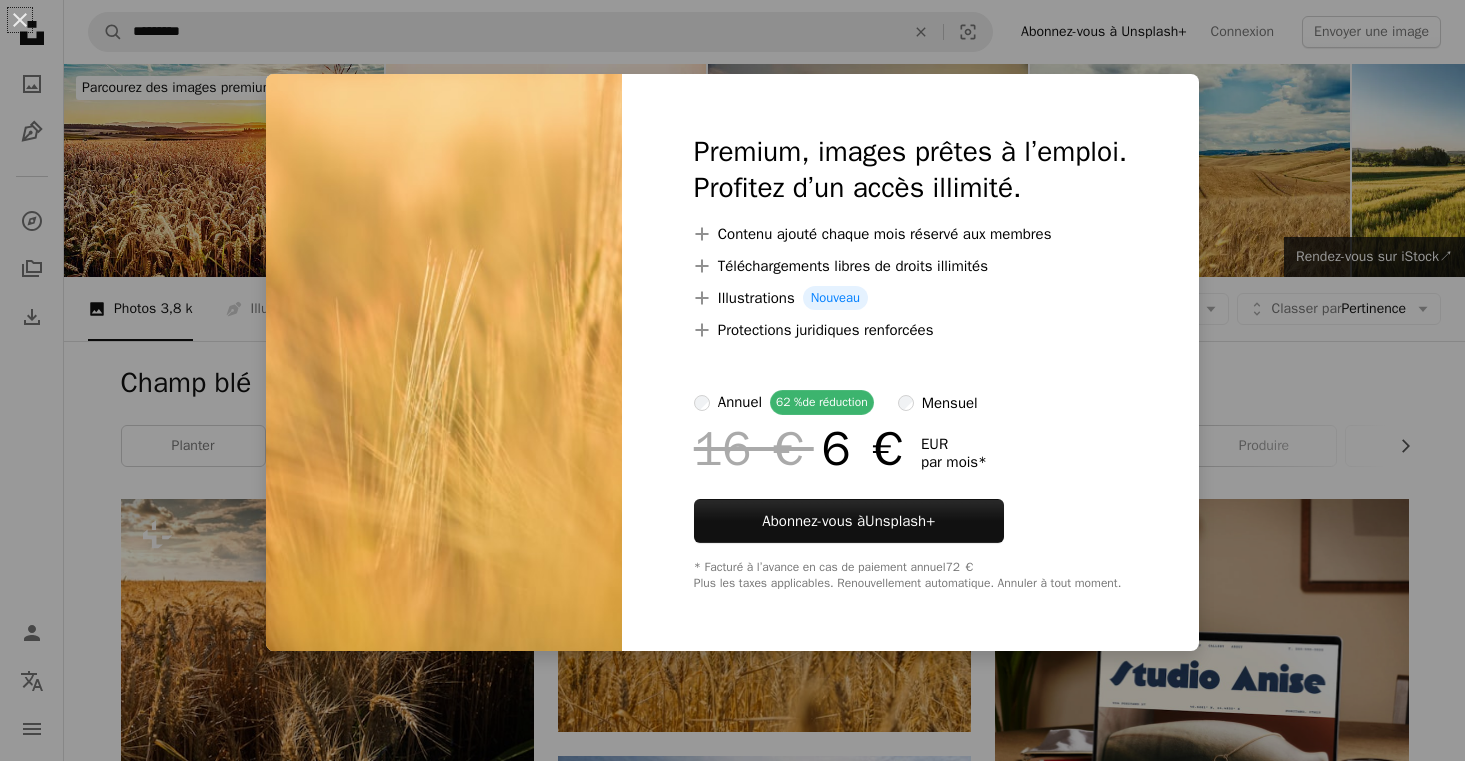 scroll, scrollTop: 14641, scrollLeft: 0, axis: vertical 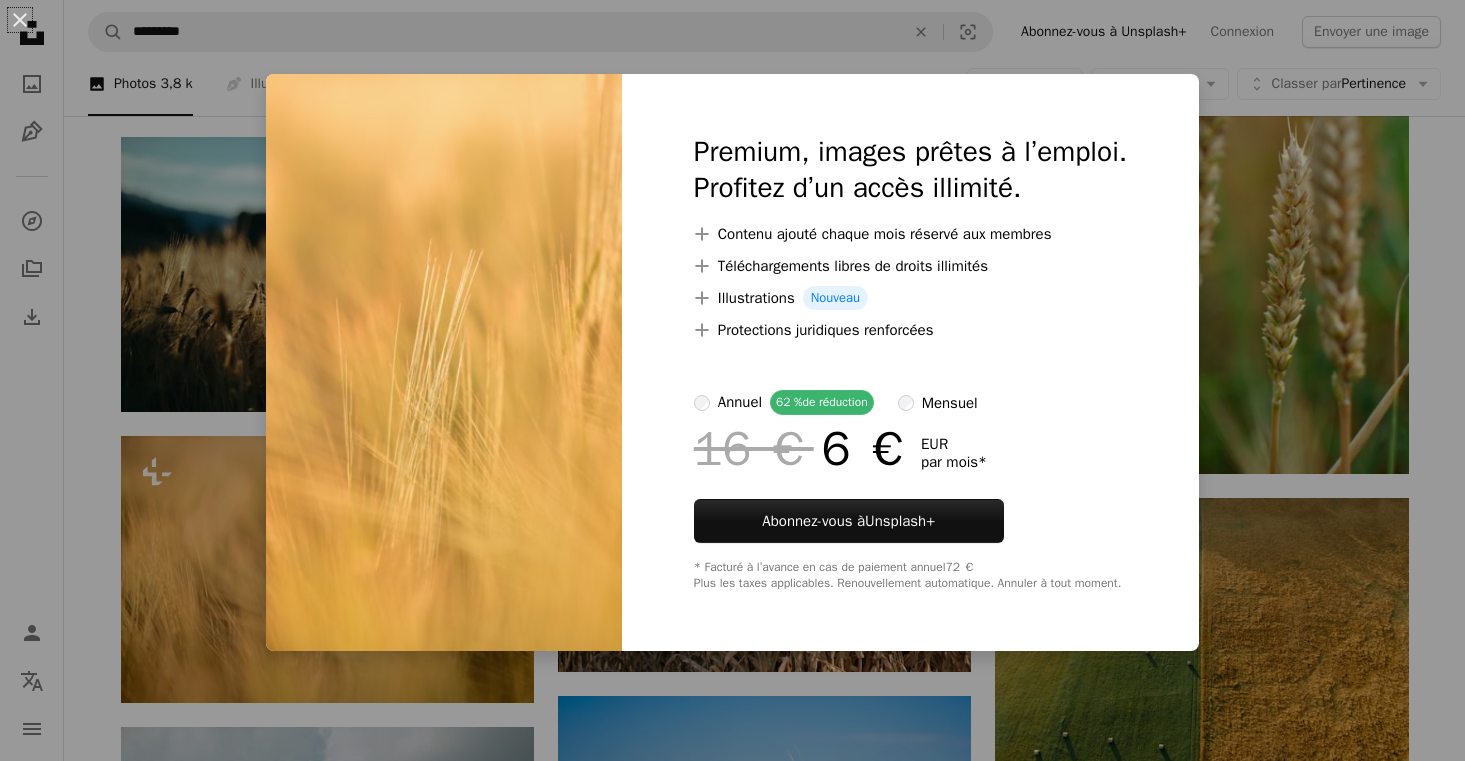 click on "An X shape Premium, images prêtes à l’emploi. Profitez d’un accès illimité. A plus sign Contenu ajouté chaque mois réservé aux membres A plus sign Téléchargements libres de droits illimités A plus sign Illustrations  Nouveau A plus sign Protections juridiques renforcées annuel 62 %  de réduction mensuel 16 €   6 € EUR par mois * Abonnez-vous à  Unsplash+ * Facturé à l’avance en cas de paiement annuel  72 € Plus les taxes applicables. Renouvellement automatique. Annuler à tout moment." at bounding box center [732, 380] 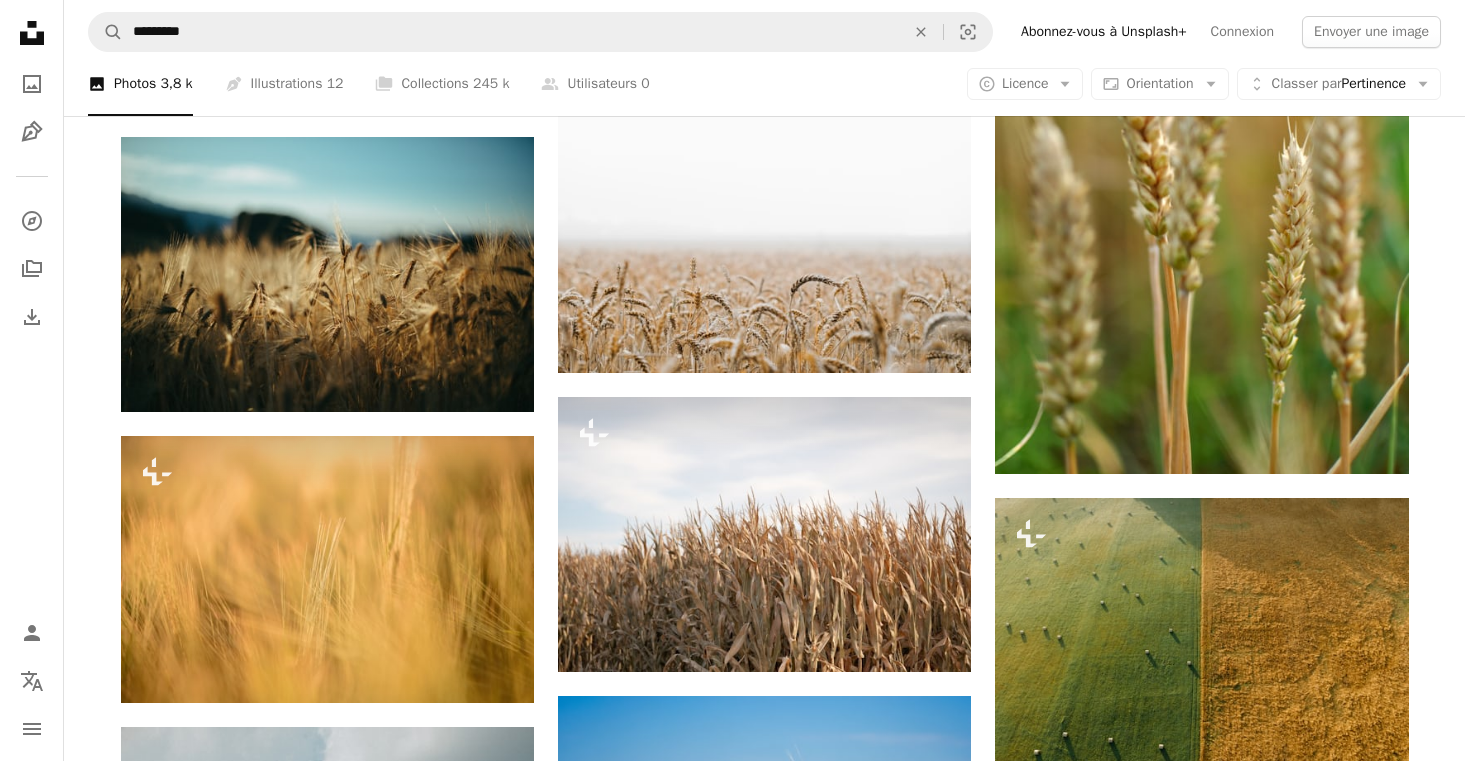 scroll, scrollTop: 14641, scrollLeft: 0, axis: vertical 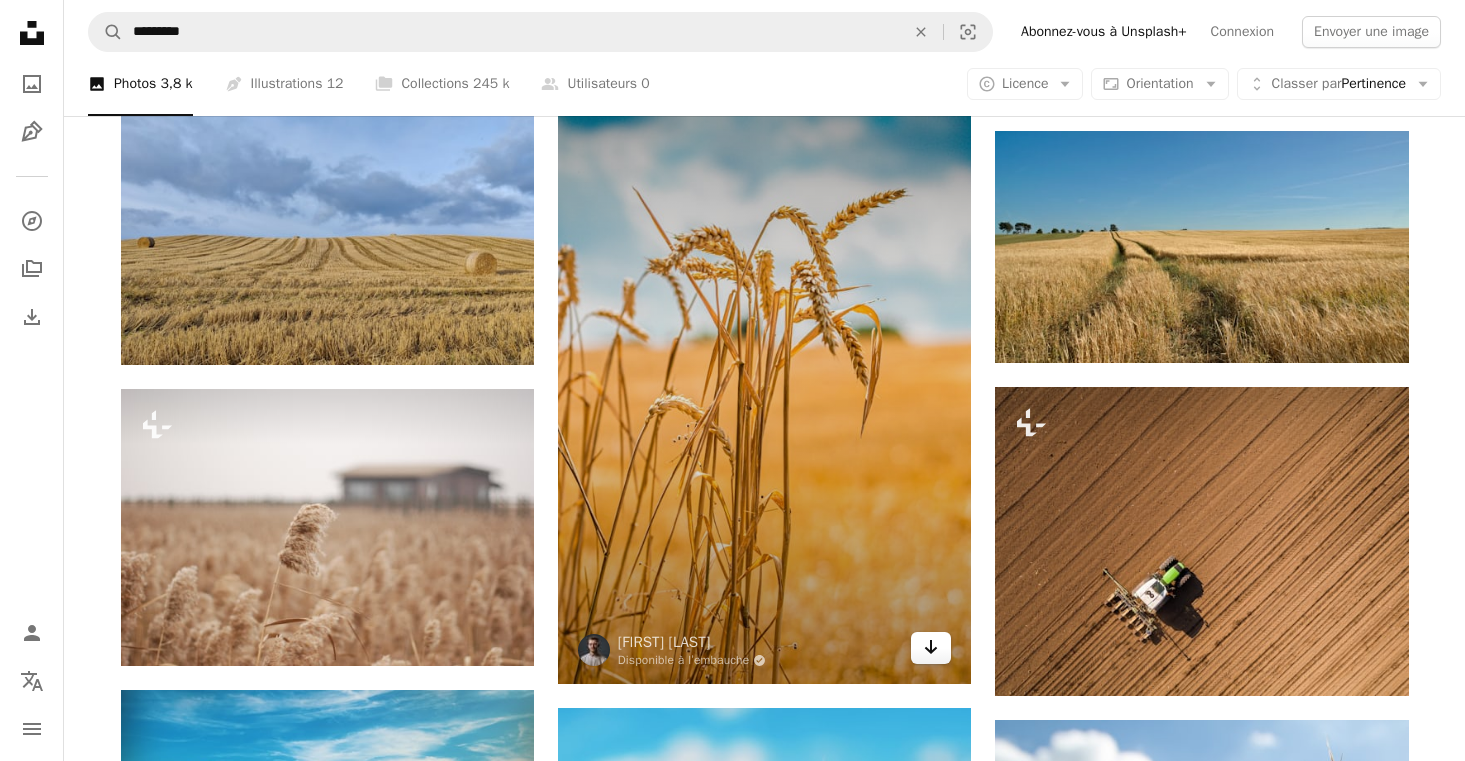 click on "Arrow pointing down" at bounding box center [931, 648] 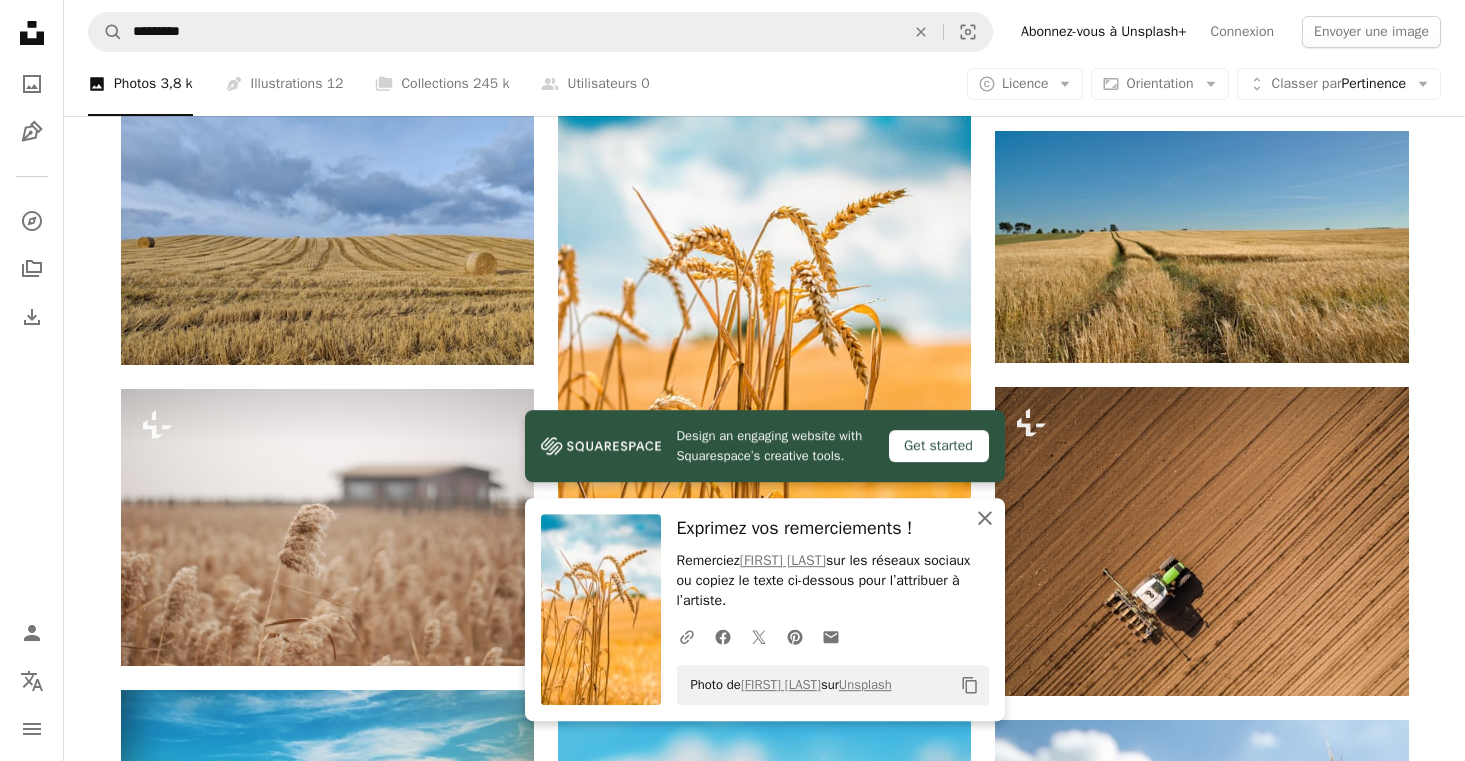 click on "An X shape" 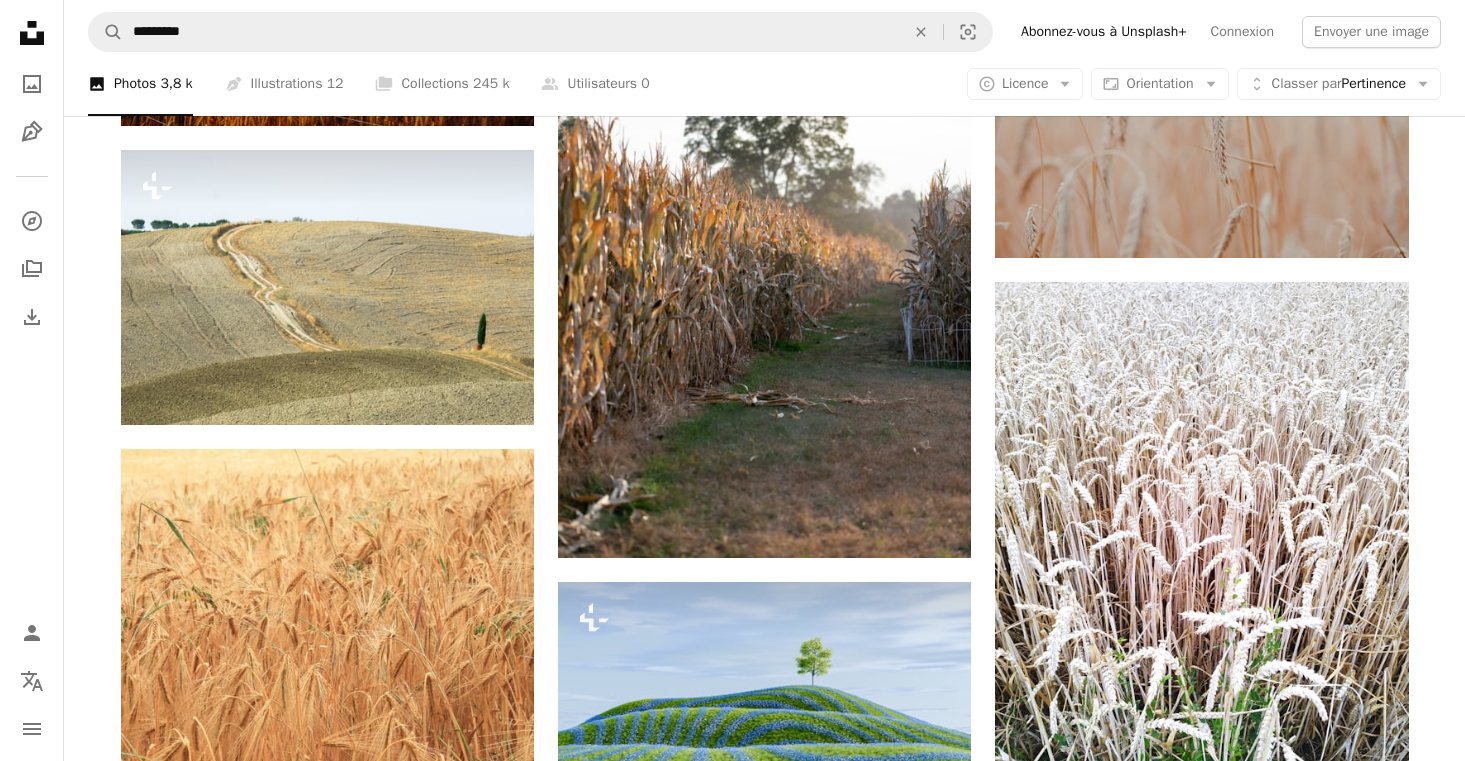scroll, scrollTop: 23980, scrollLeft: 0, axis: vertical 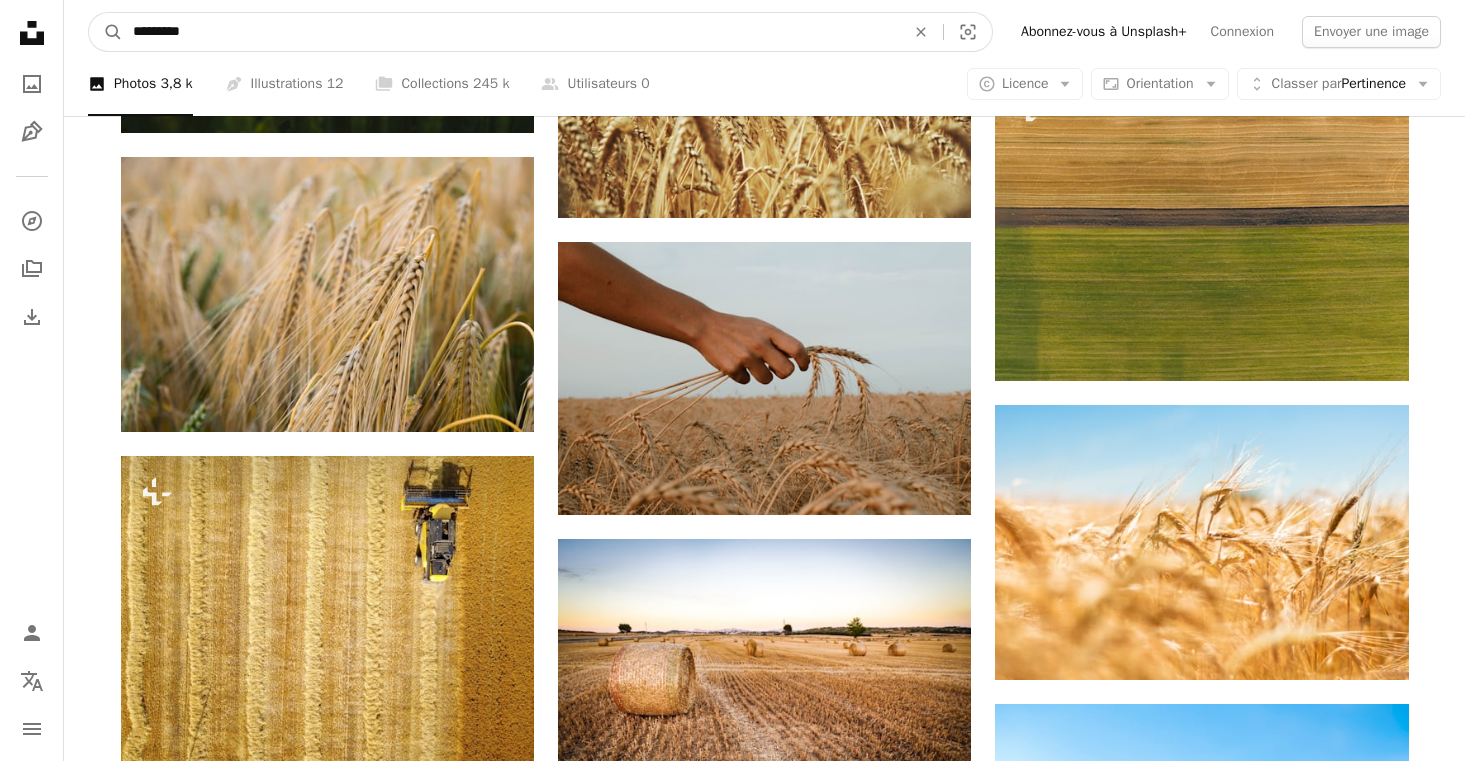 click on "*********" at bounding box center (511, 32) 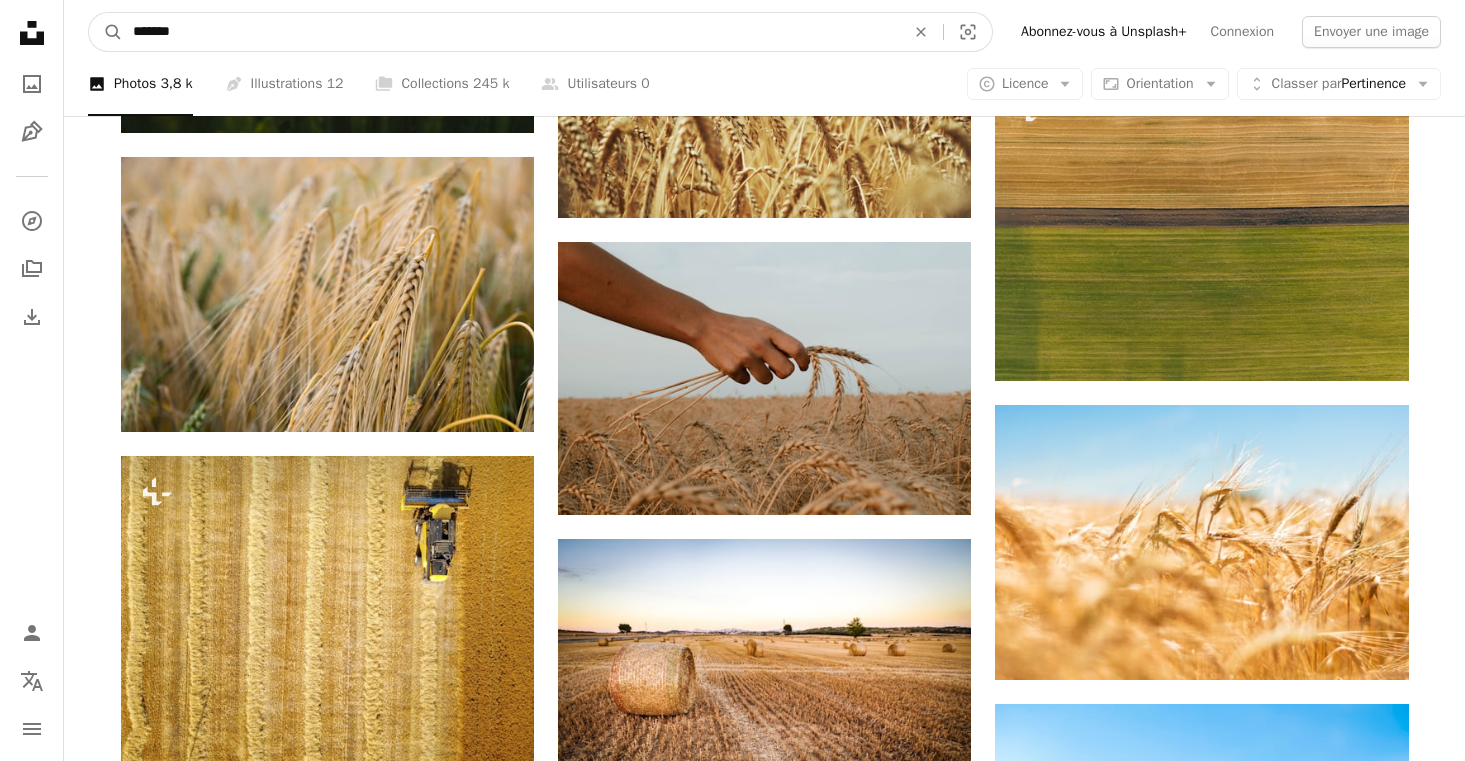type on "********" 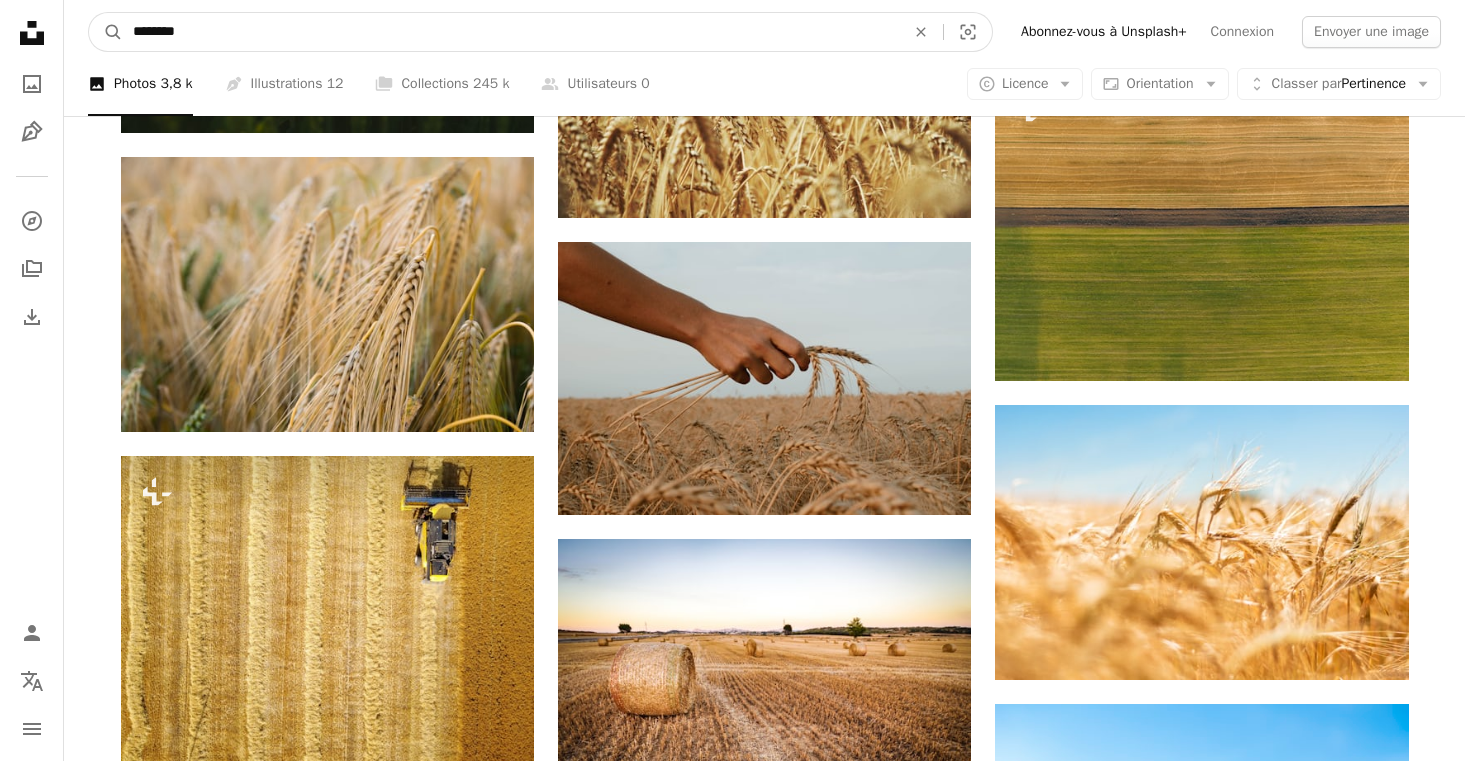 click on "A magnifying glass" at bounding box center [106, 32] 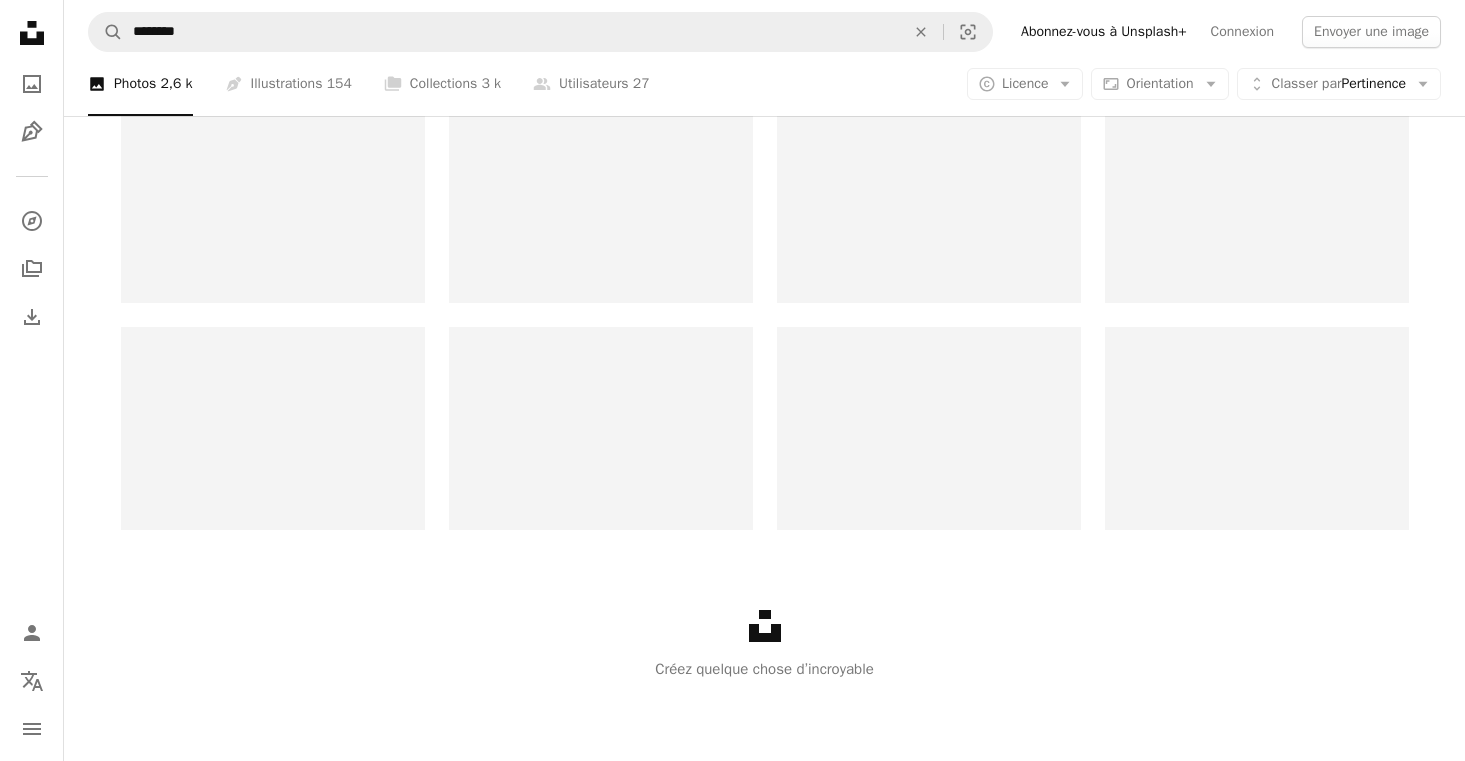 scroll, scrollTop: 0, scrollLeft: 0, axis: both 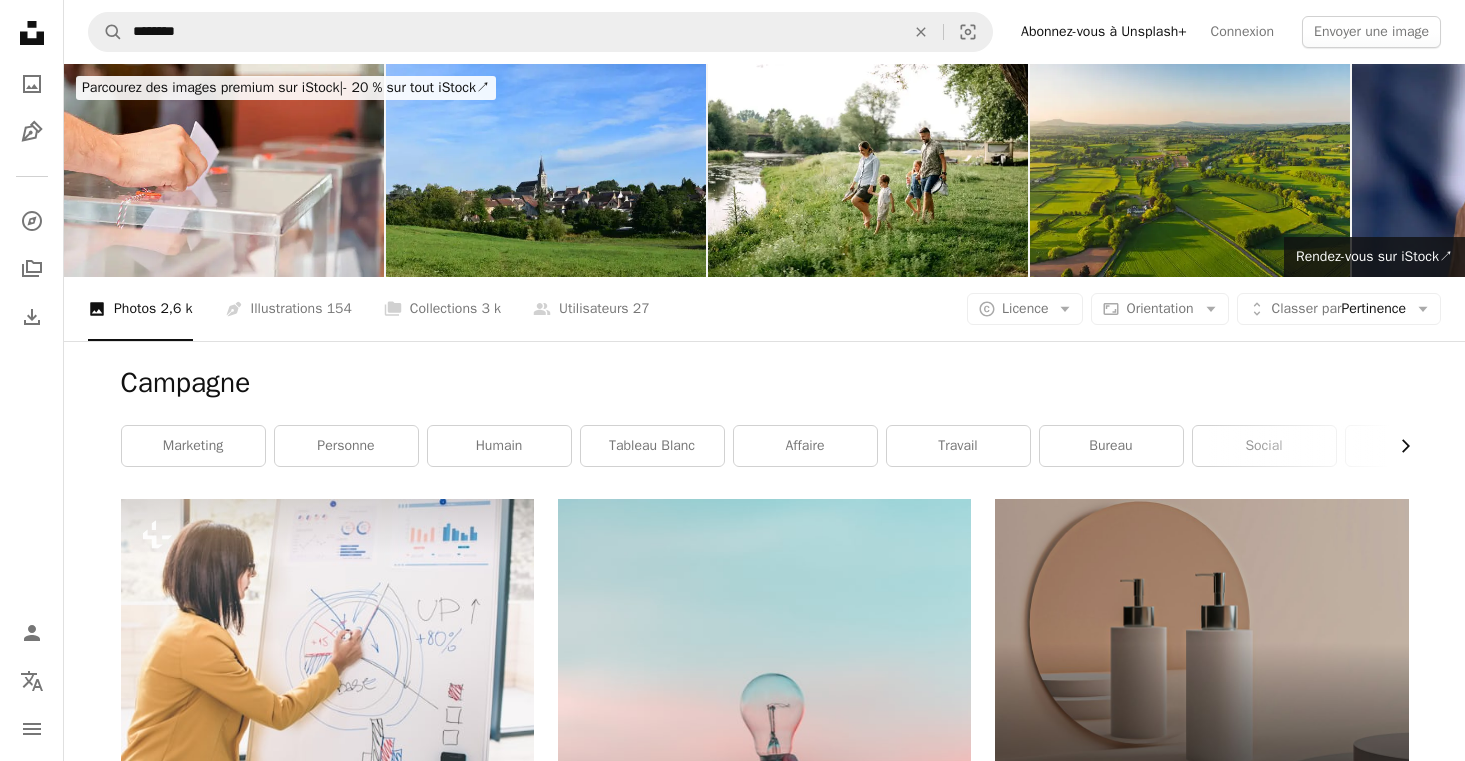 click on "Chevron right" 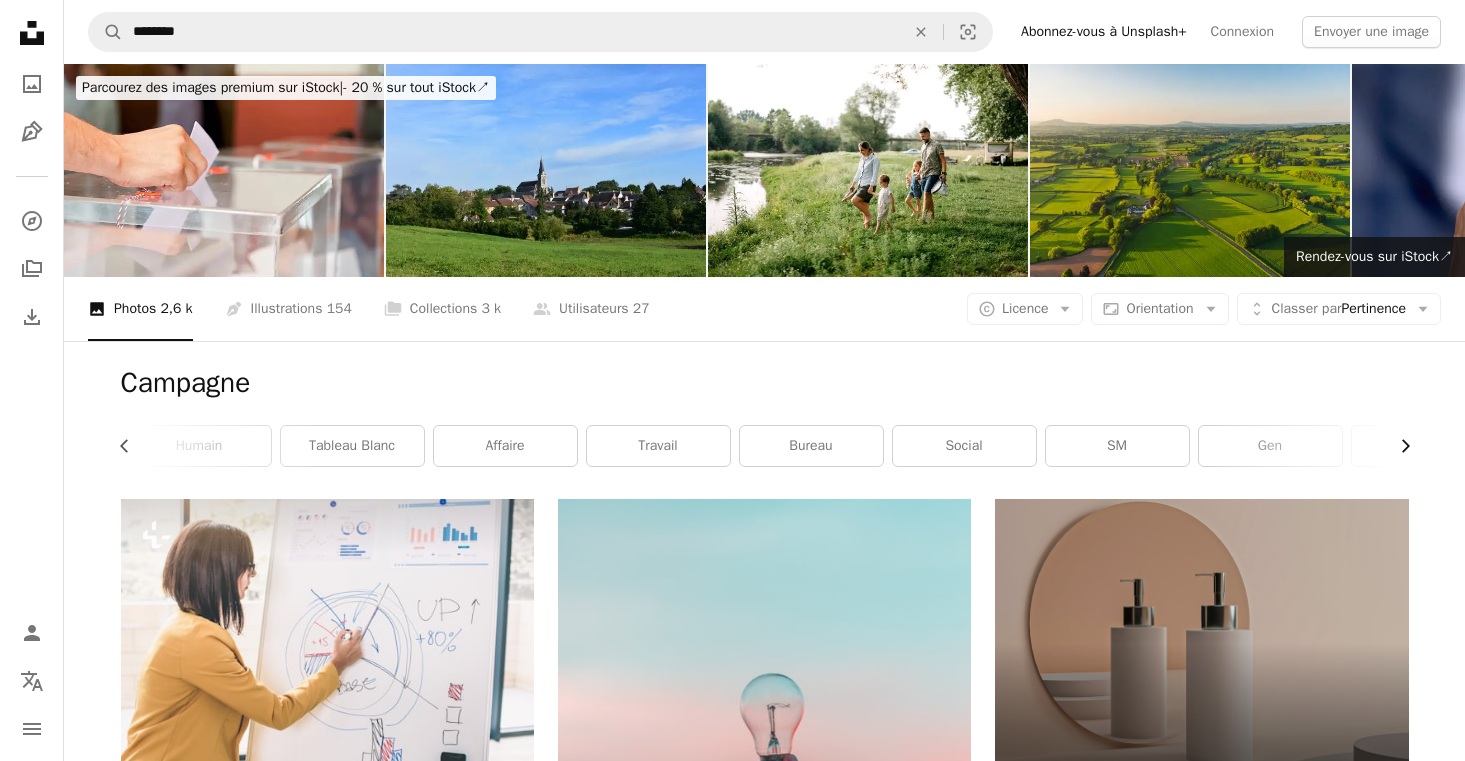 click on "Chevron right" 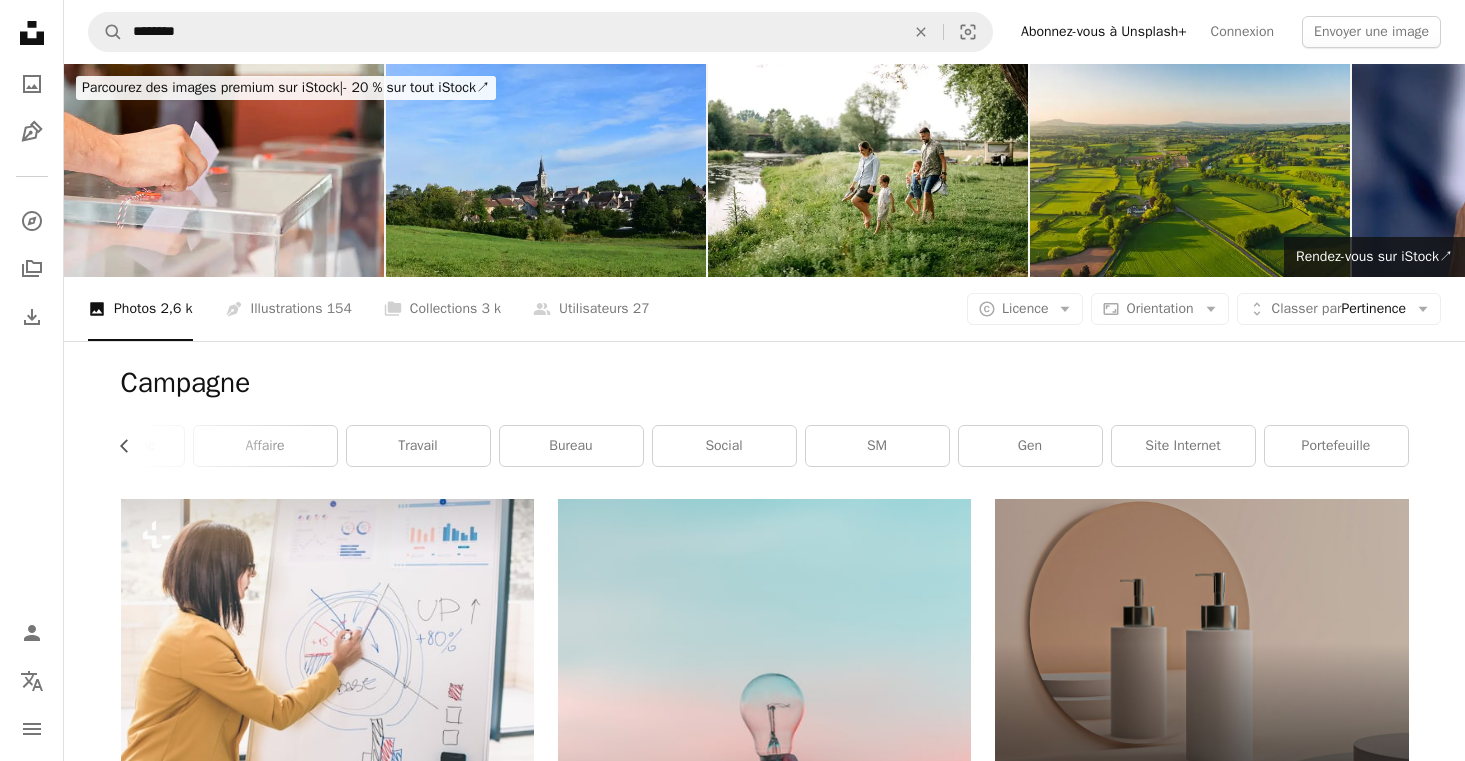 scroll, scrollTop: 0, scrollLeft: 540, axis: horizontal 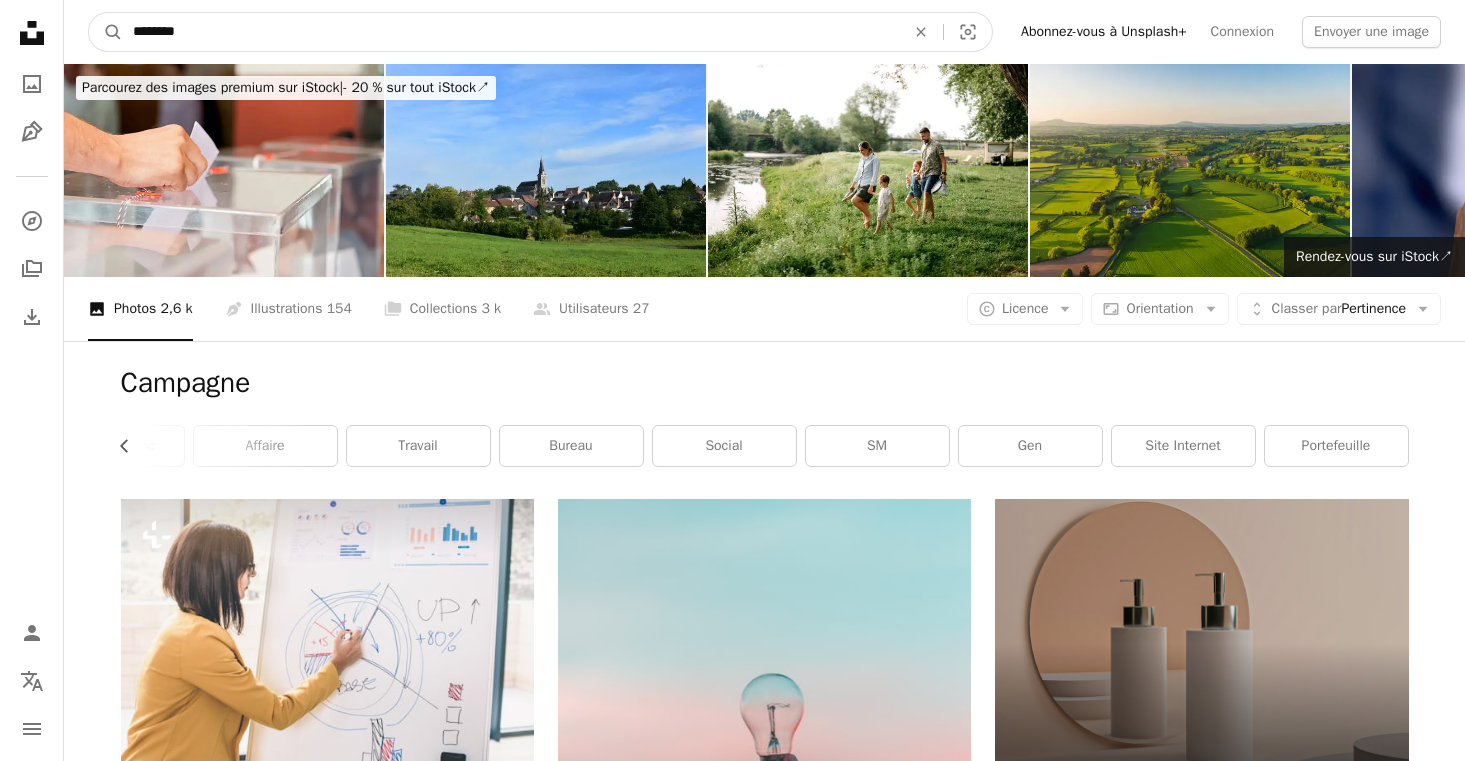 click on "********" at bounding box center [511, 32] 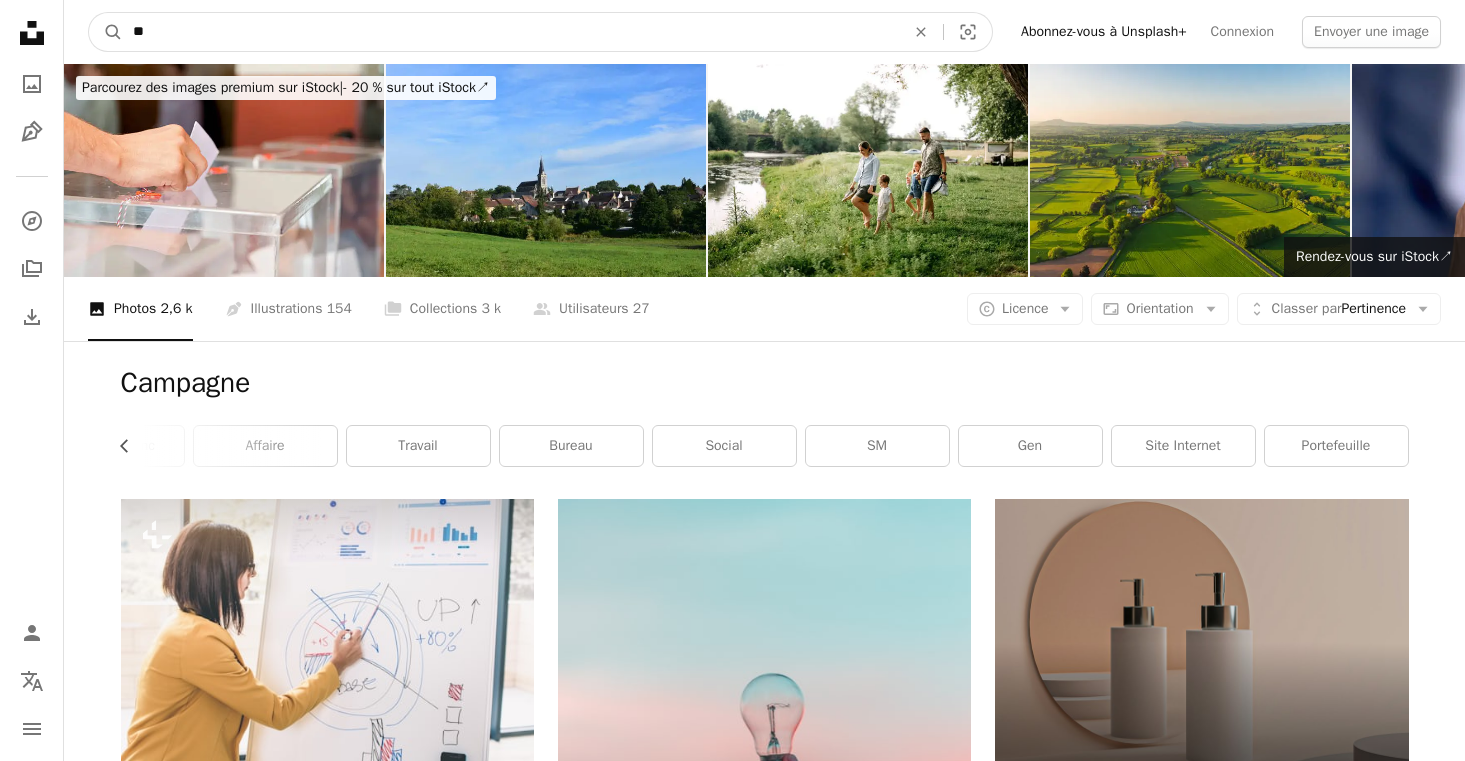 type on "*" 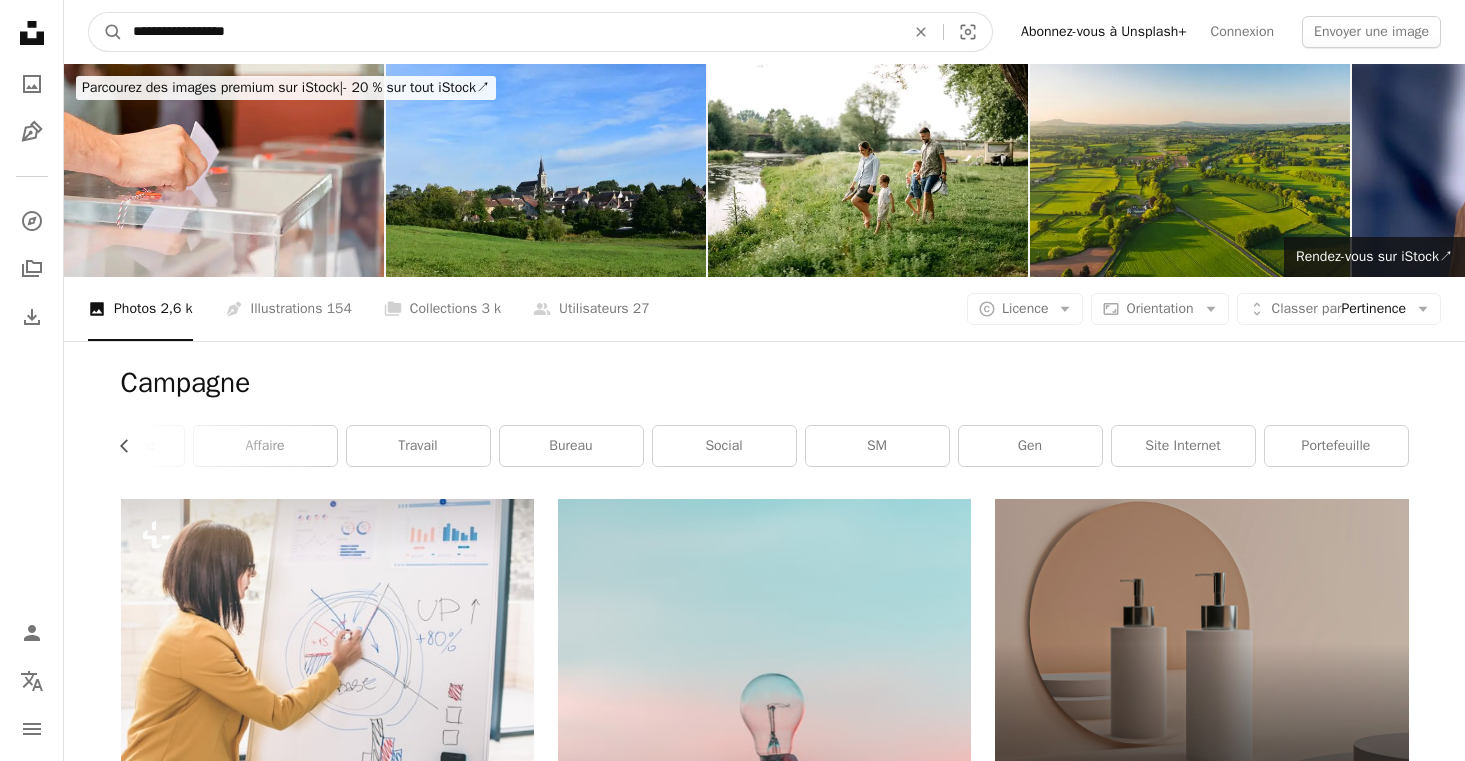 type on "**********" 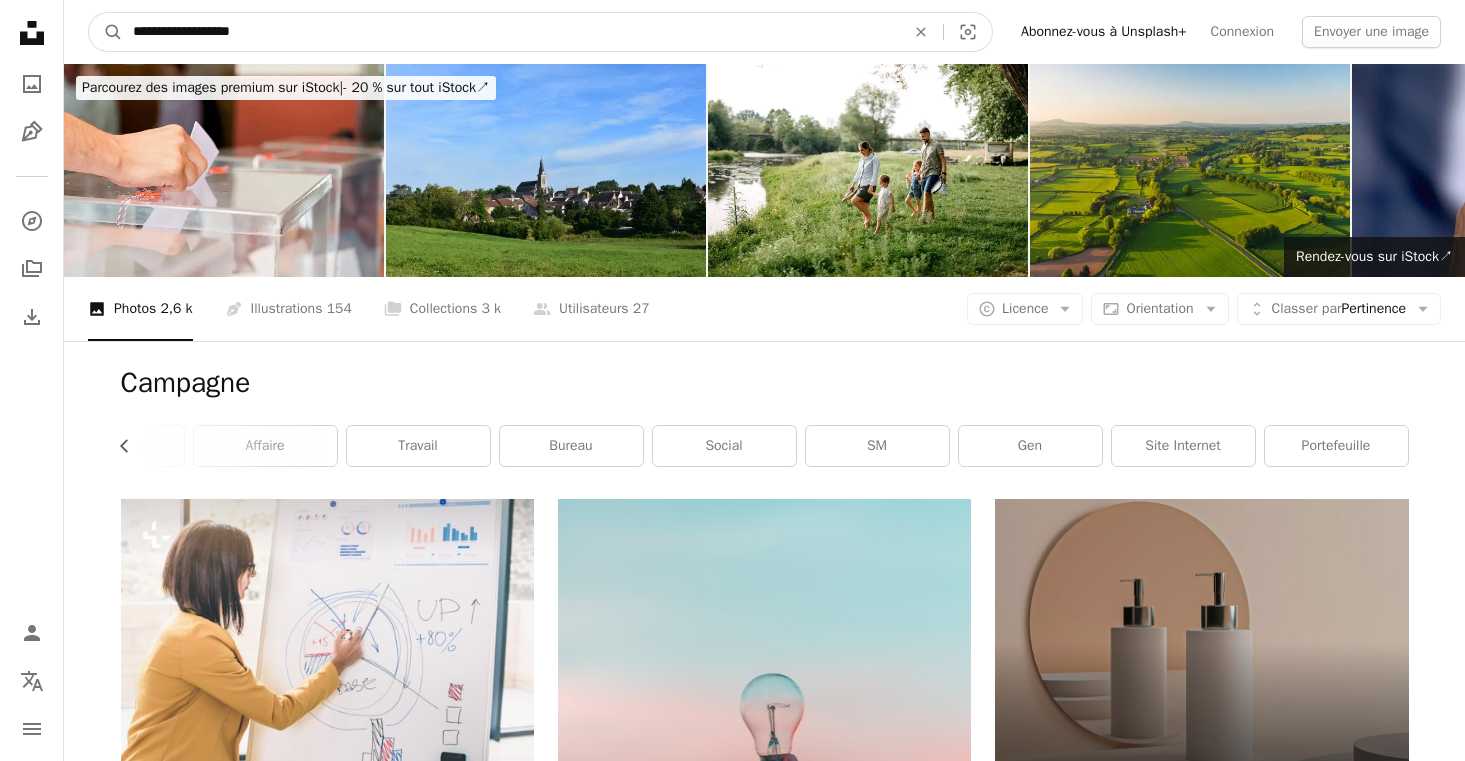 click on "A magnifying glass" at bounding box center (106, 32) 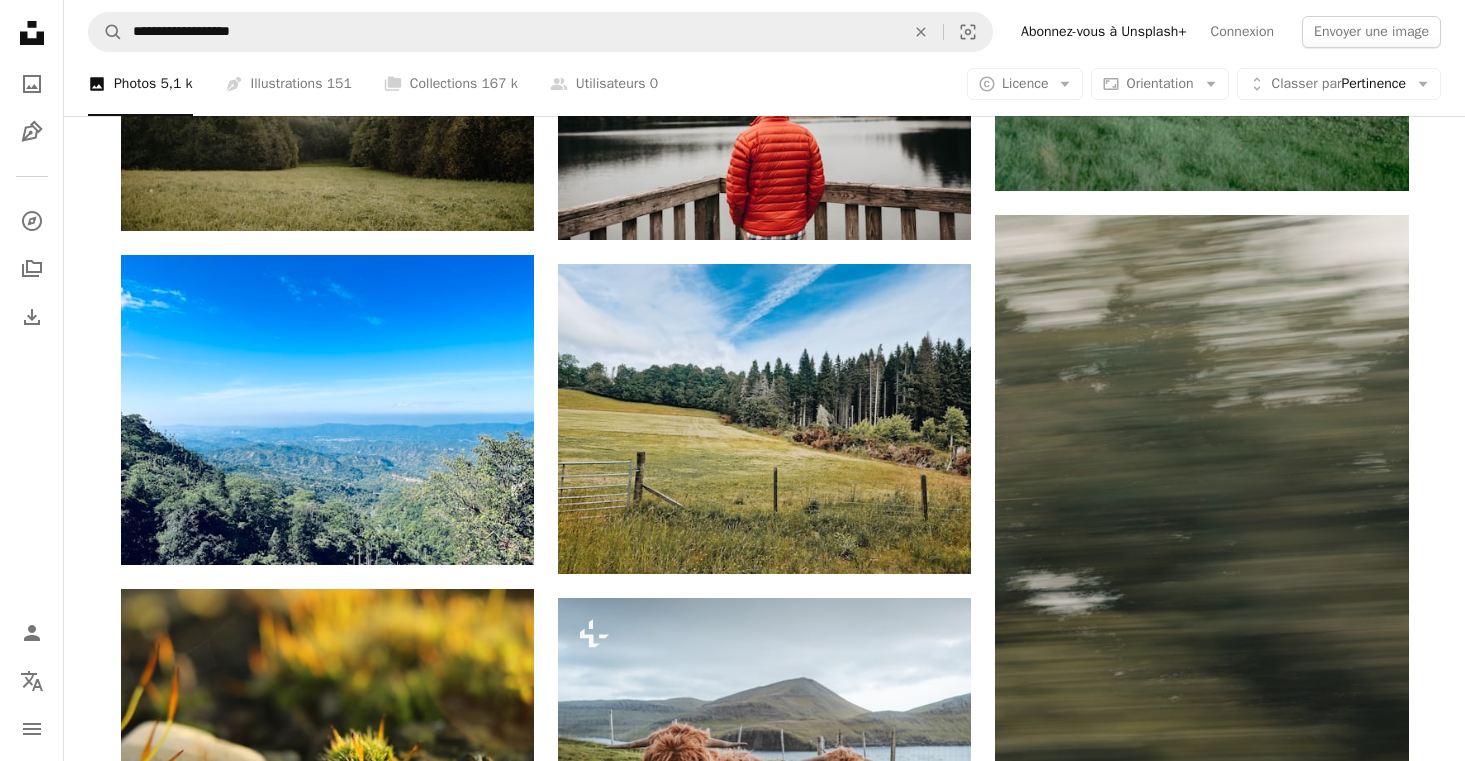 scroll, scrollTop: 1468, scrollLeft: 0, axis: vertical 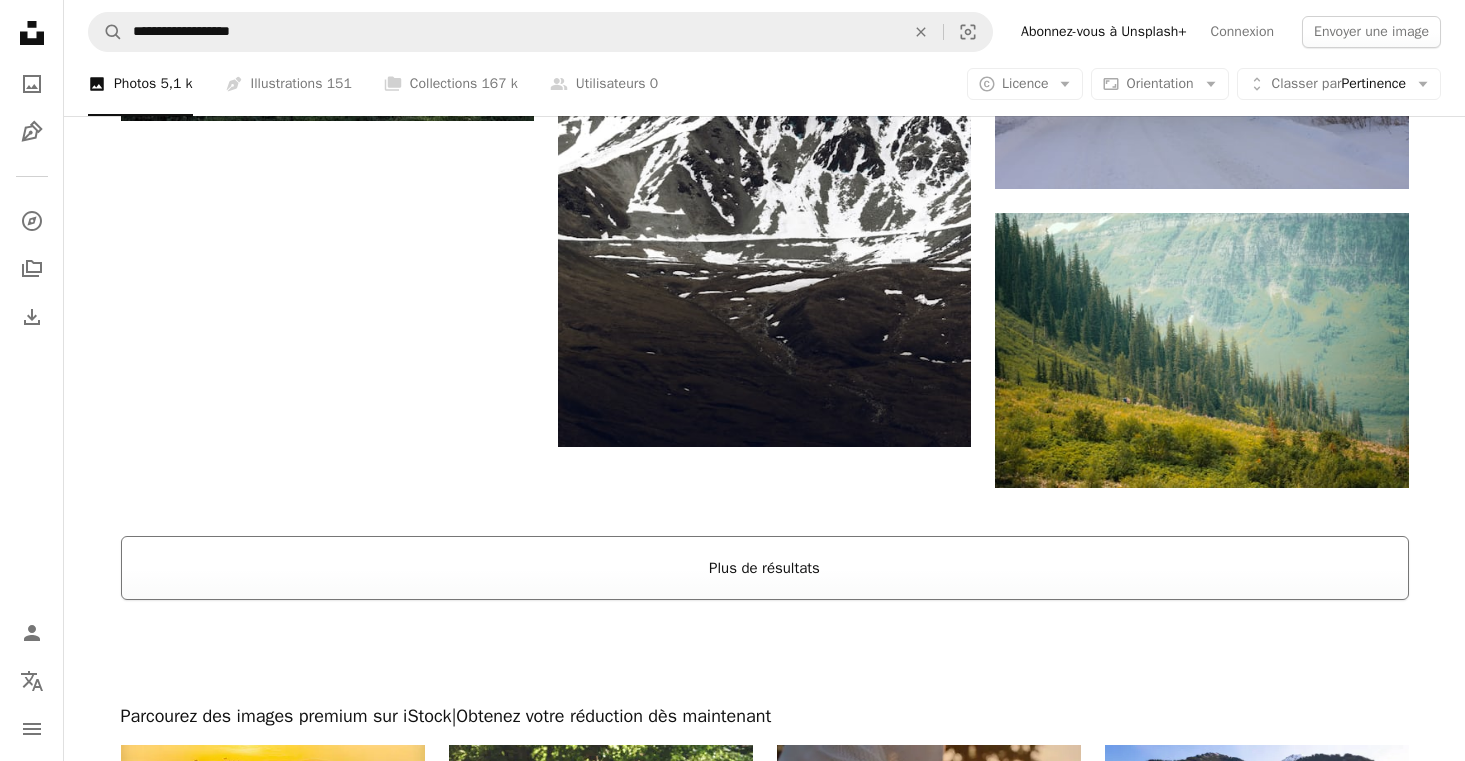 click on "Plus de résultats" at bounding box center (765, 568) 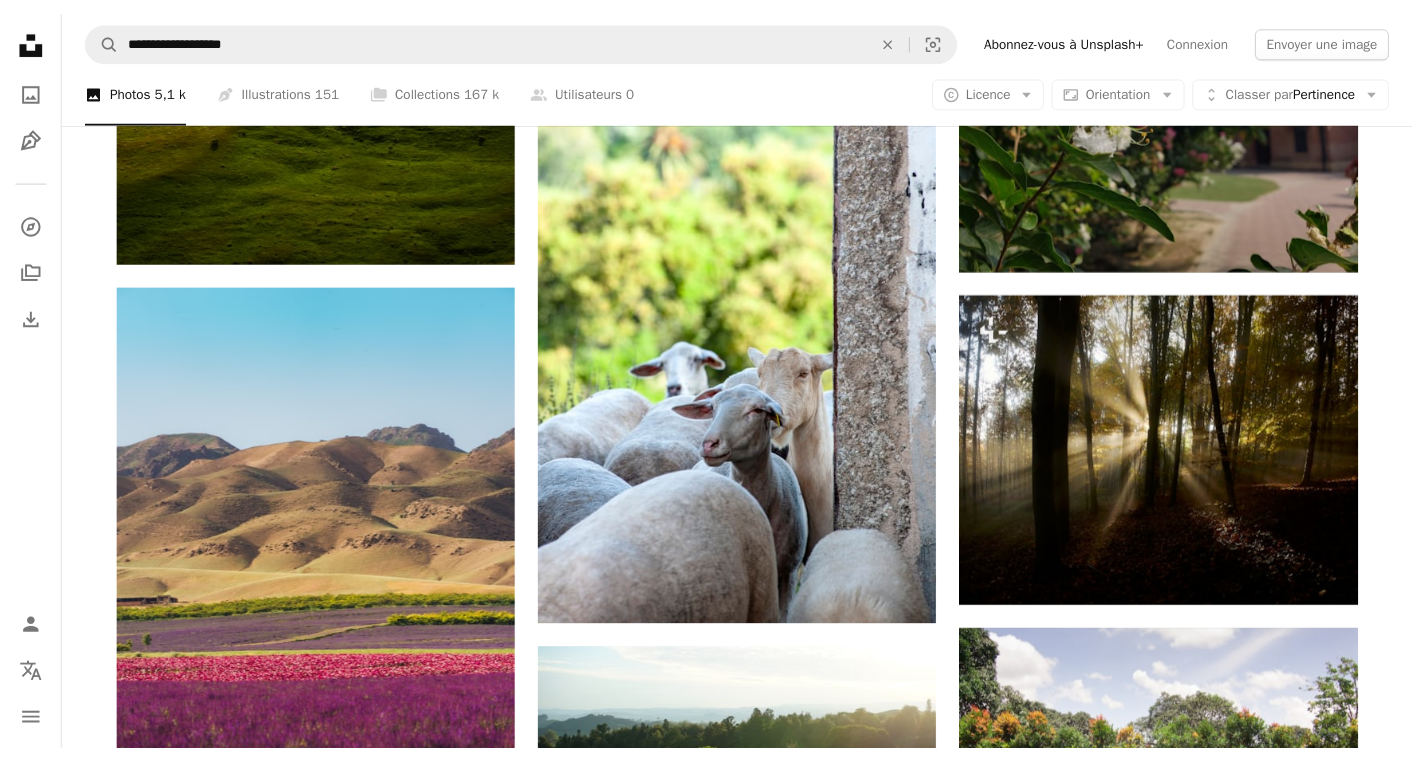 scroll, scrollTop: 4849, scrollLeft: 0, axis: vertical 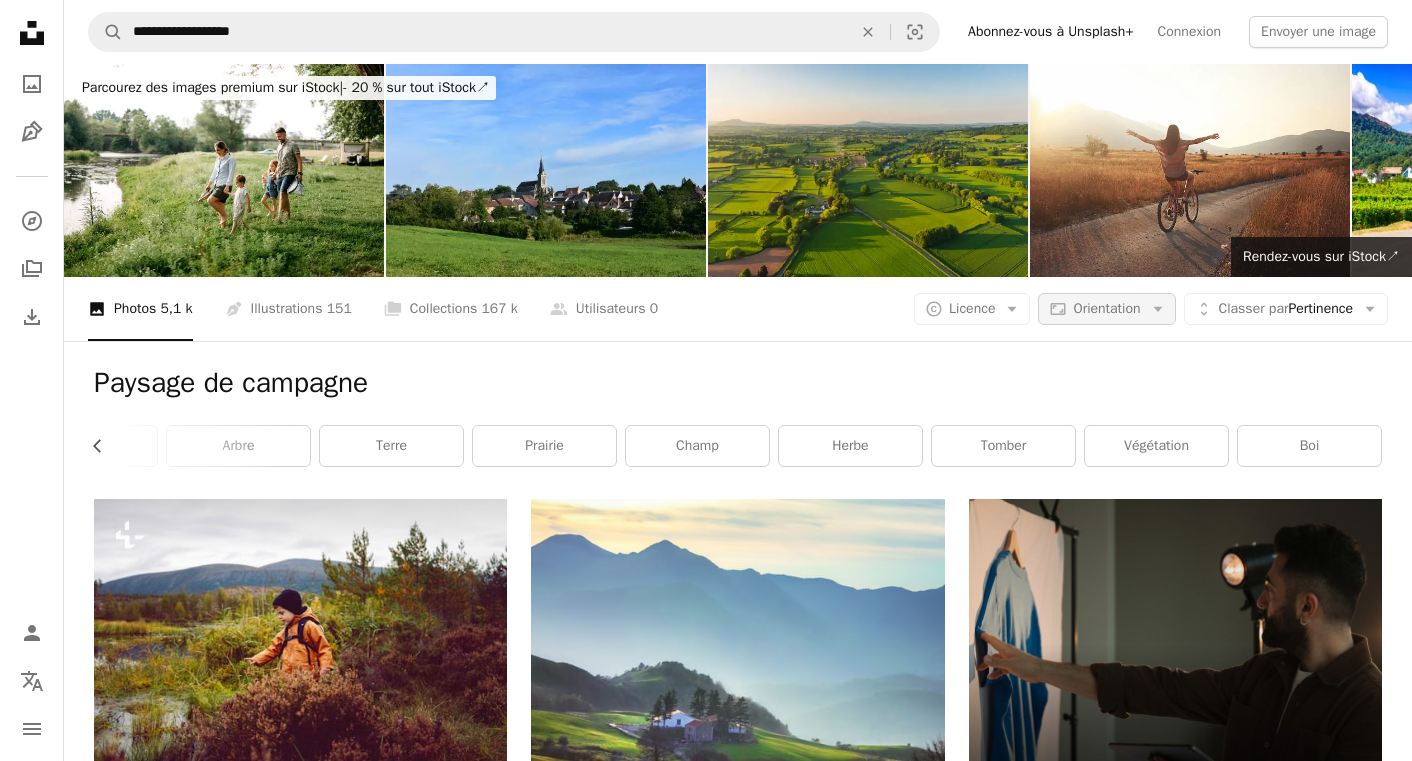 click on "Orientation" at bounding box center [1106, 308] 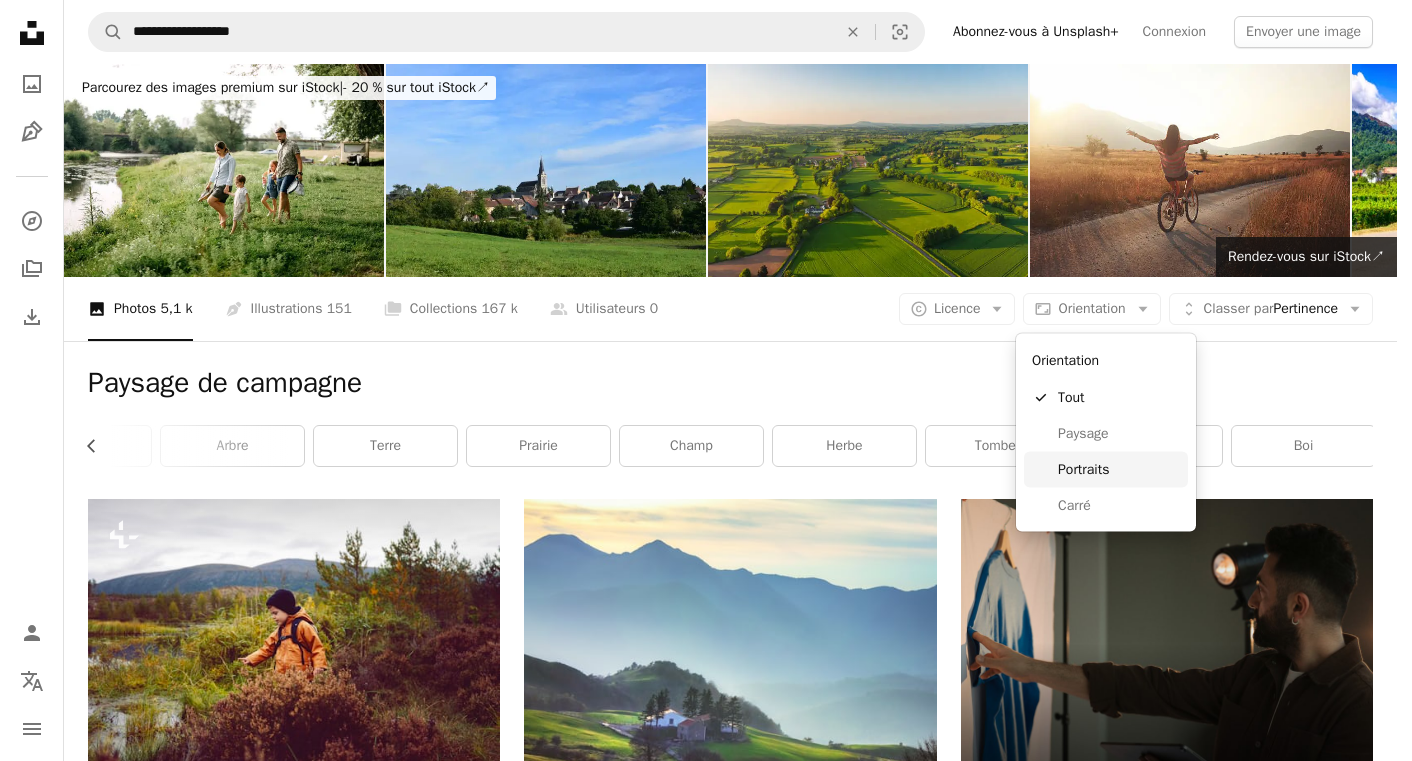 click on "Portraits" at bounding box center (1119, 469) 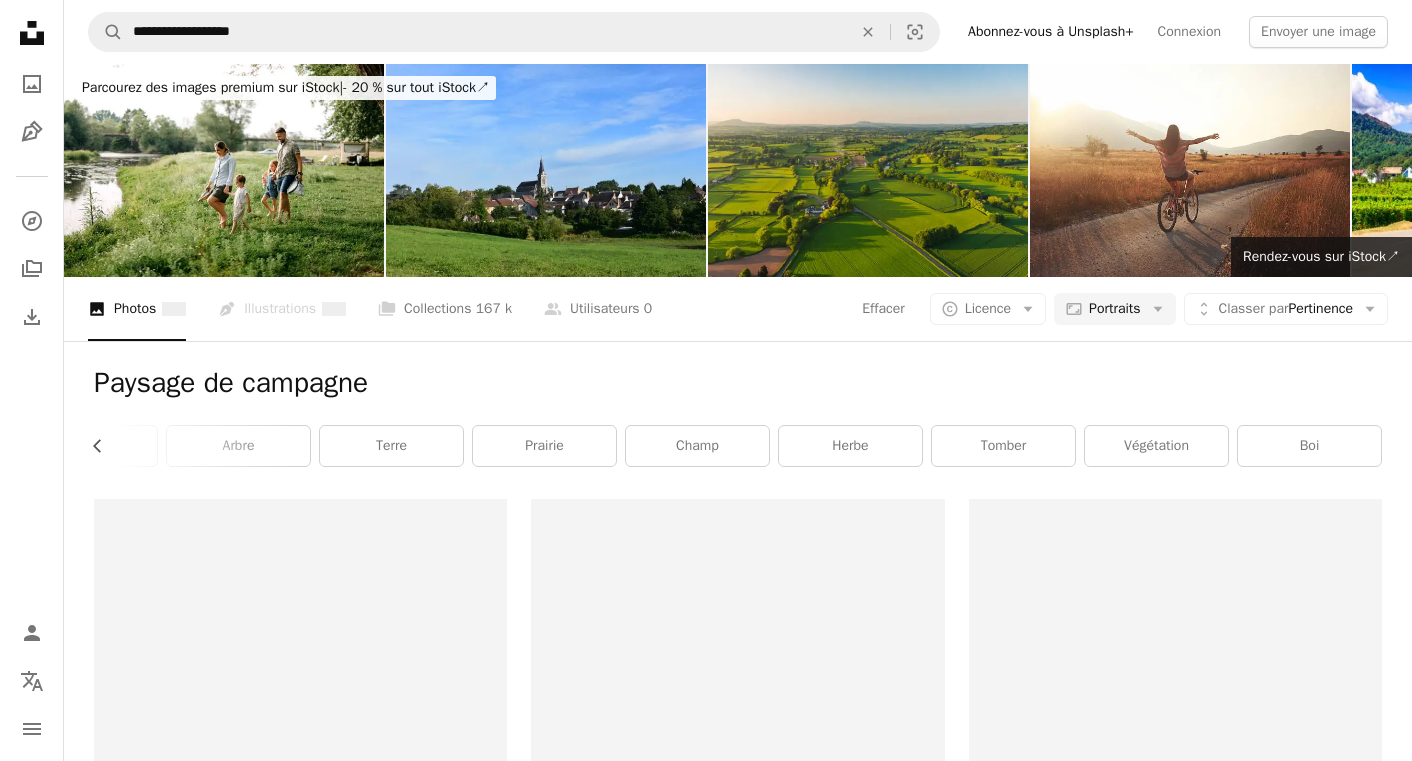 scroll, scrollTop: 0, scrollLeft: 540, axis: horizontal 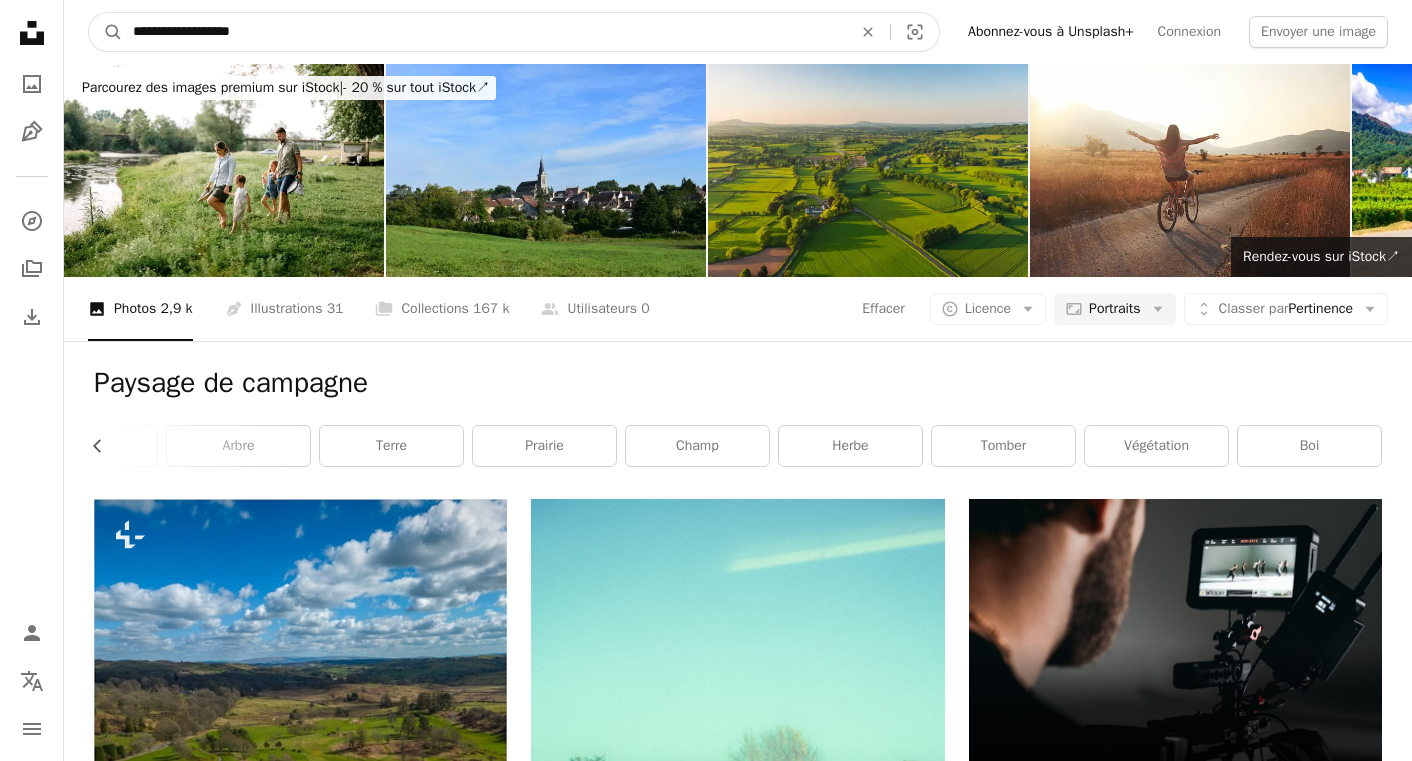 click on "**********" at bounding box center [484, 32] 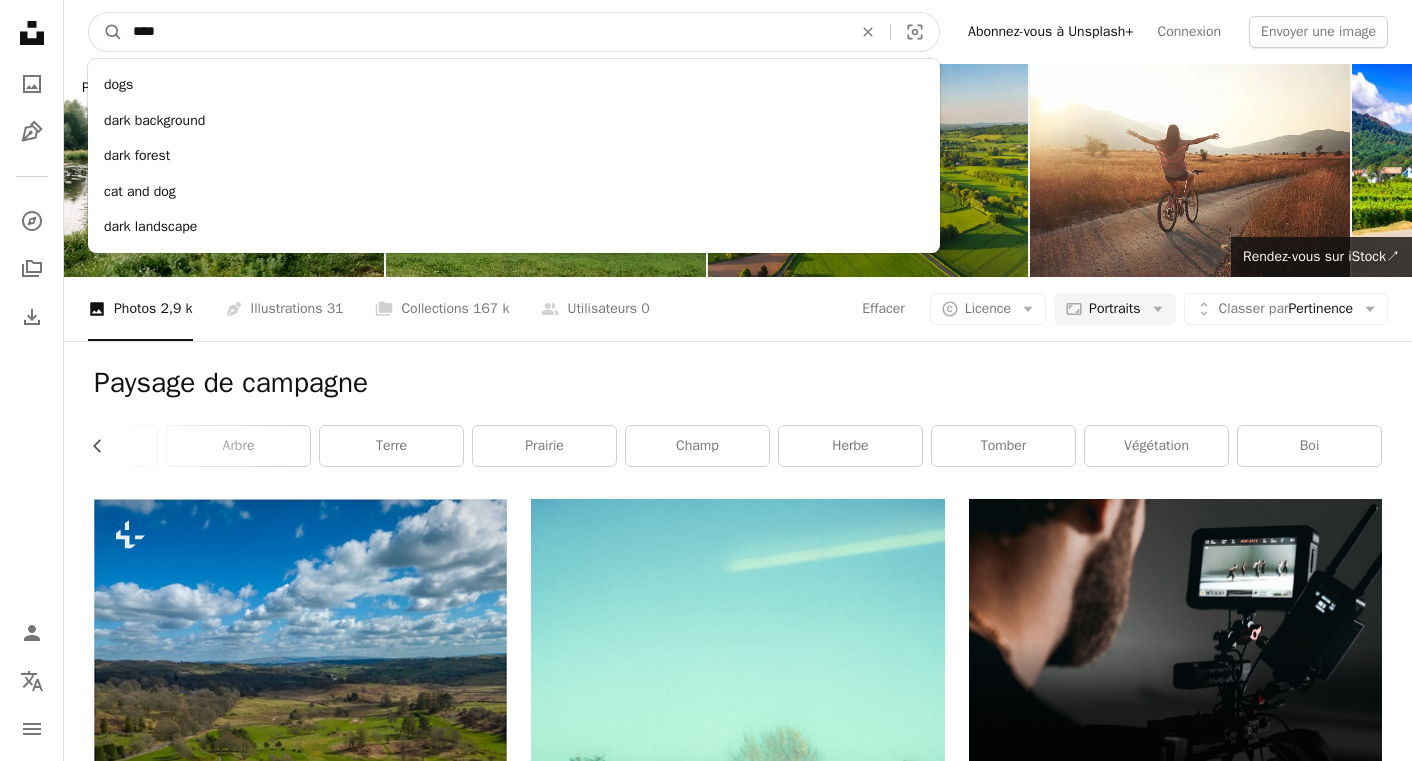 type on "*****" 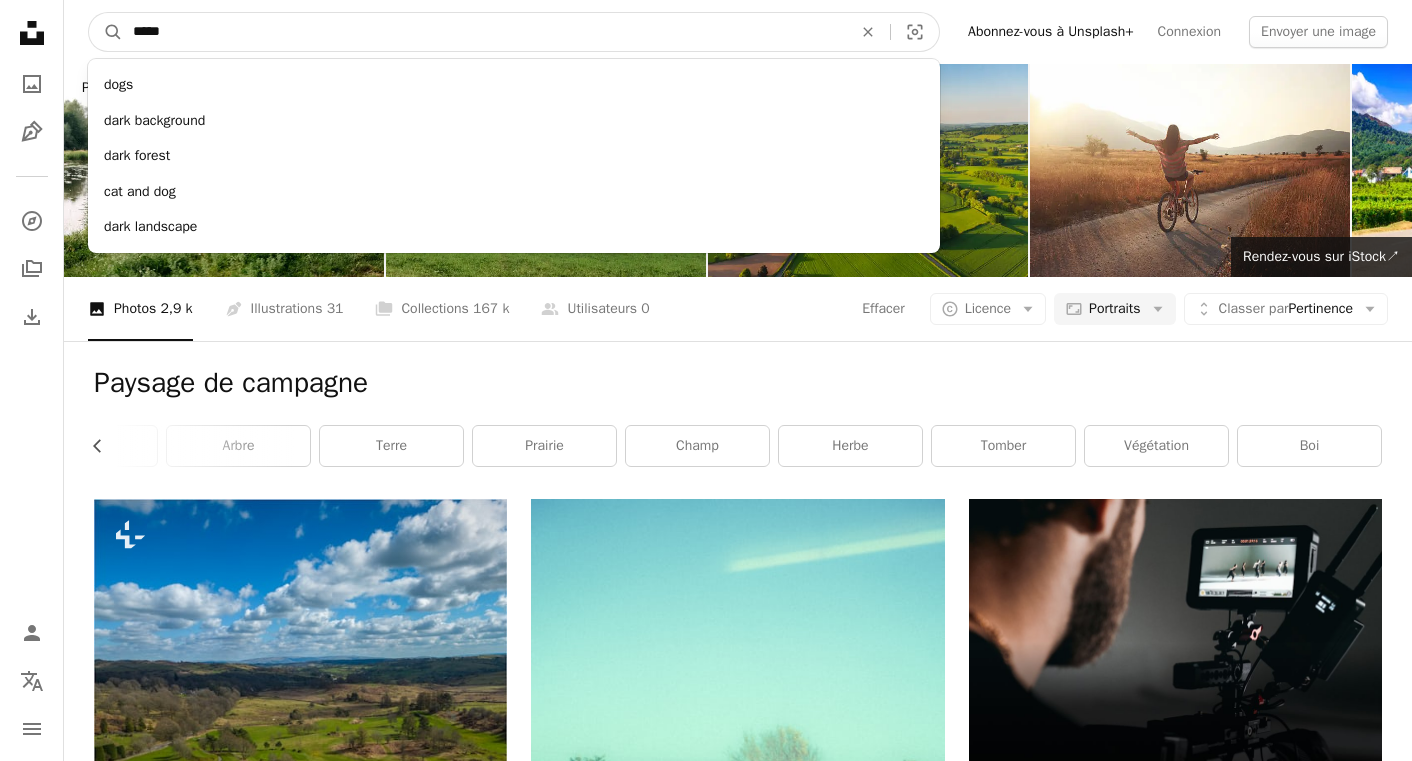 click on "A magnifying glass" at bounding box center (106, 32) 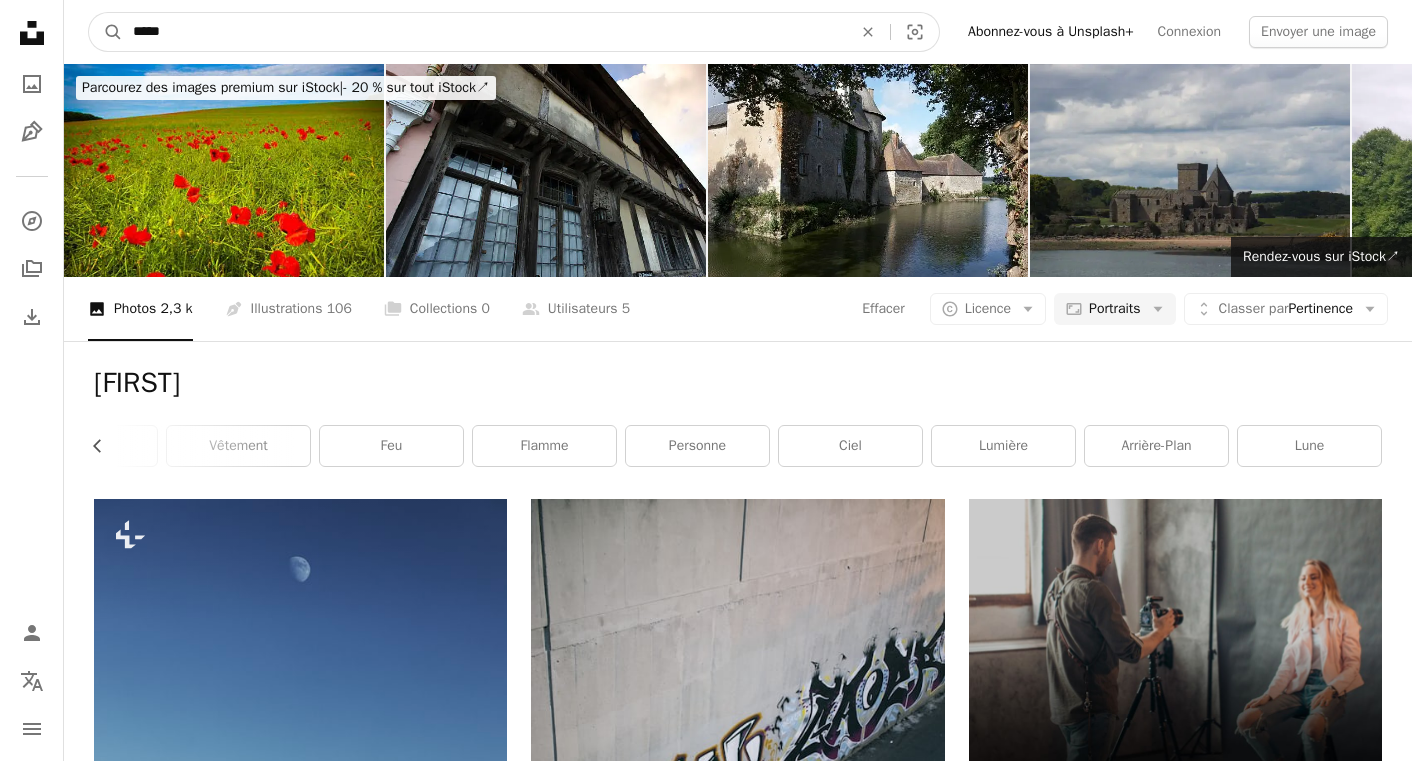 click on "*****" at bounding box center (484, 32) 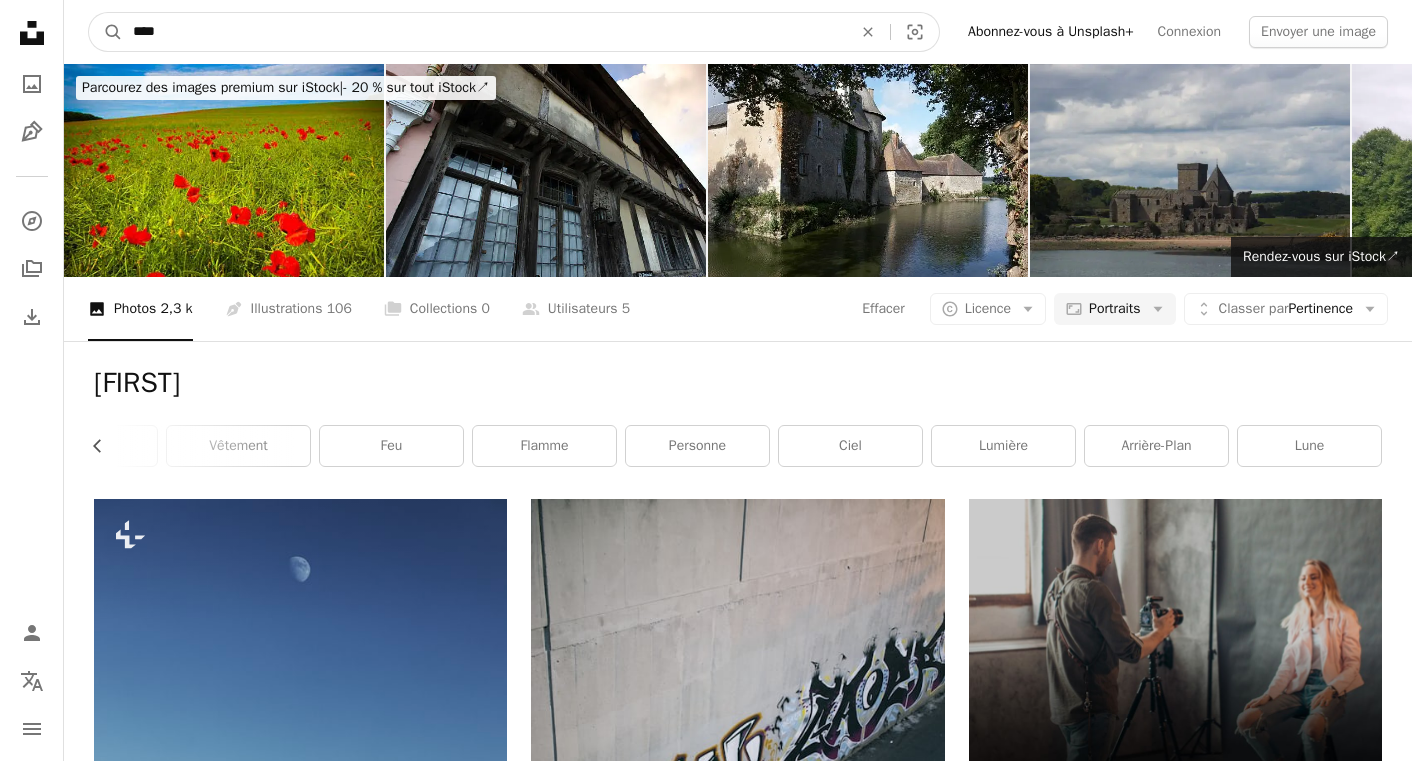 type on "*****" 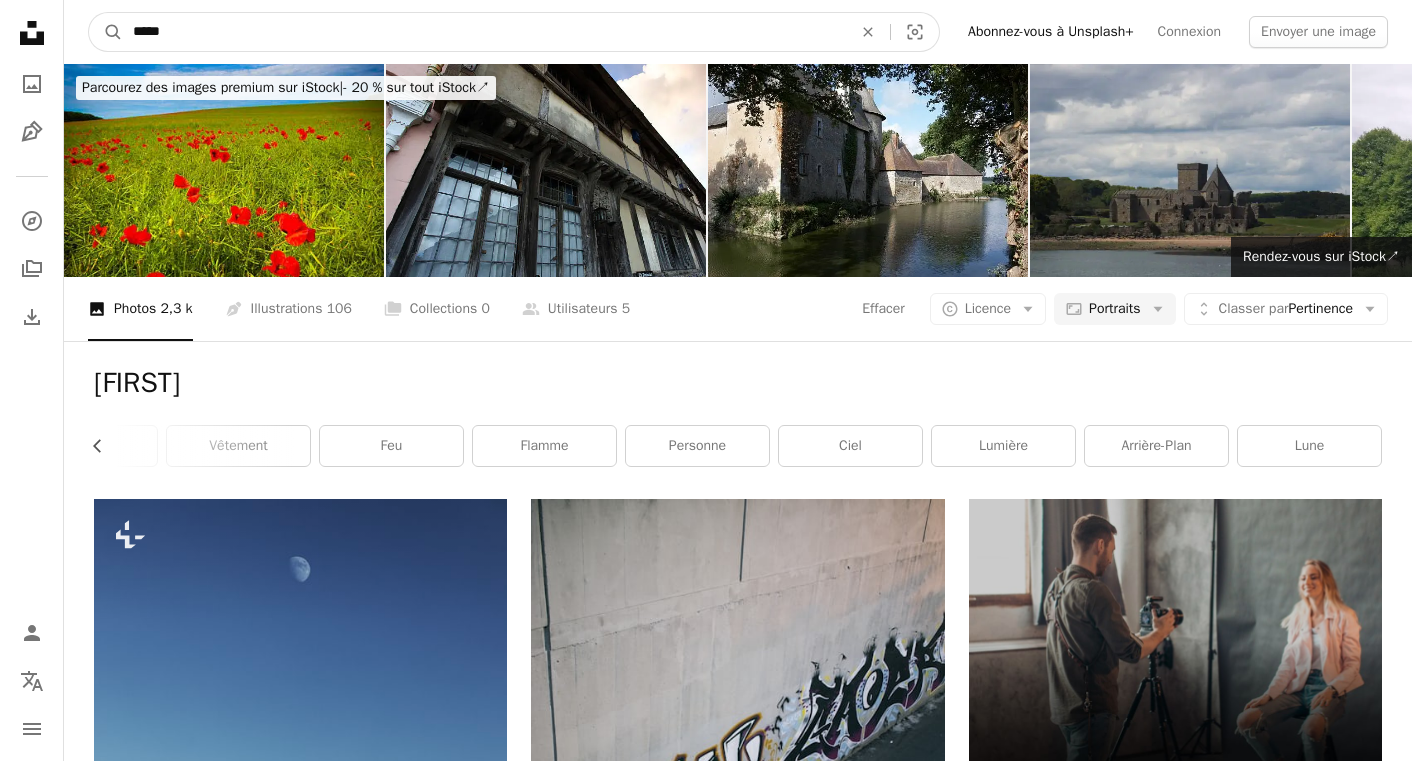 click on "A magnifying glass" at bounding box center [106, 32] 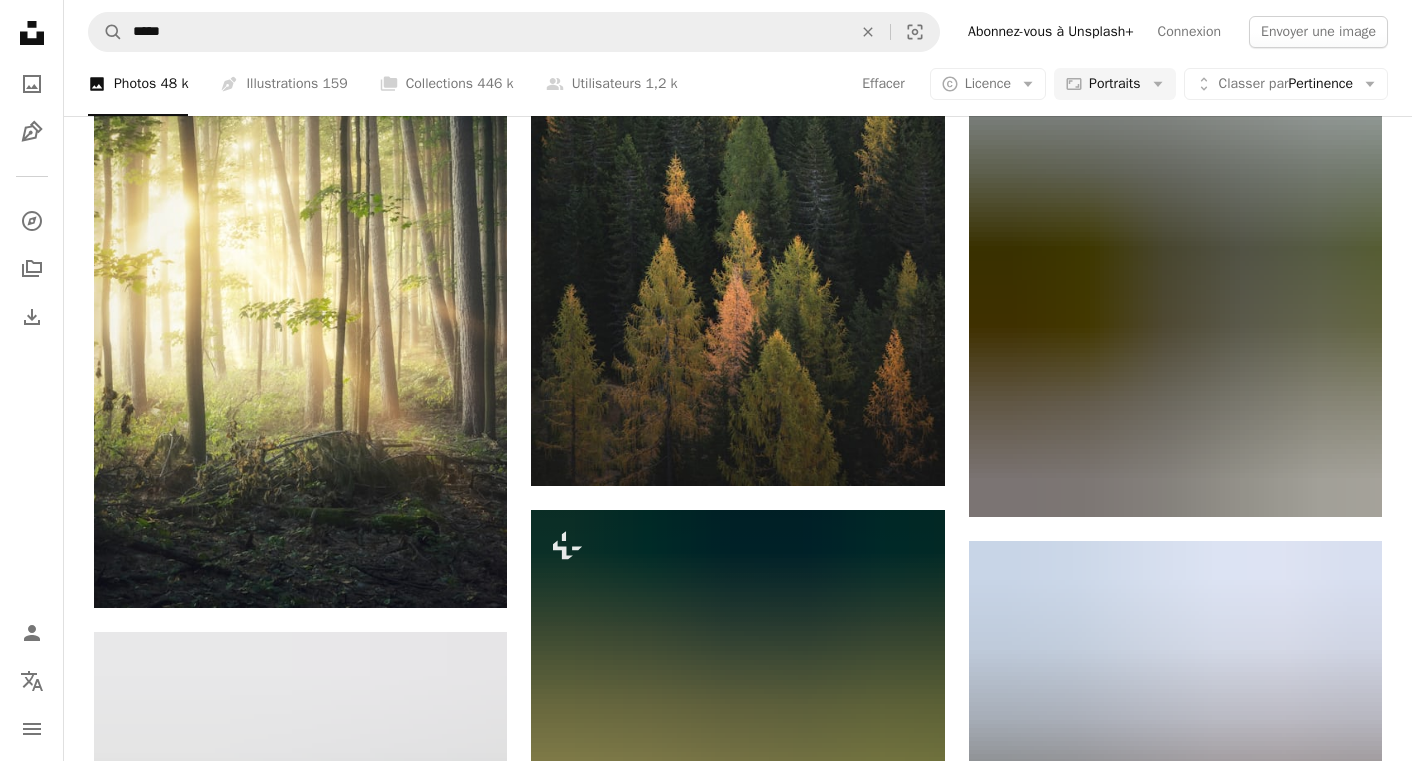 scroll, scrollTop: 2593, scrollLeft: 0, axis: vertical 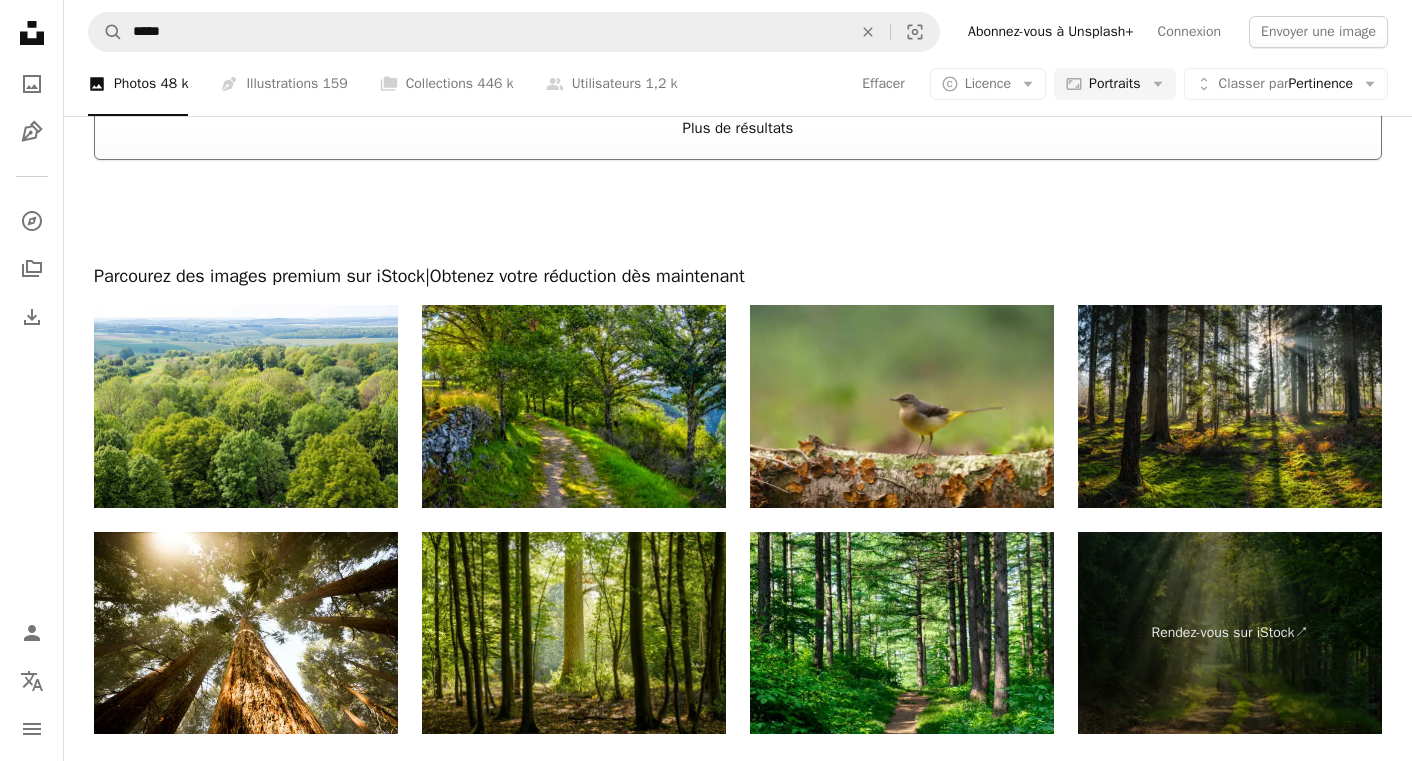 click on "Plus de résultats" at bounding box center (738, 128) 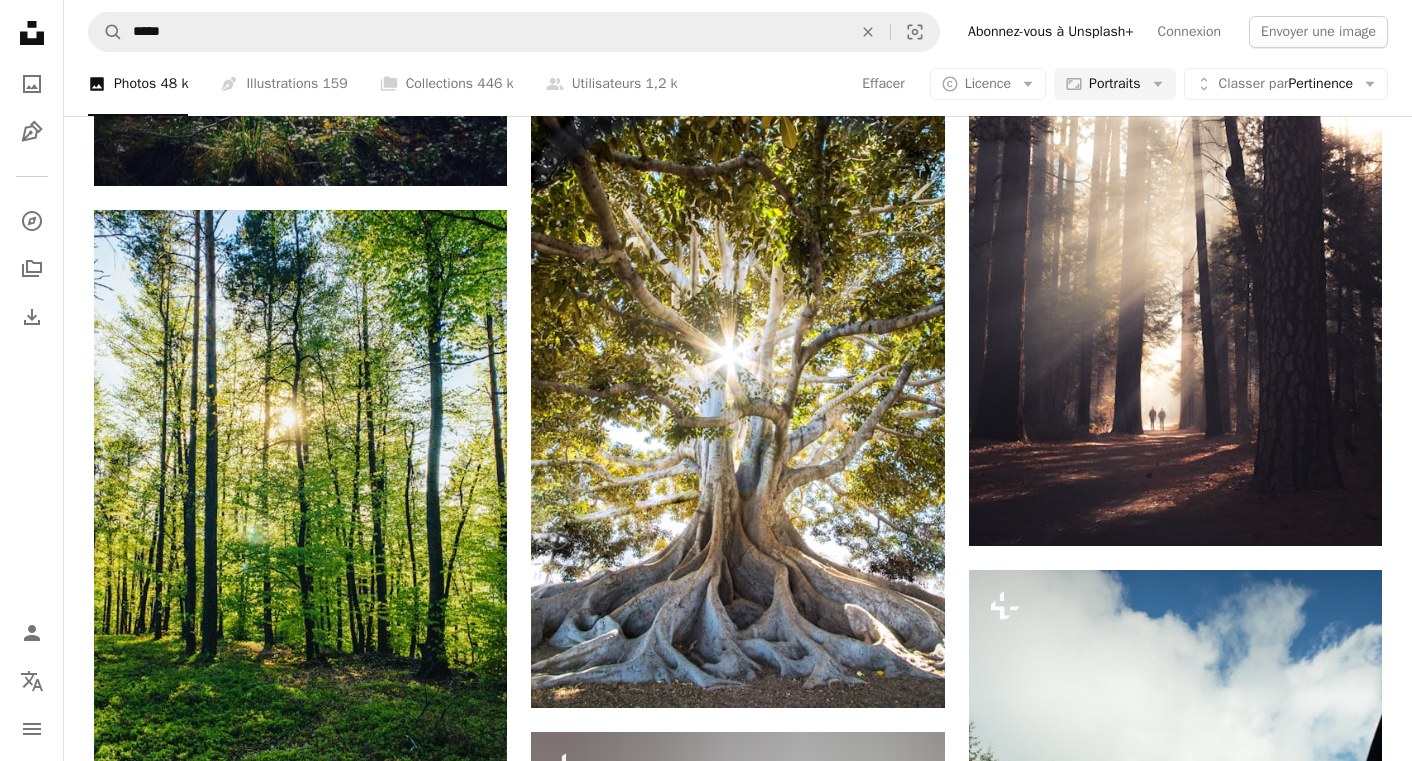 scroll, scrollTop: 5549, scrollLeft: 0, axis: vertical 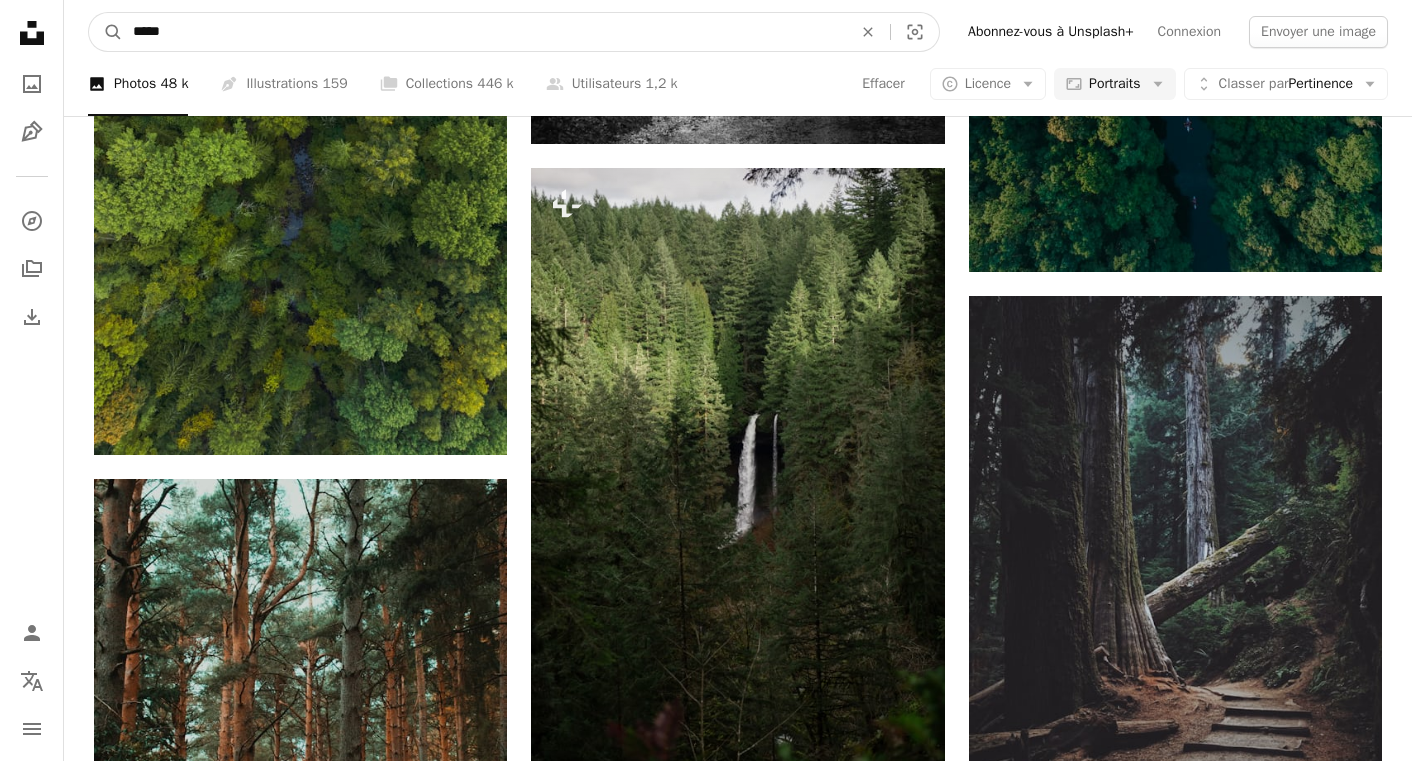 click on "*****" at bounding box center [484, 32] 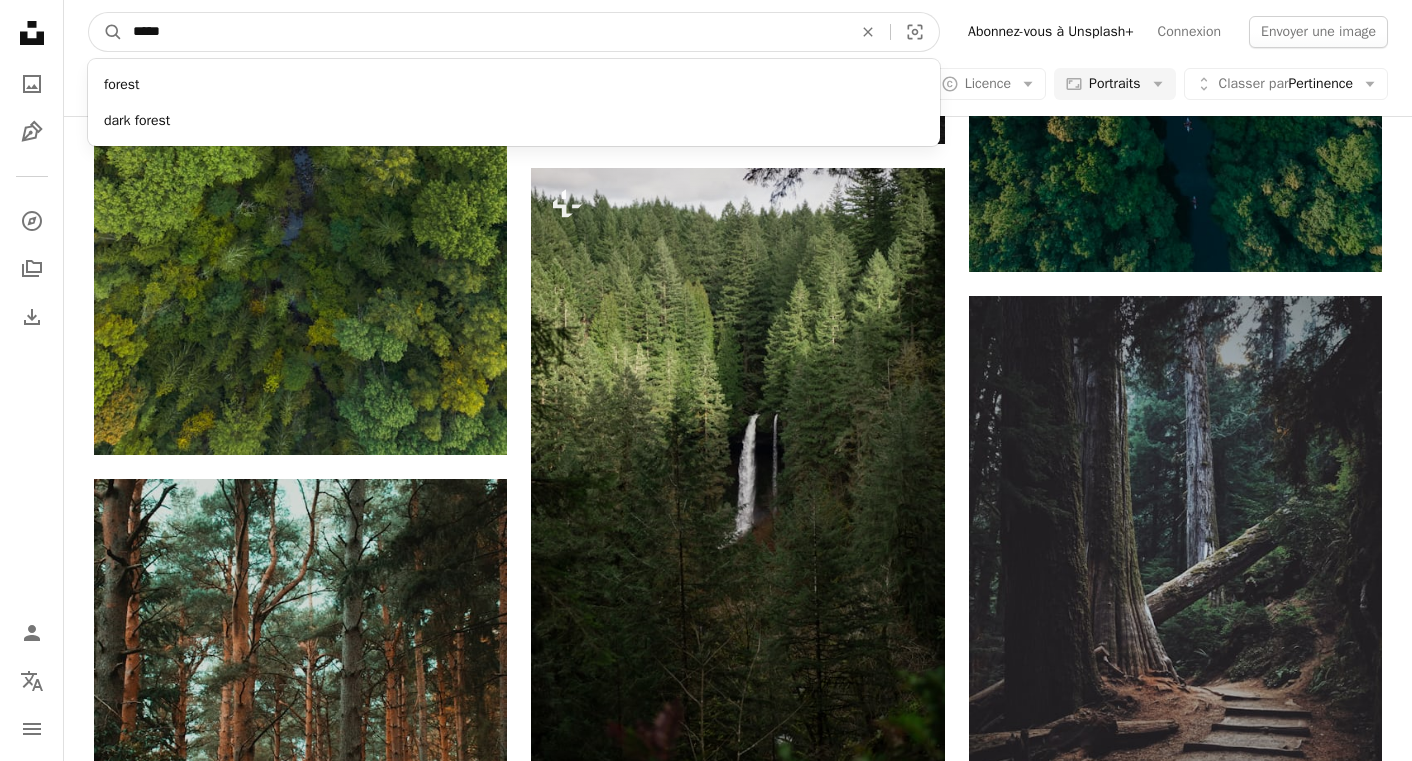 click on "*****" at bounding box center (484, 32) 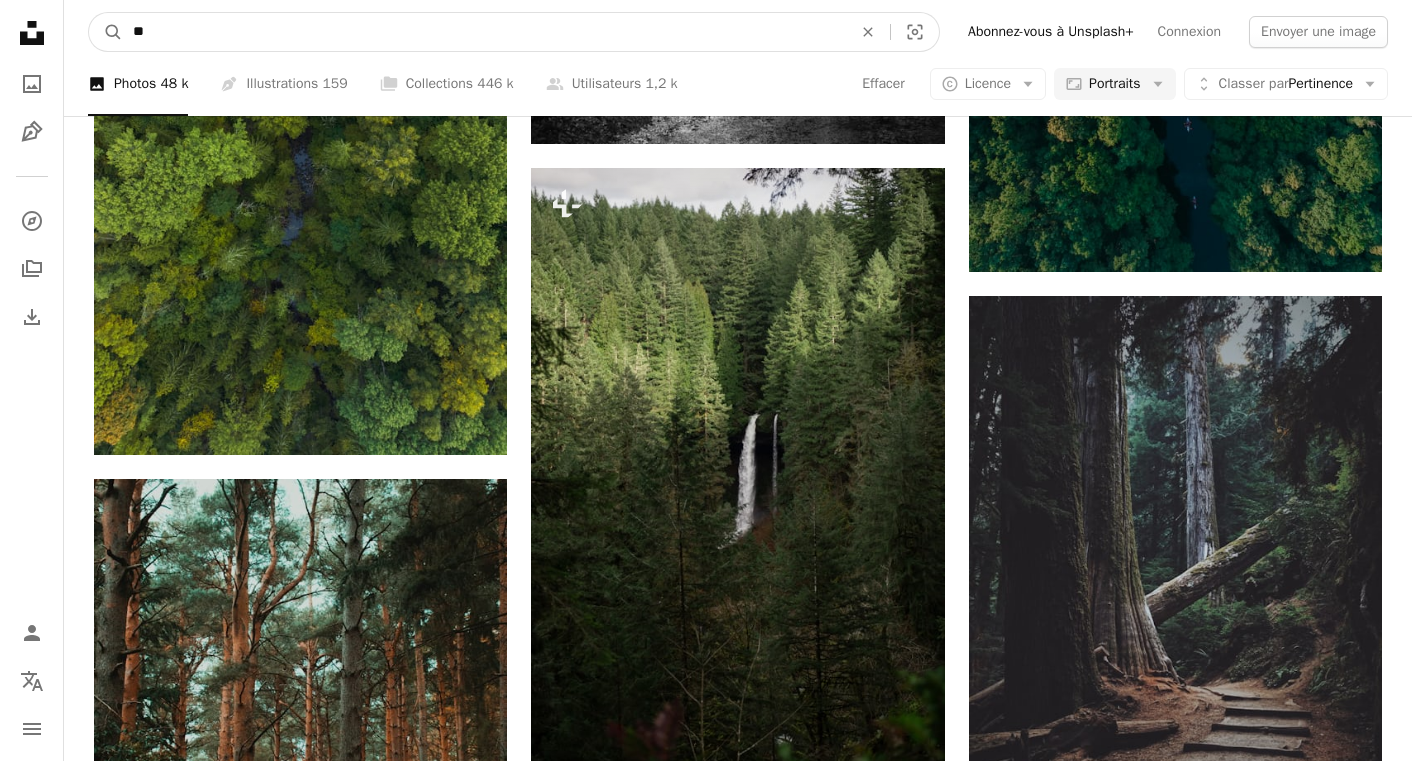 type on "*" 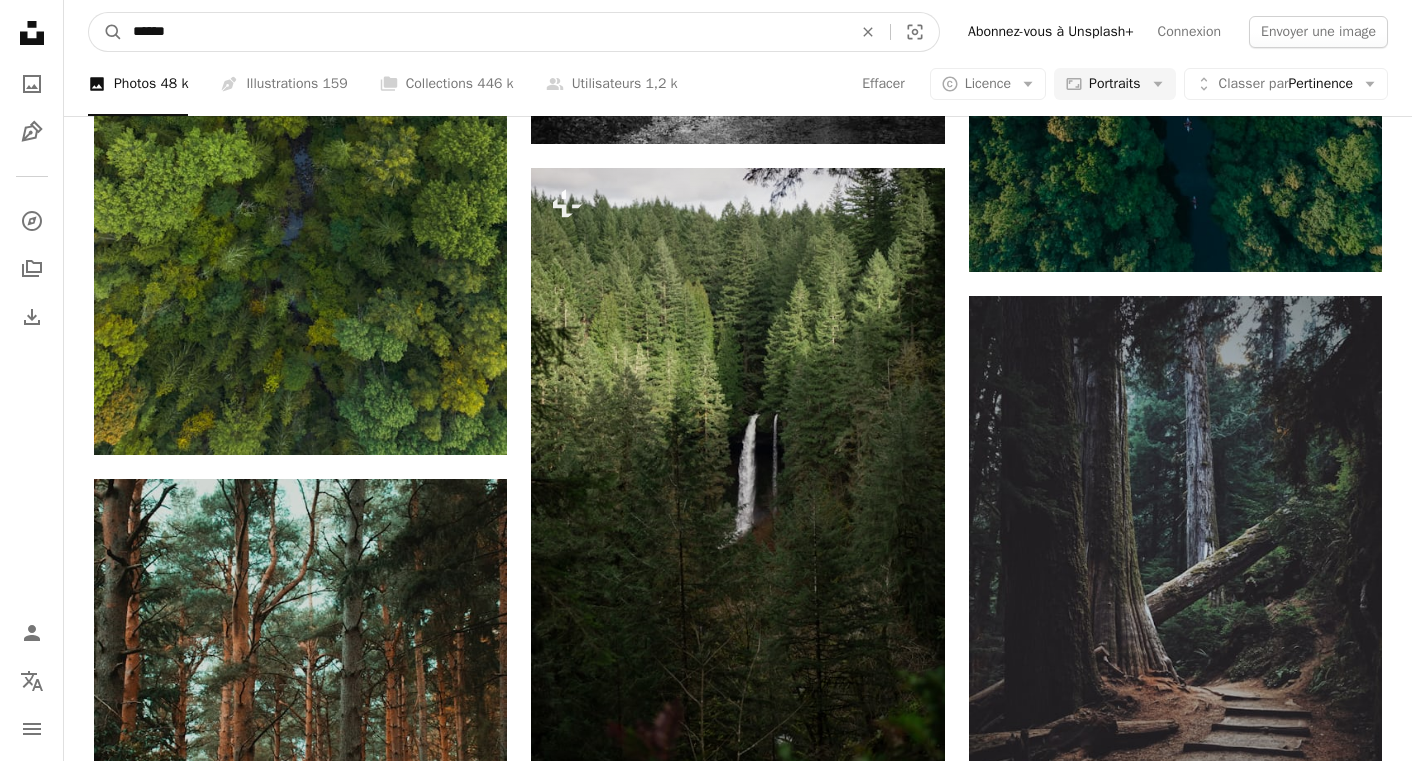 type on "*******" 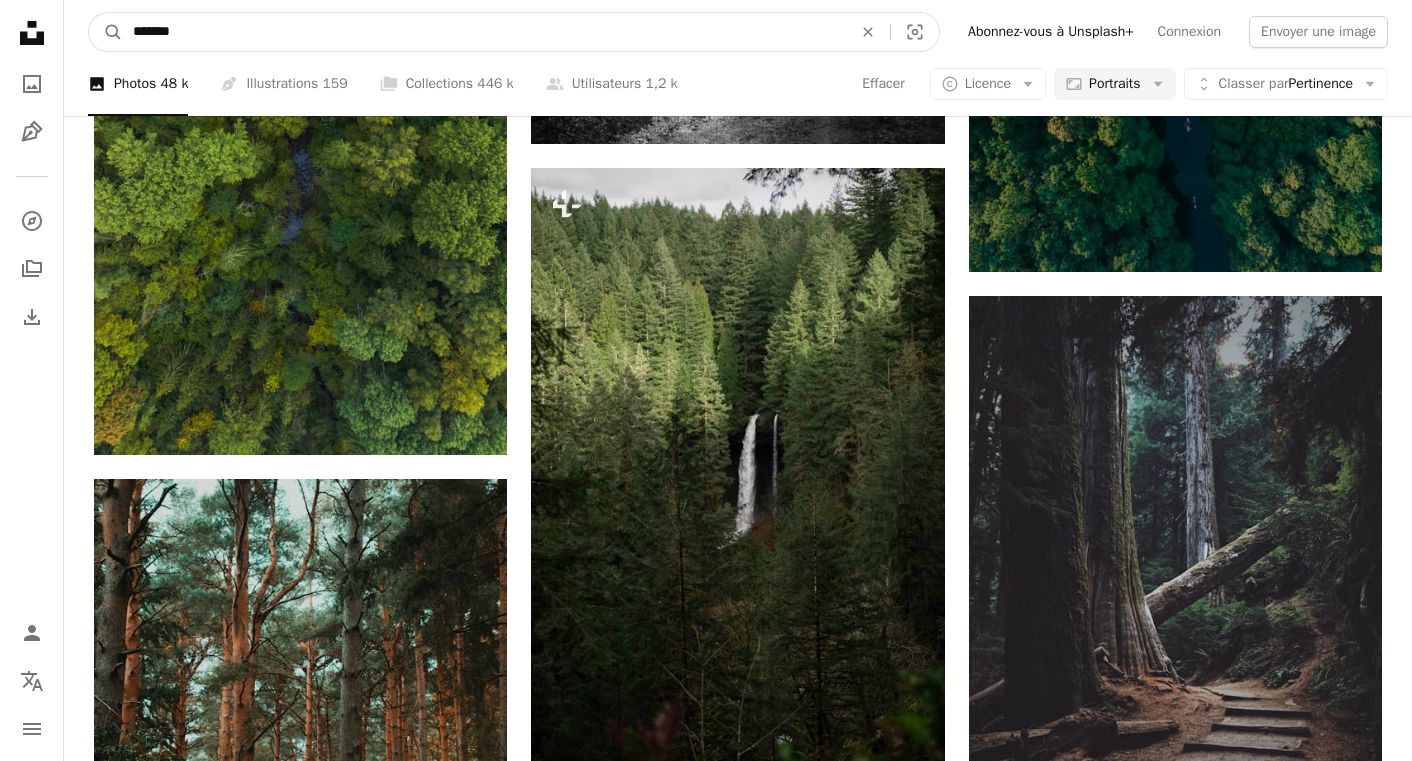 click on "A magnifying glass" at bounding box center [106, 32] 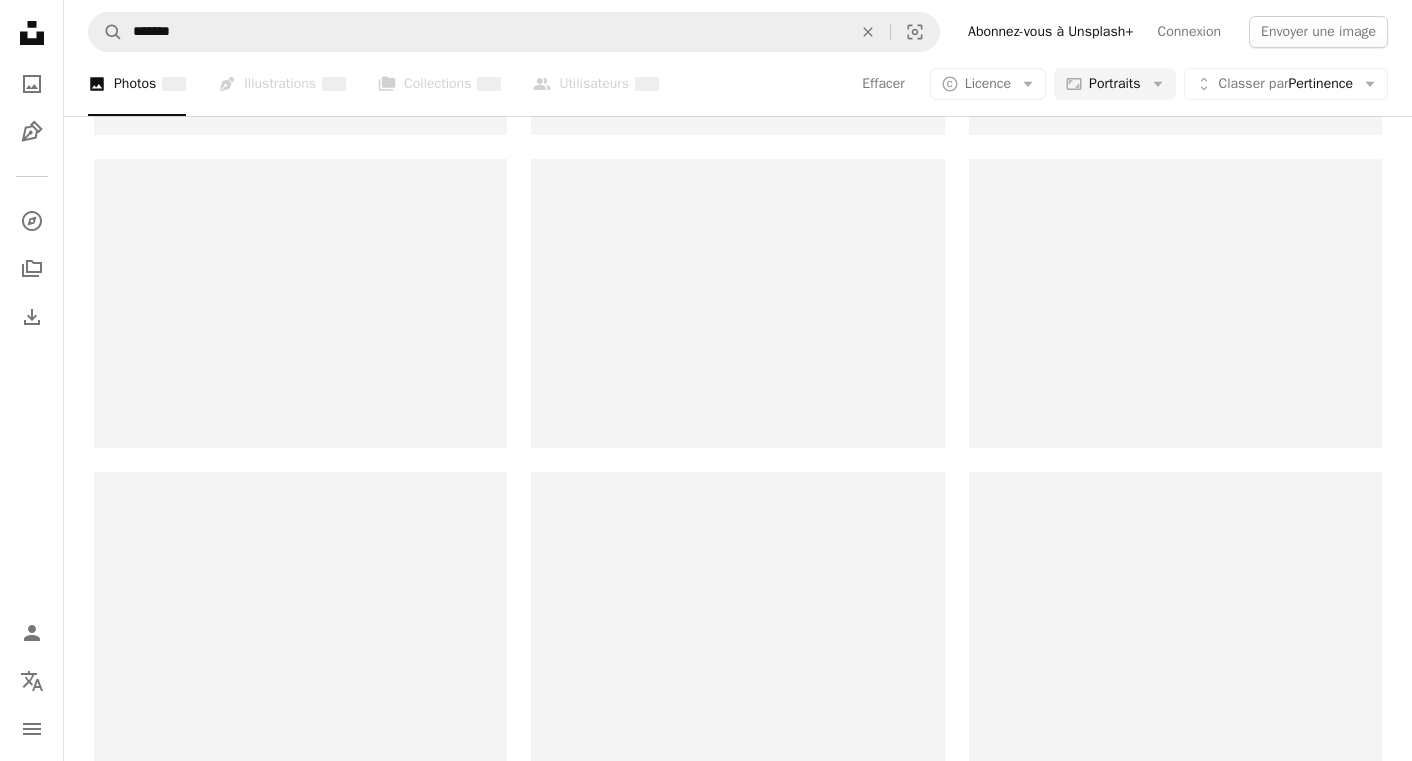 scroll, scrollTop: 0, scrollLeft: 0, axis: both 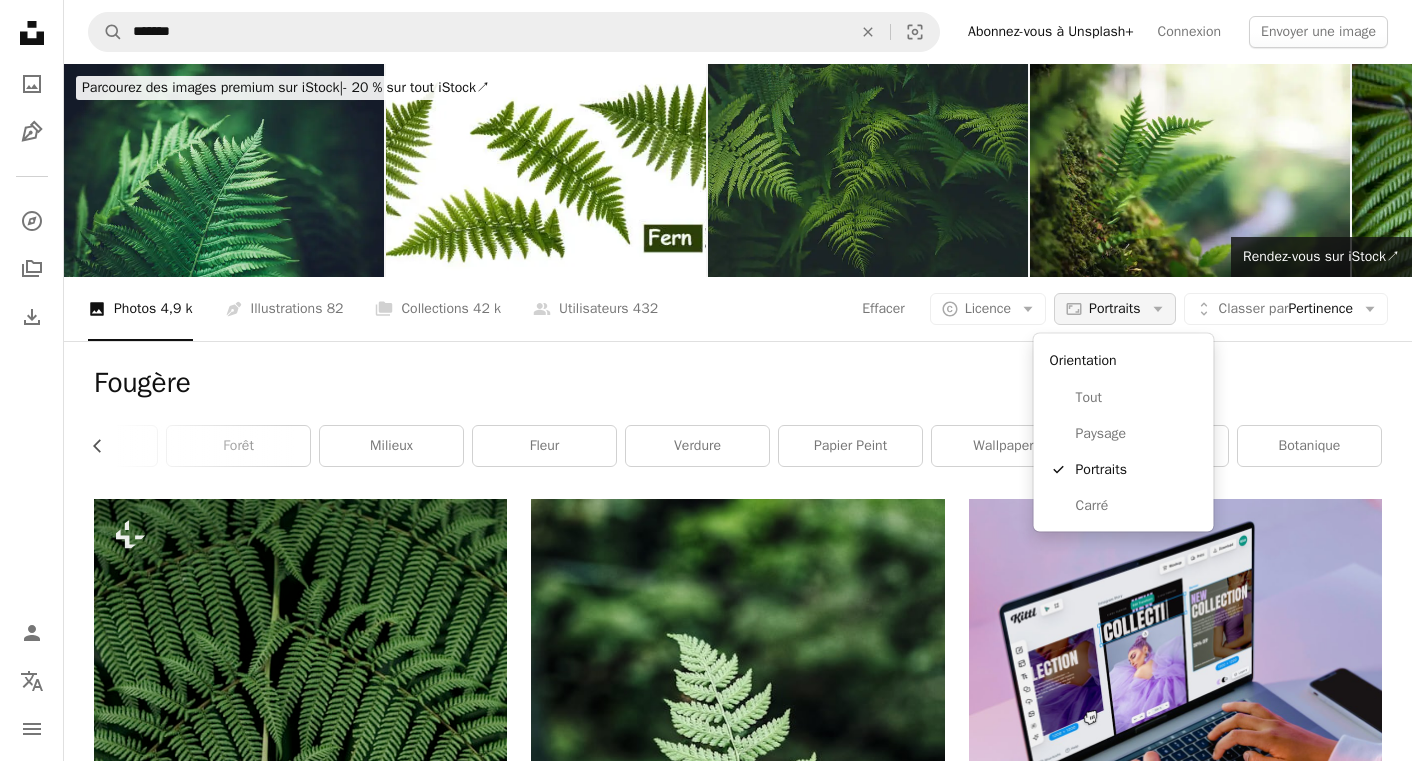 click on "Portraits" at bounding box center [1114, 309] 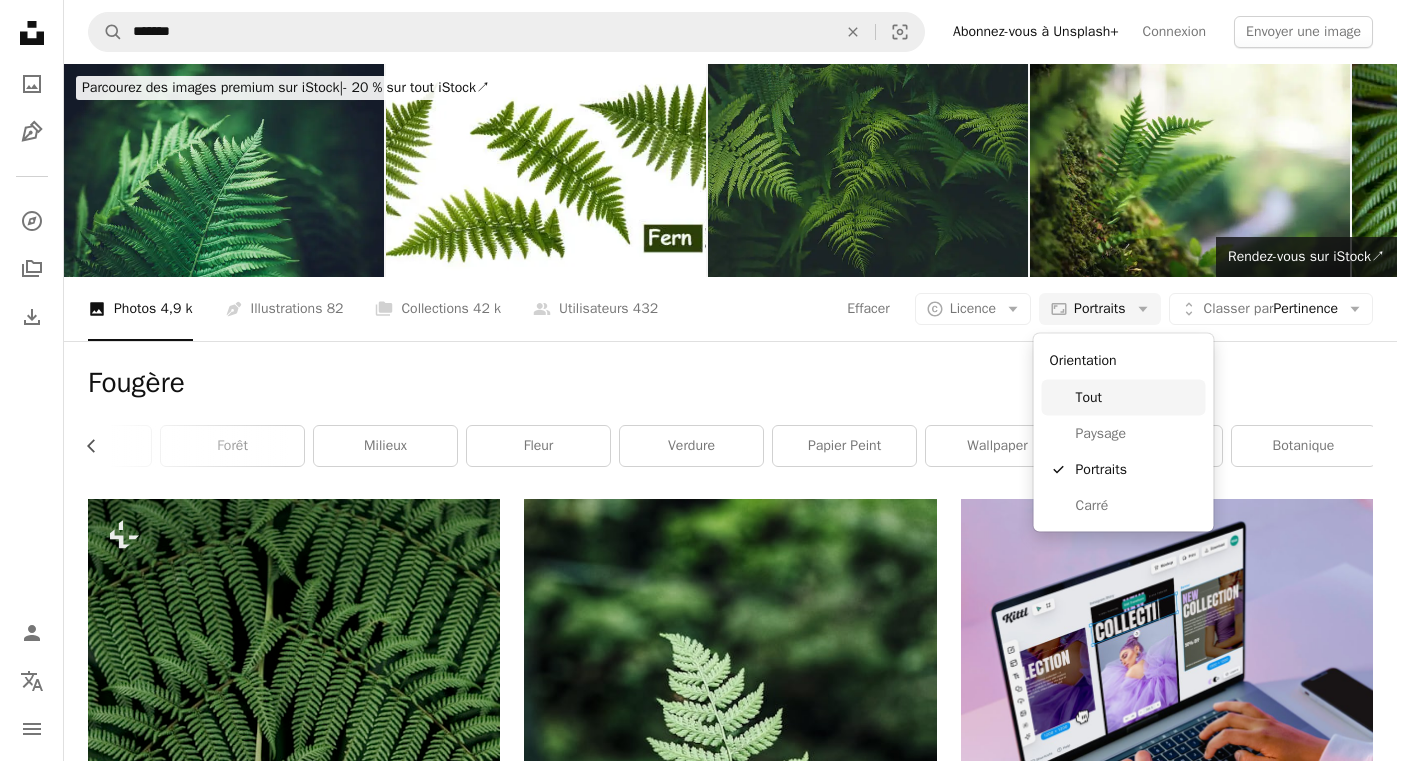 click on "Tout" at bounding box center (1137, 398) 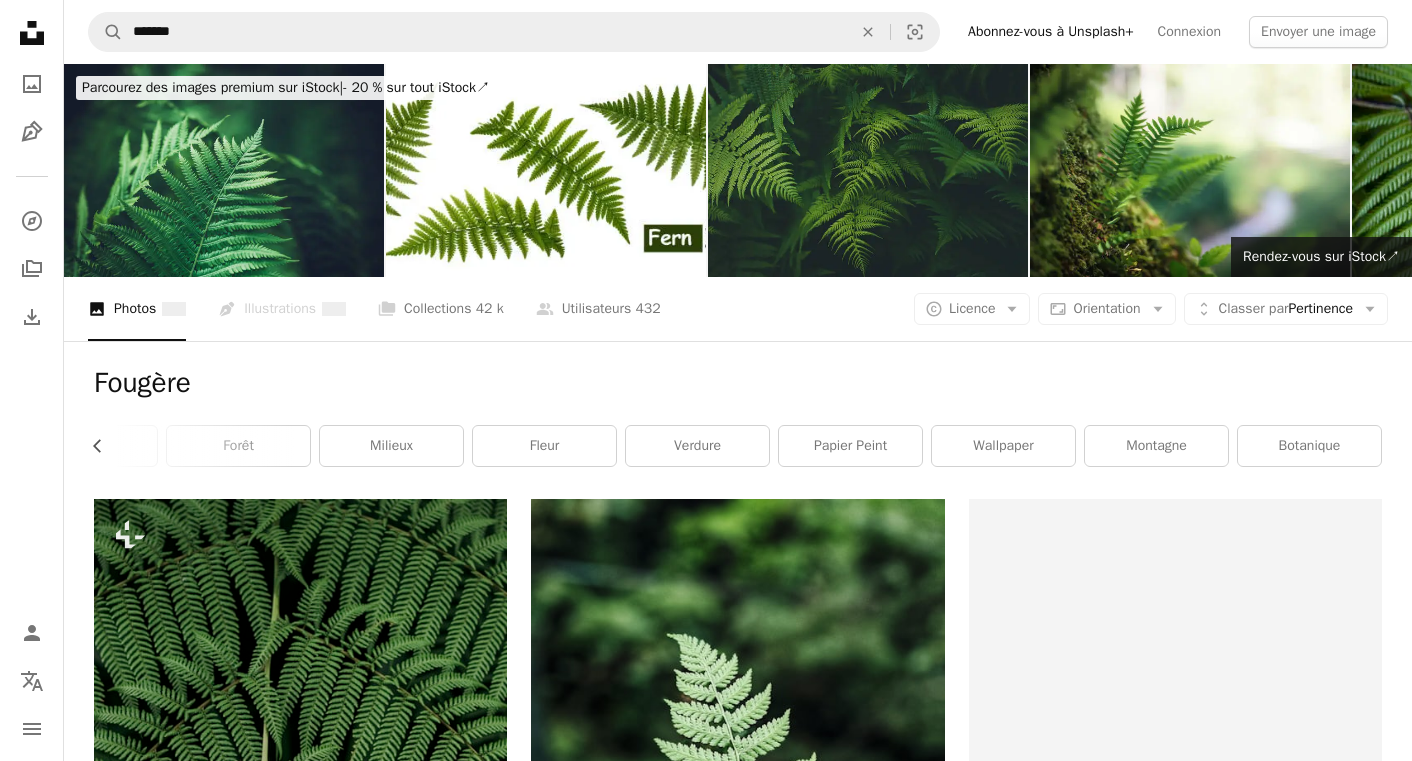 scroll, scrollTop: 0, scrollLeft: 540, axis: horizontal 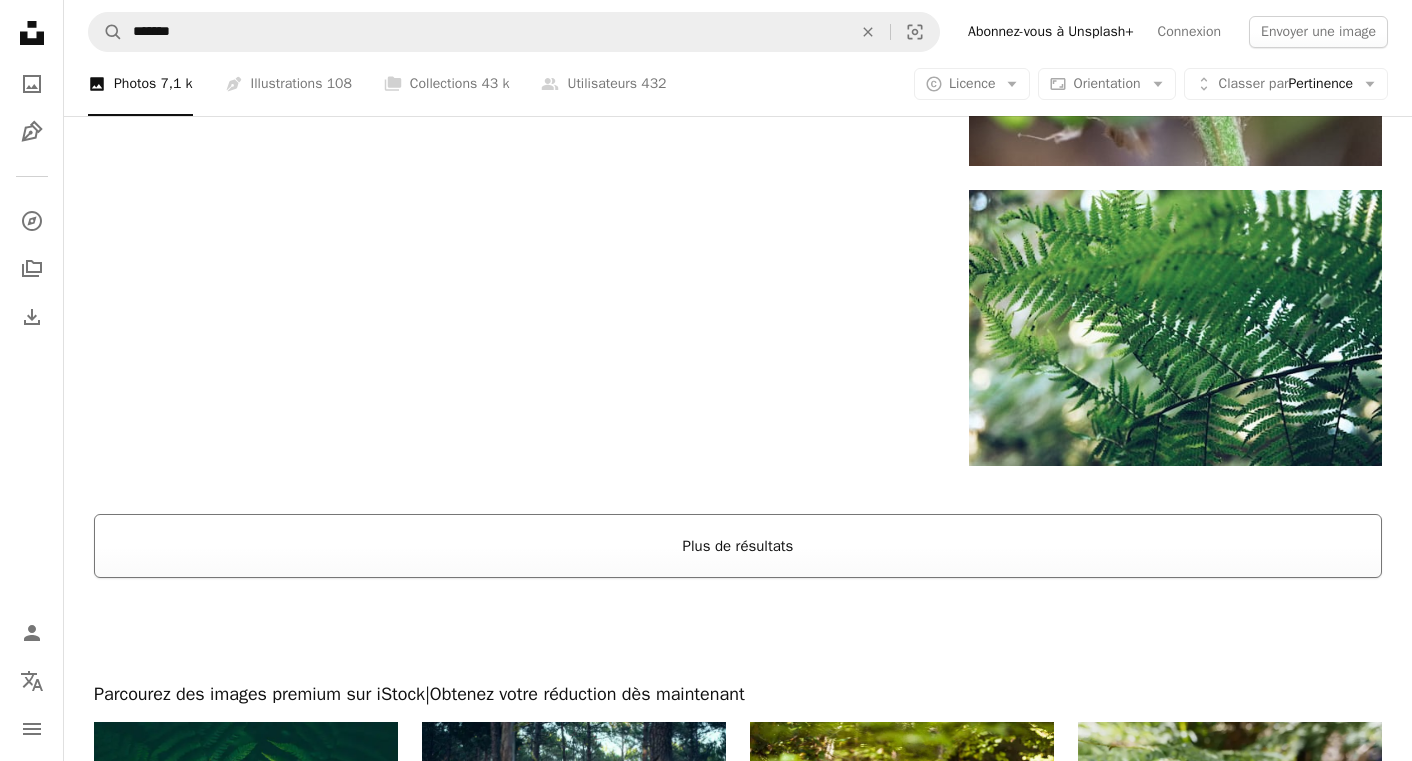 click on "Plus de résultats" at bounding box center (738, 546) 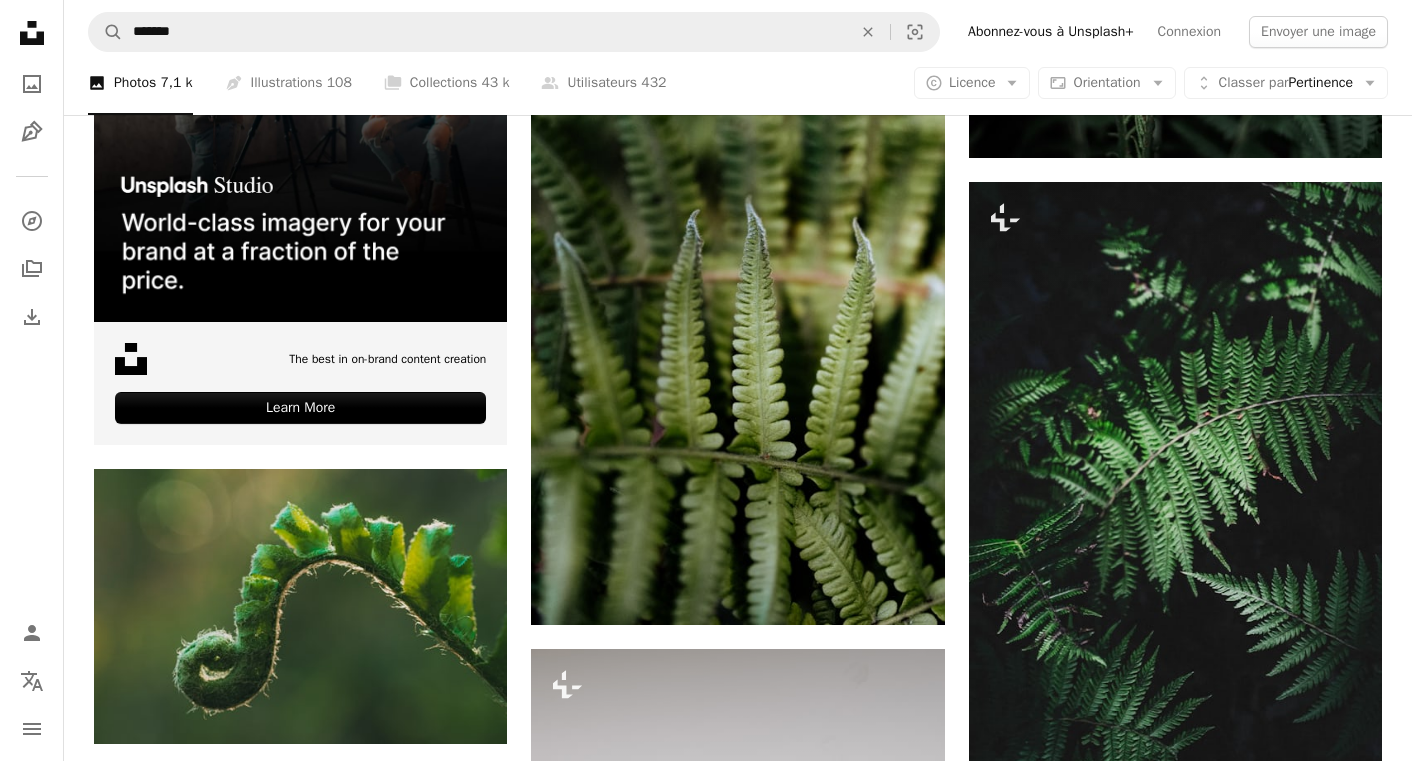 scroll, scrollTop: 5618, scrollLeft: 0, axis: vertical 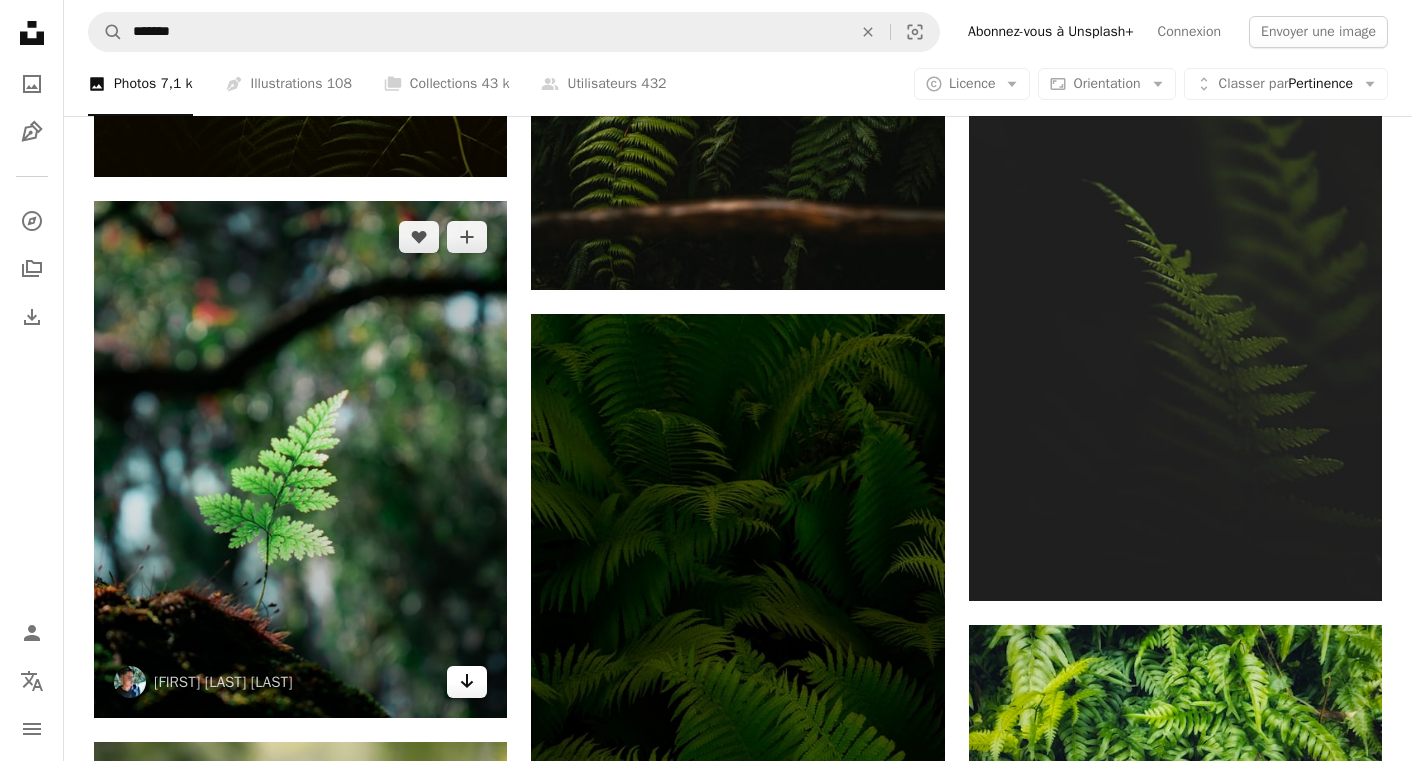 click on "Arrow pointing down" 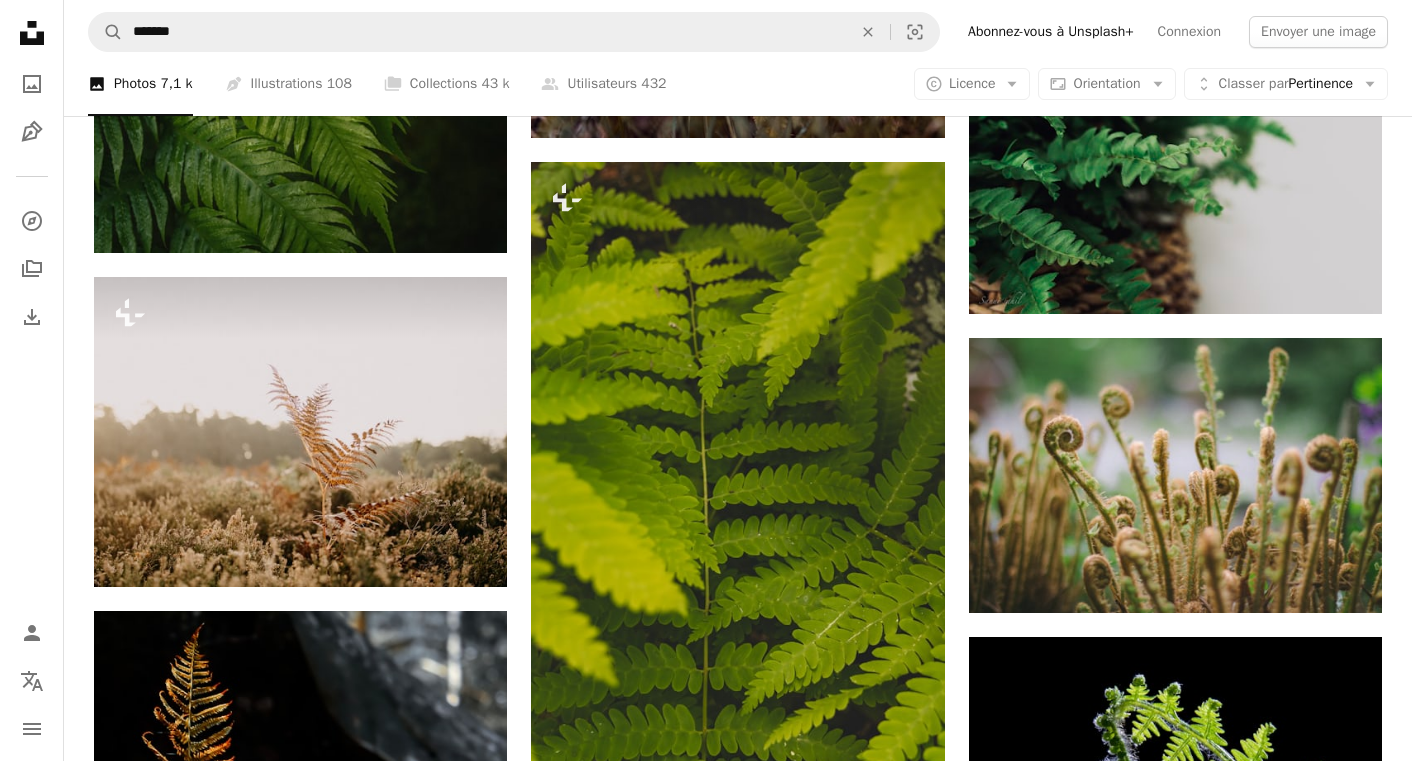 scroll, scrollTop: 41610, scrollLeft: 0, axis: vertical 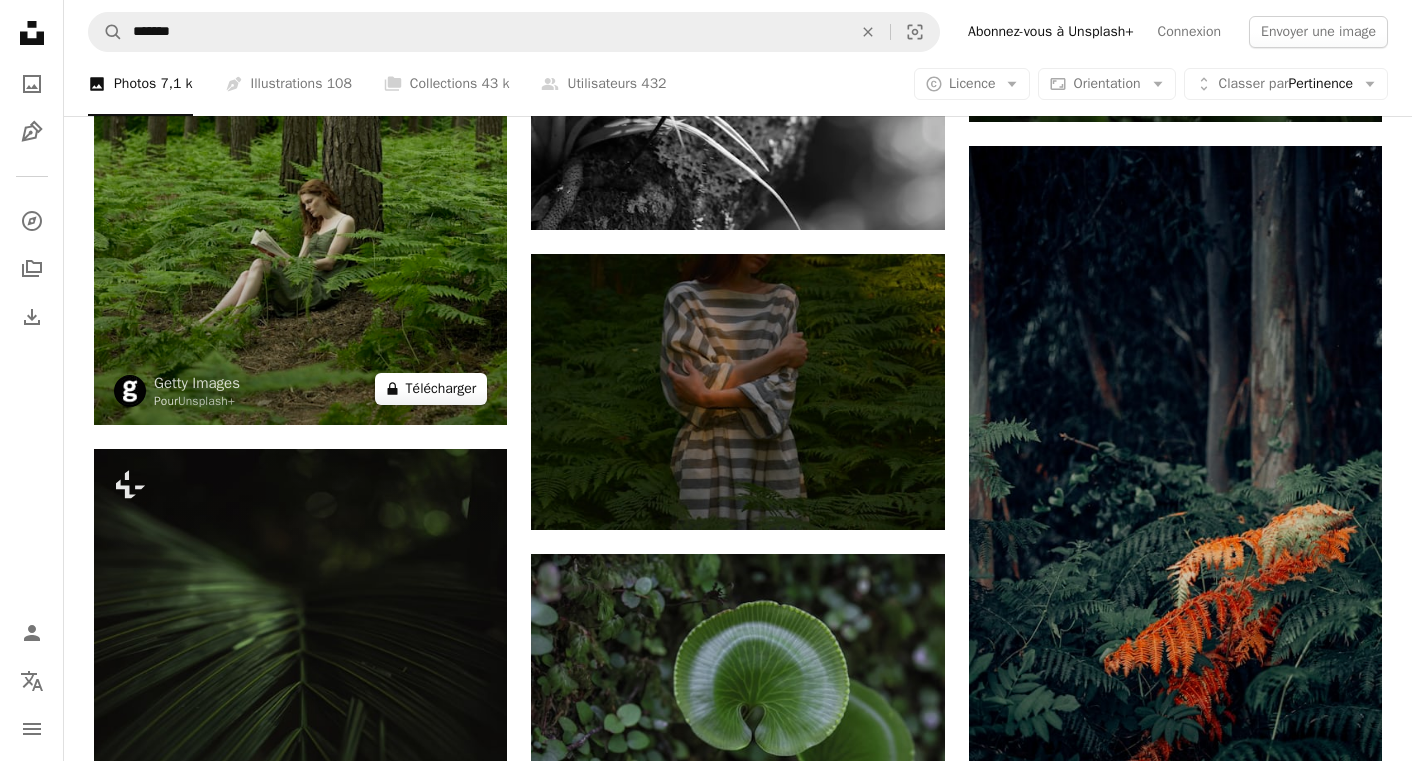 click on "A lock Télécharger" at bounding box center [431, 389] 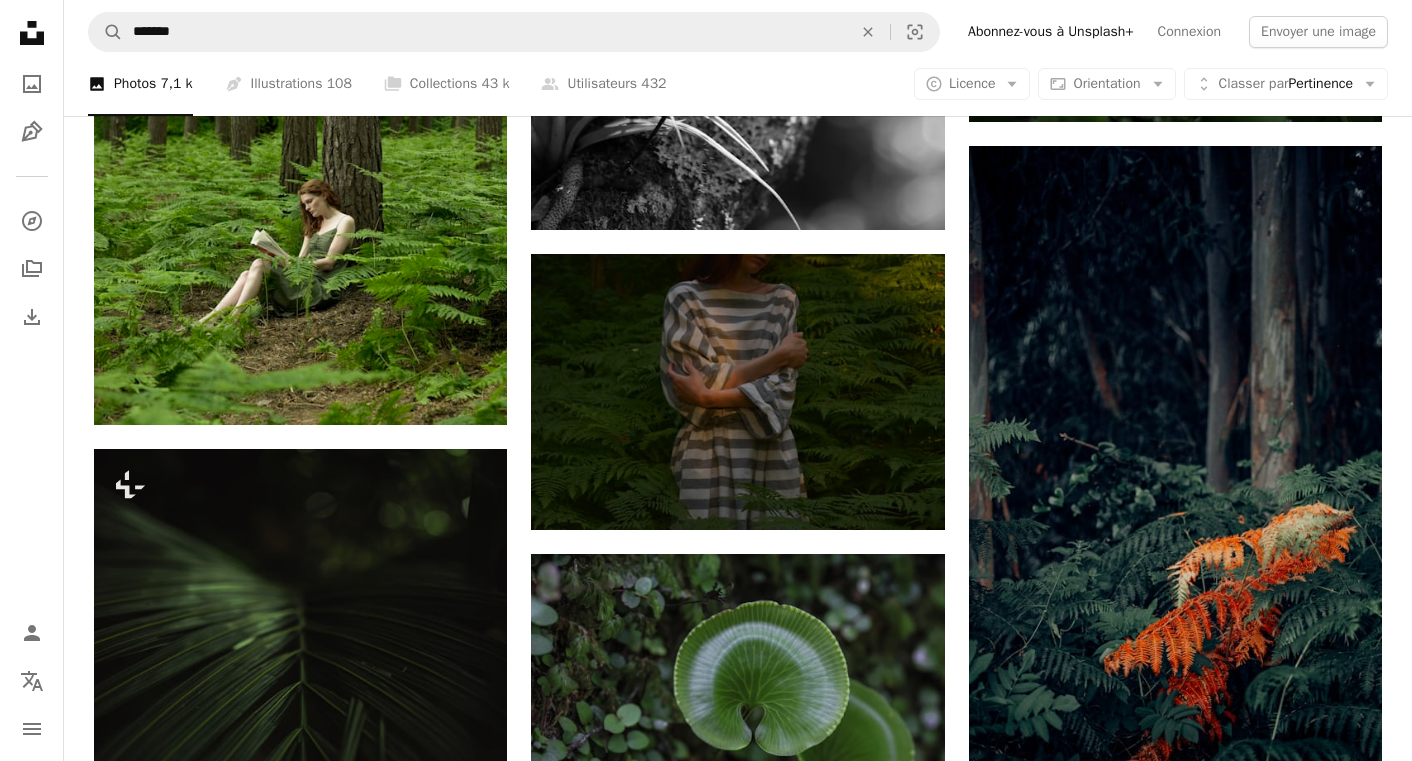 click on "An X shape Premium, images prêtes à l’emploi. Profitez d’un accès illimité. A plus sign Contenu ajouté chaque mois réservé aux membres A plus sign Téléchargements libres de droits illimités A plus sign Illustrations  Nouveau A plus sign Protections juridiques renforcées annuel 62 %  de réduction mensuel 16 €   6 € EUR par mois * Abonnez-vous à  Unsplash+ * Facturé à l’avance en cas de paiement annuel  72 € Plus les taxes applicables. Renouvellement automatique. Annuler à tout moment." at bounding box center (706, 3999) 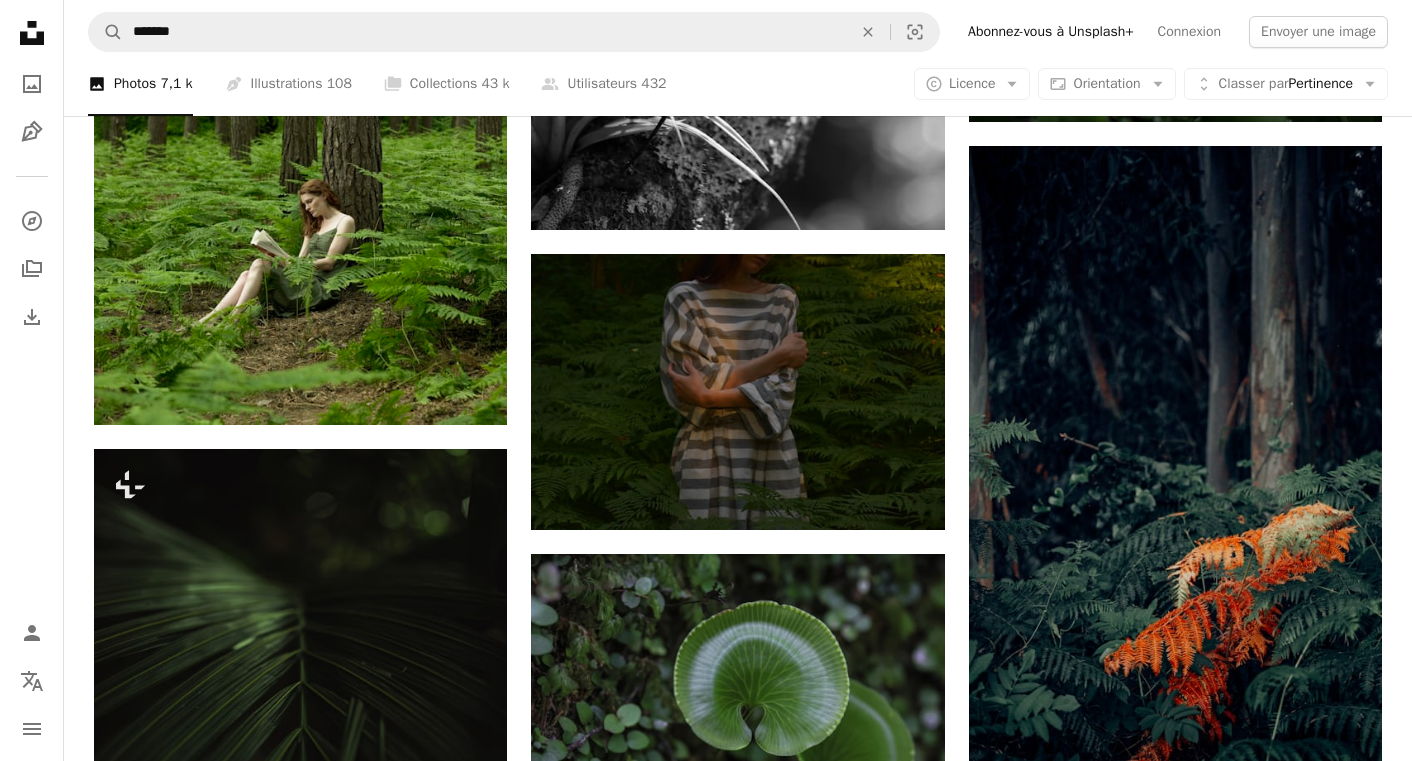 scroll, scrollTop: 44721, scrollLeft: 0, axis: vertical 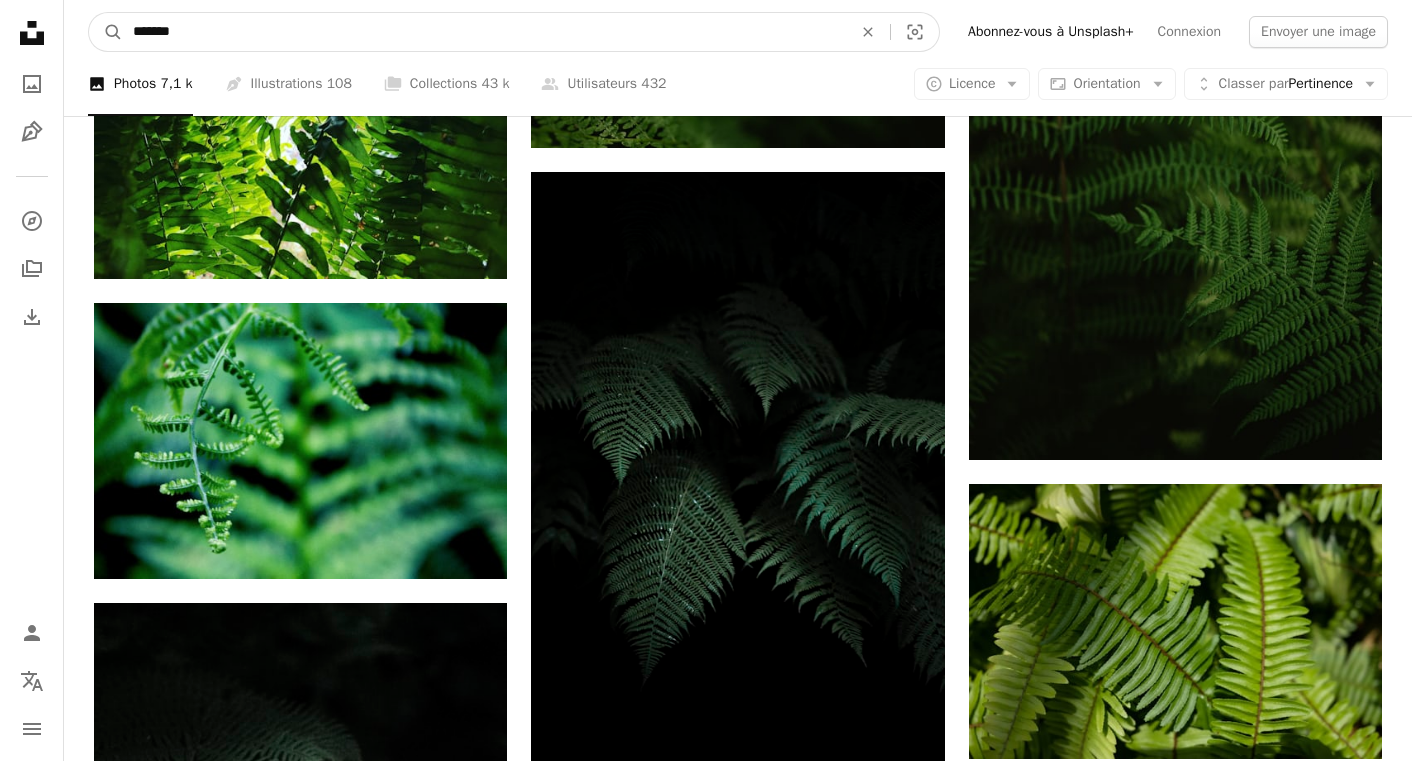 click on "*******" at bounding box center (484, 32) 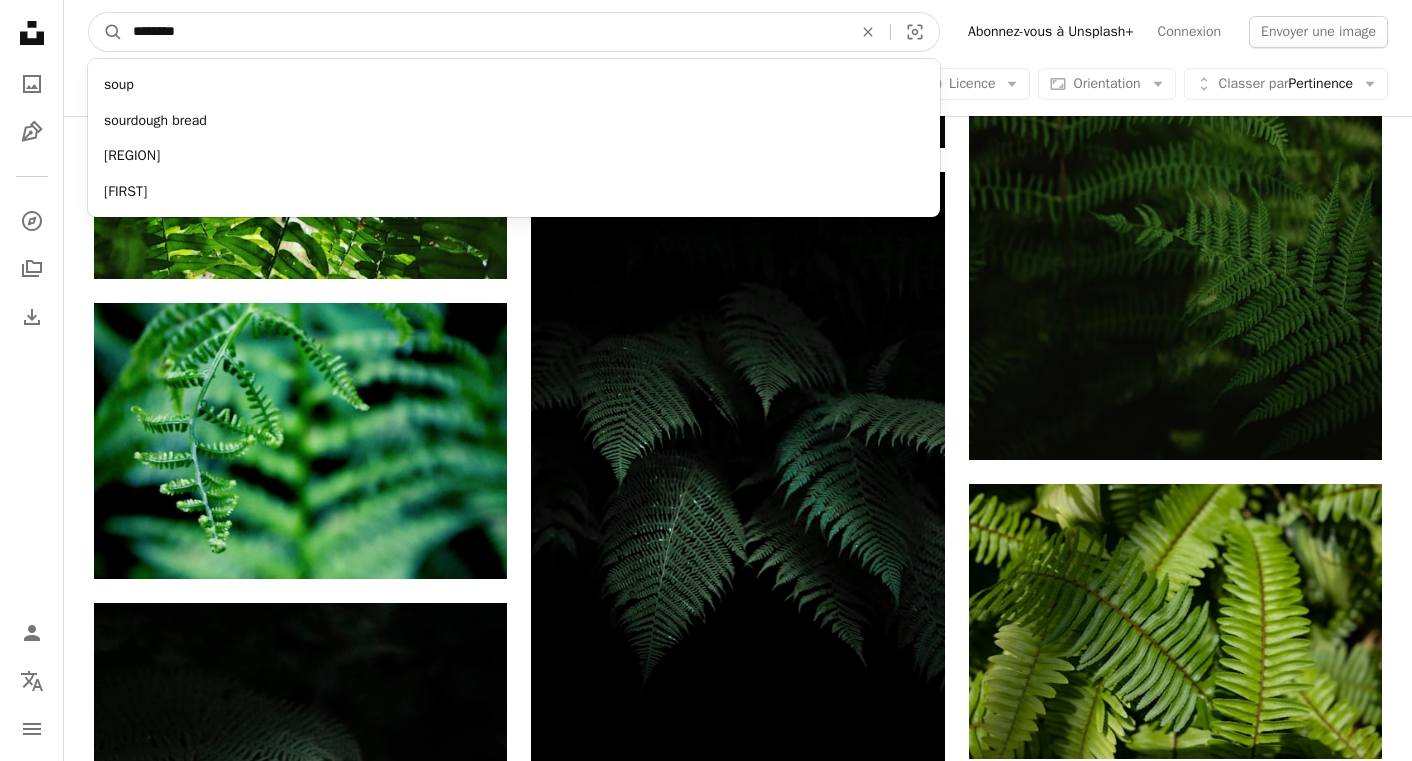 type on "*********" 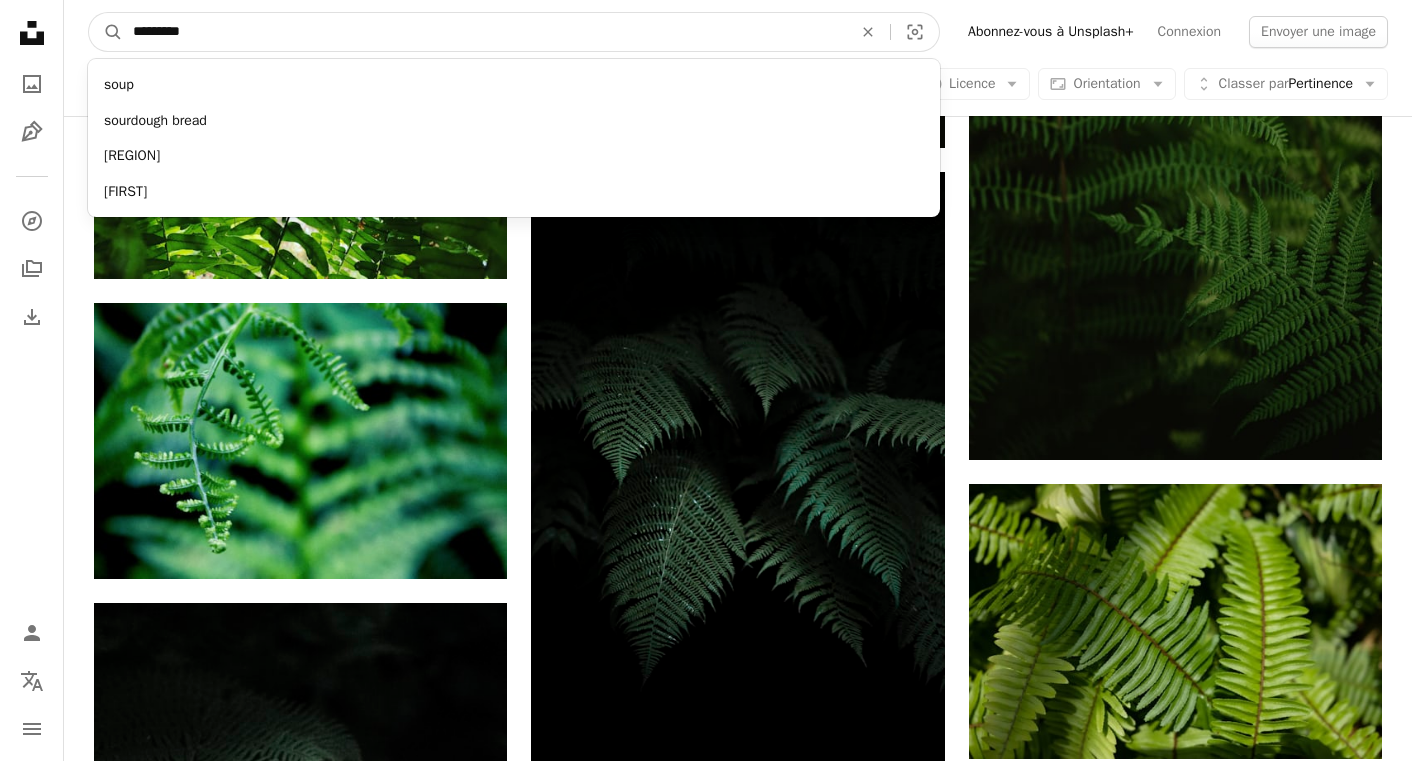 click on "A magnifying glass" at bounding box center (106, 32) 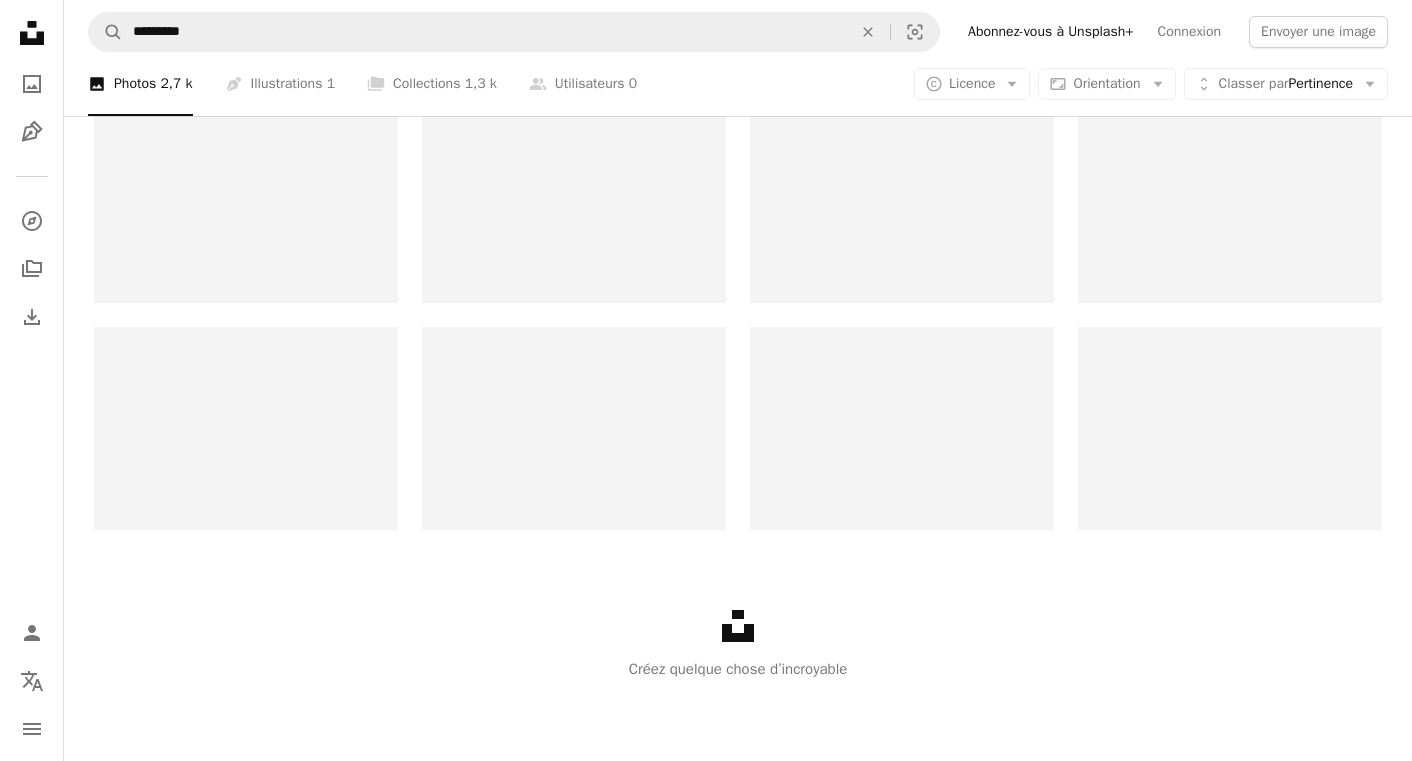 scroll, scrollTop: 0, scrollLeft: 0, axis: both 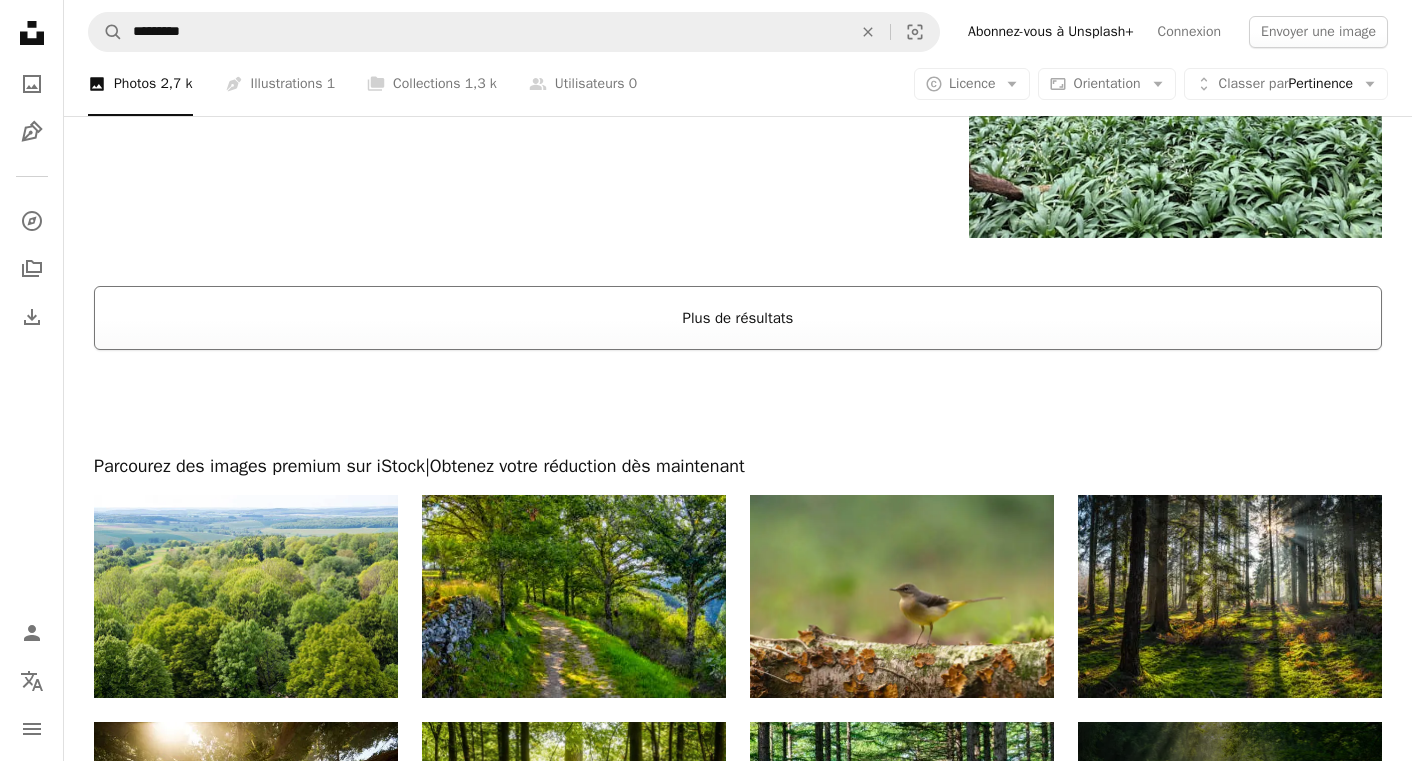 click on "Plus de résultats" at bounding box center [738, 318] 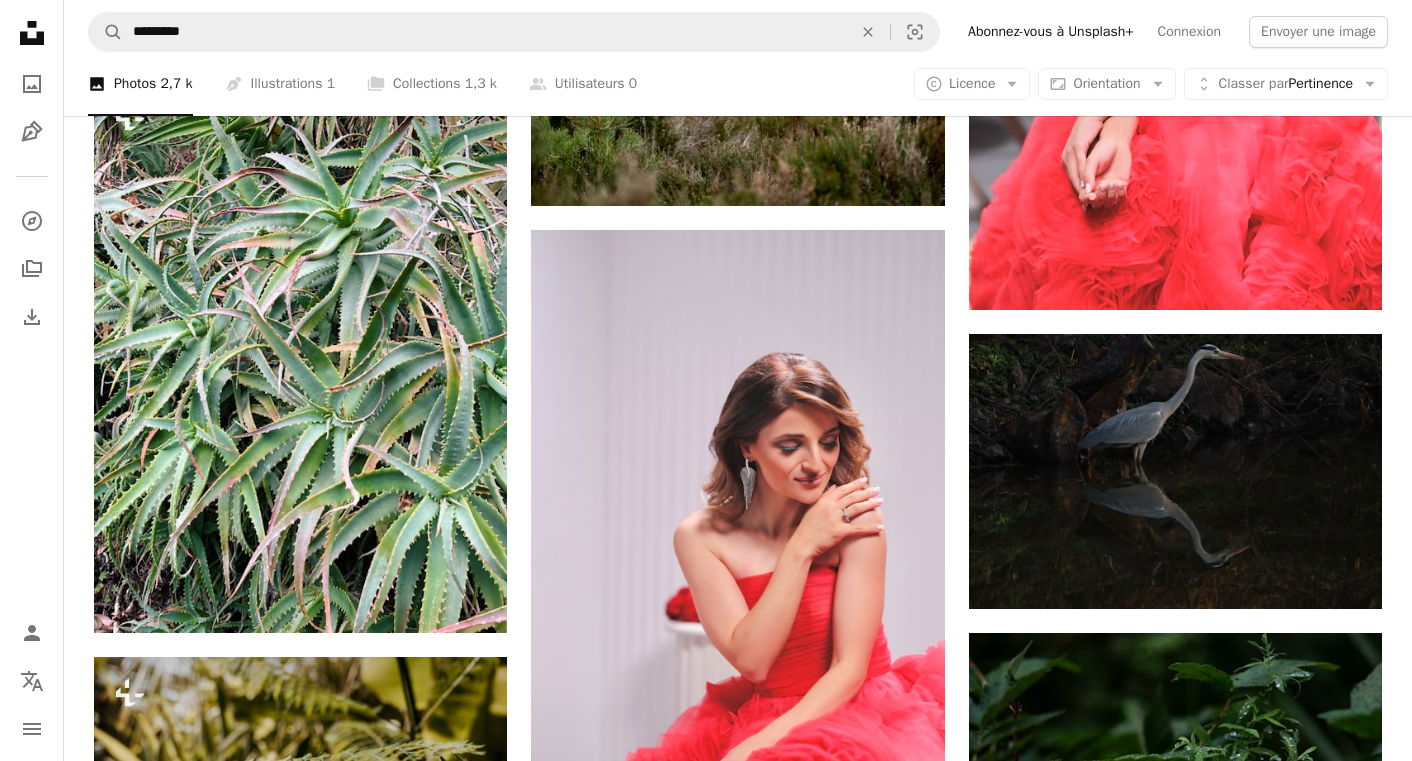 scroll, scrollTop: 5655, scrollLeft: 0, axis: vertical 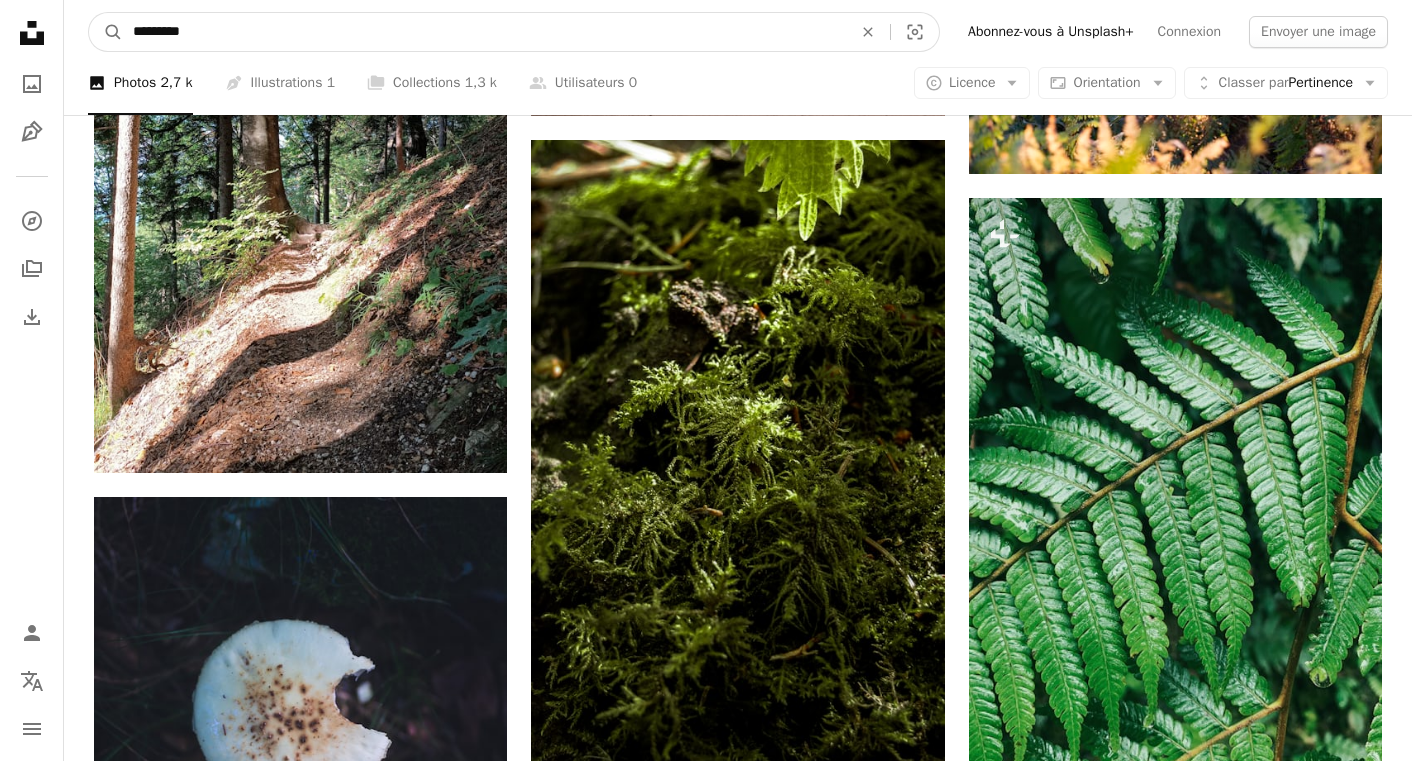click on "*********" at bounding box center [484, 32] 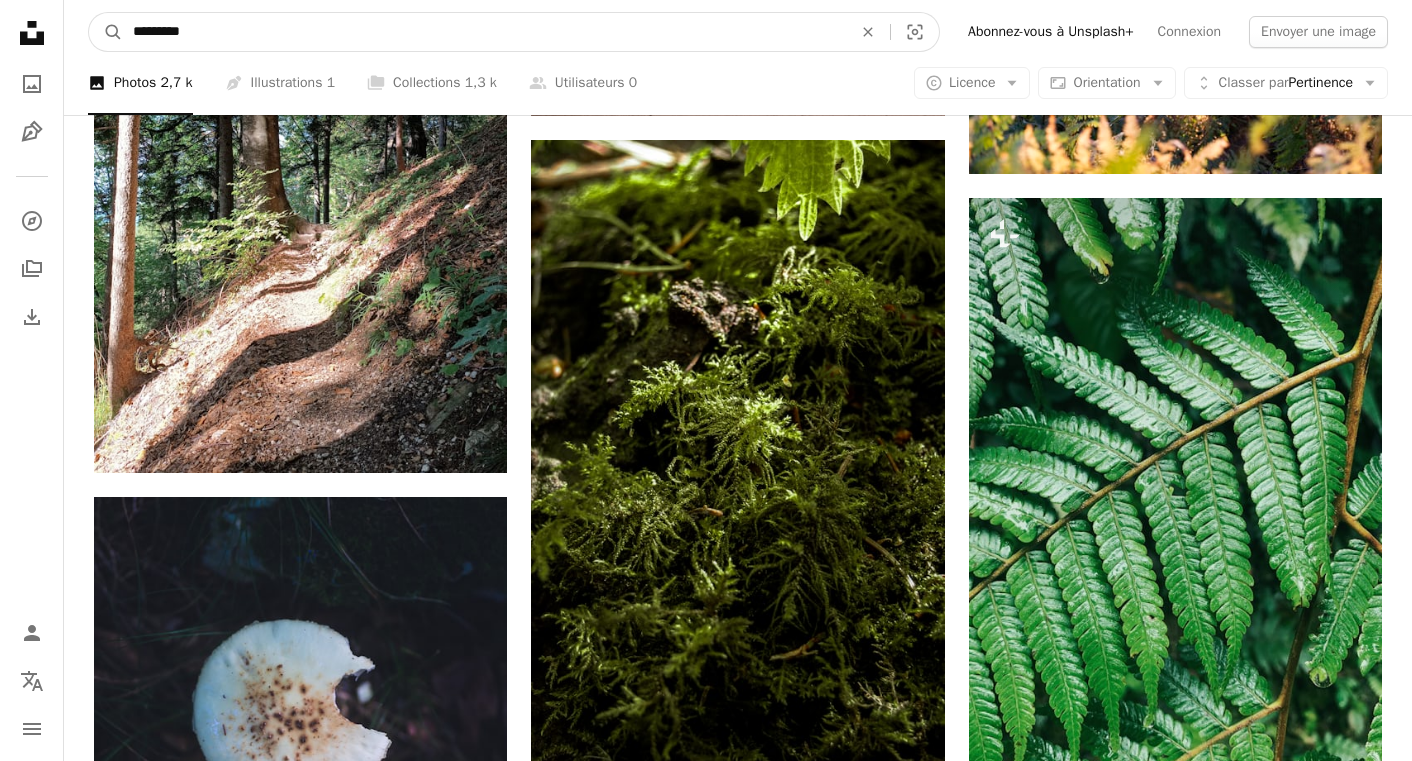 click on "*********" at bounding box center (484, 32) 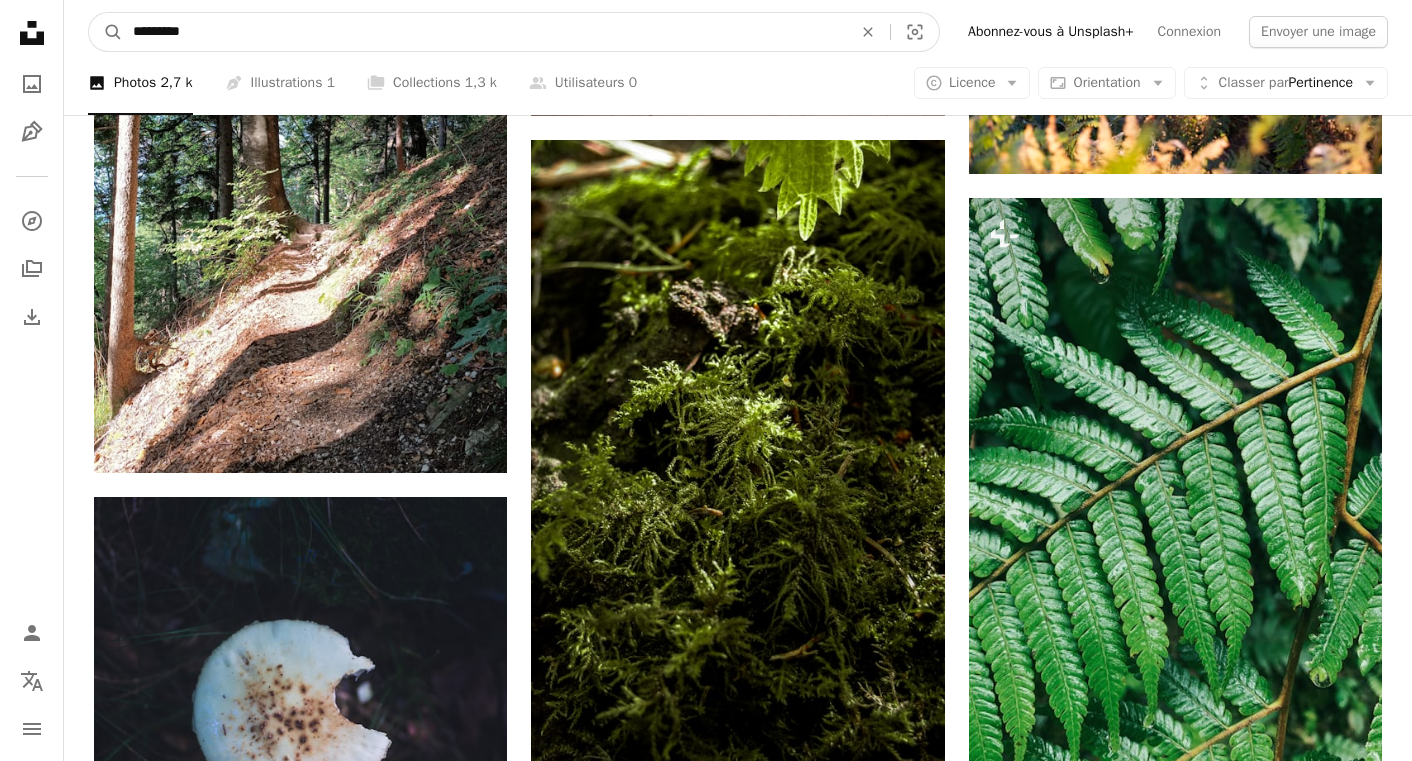 click on "*********" at bounding box center (484, 32) 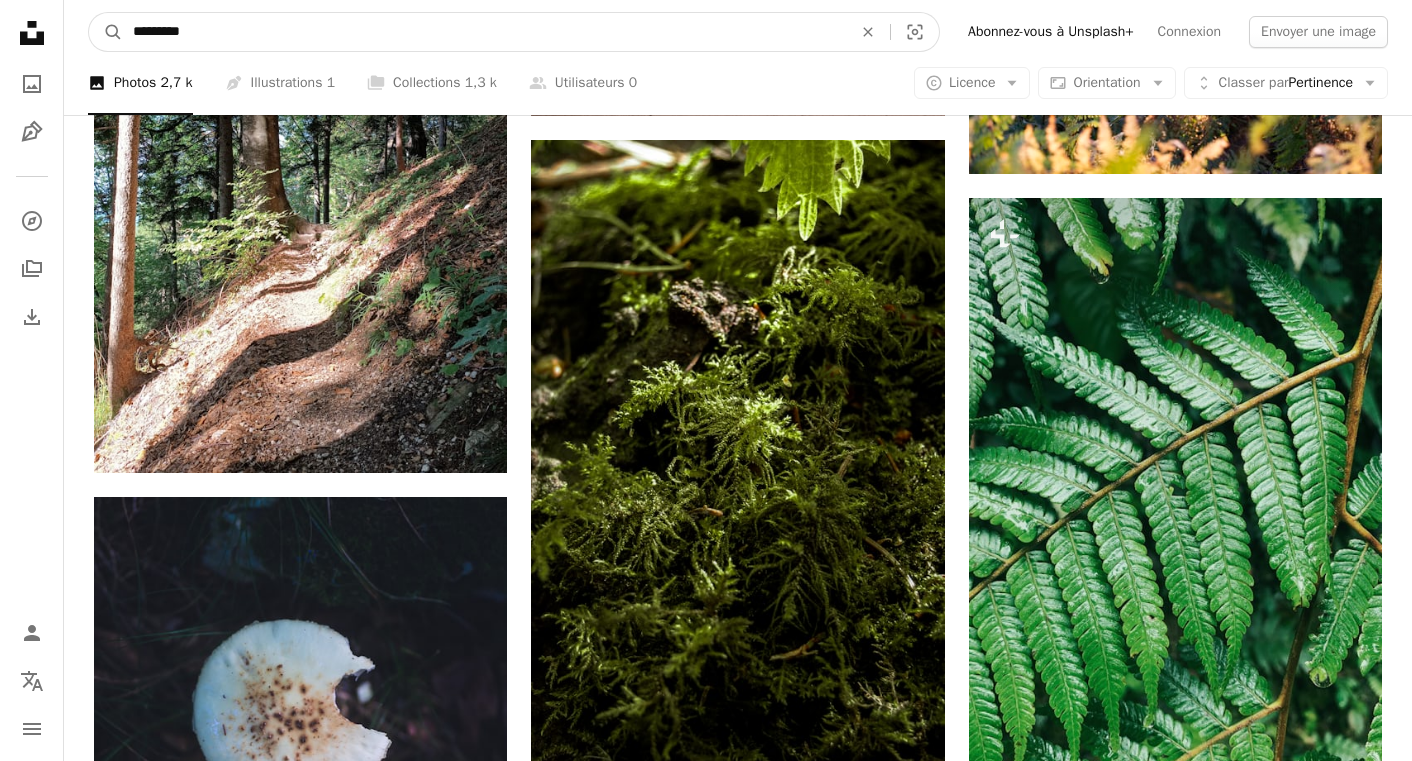 click on "*********" at bounding box center [484, 32] 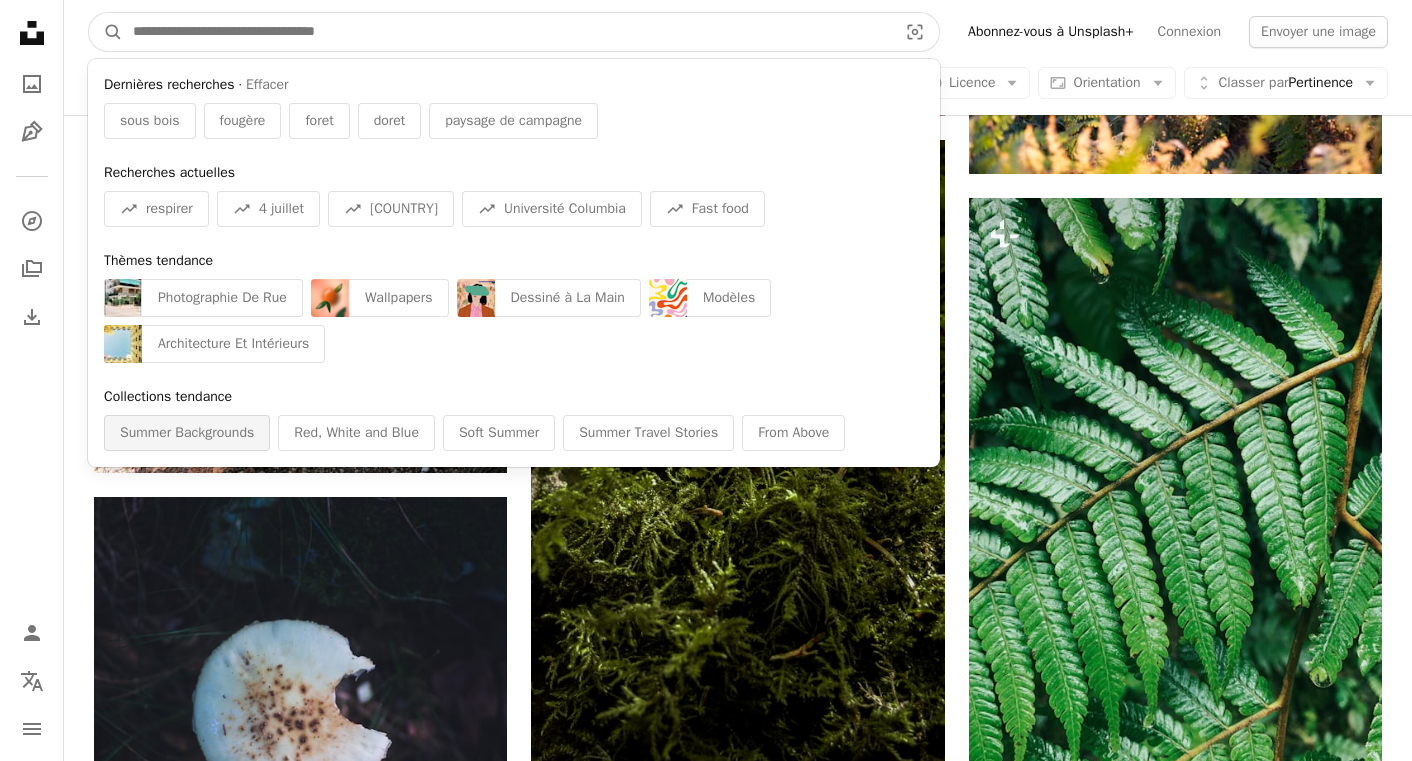 type 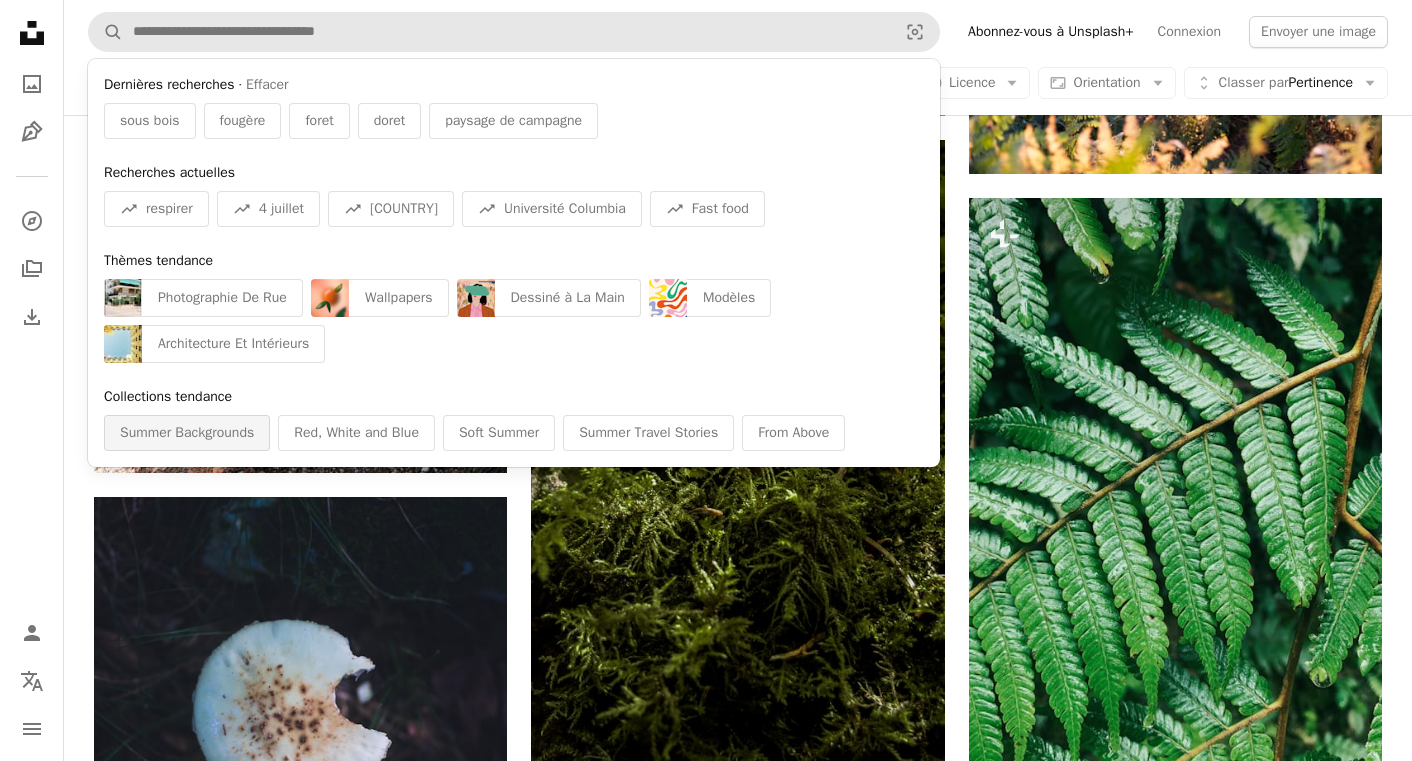 click on "Summer Backgrounds" at bounding box center [187, 433] 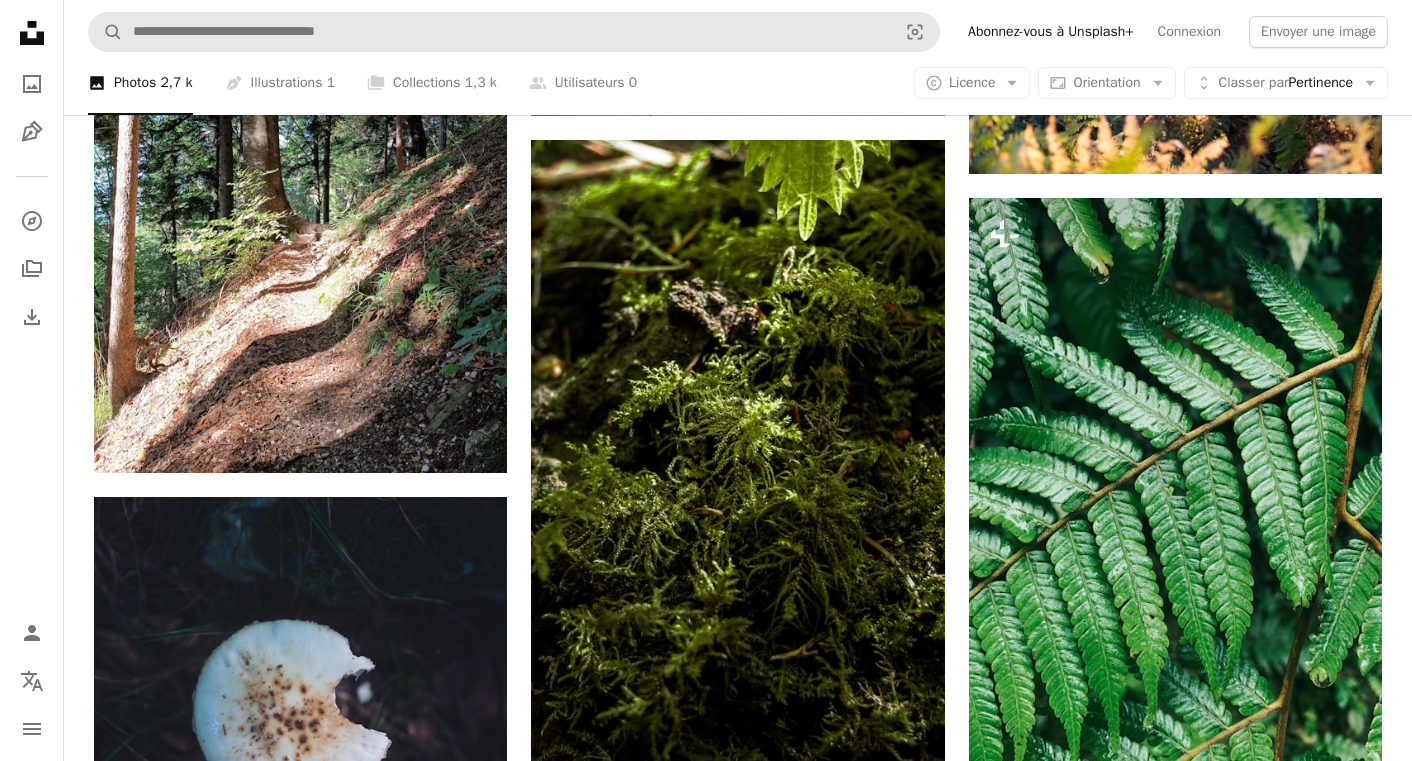scroll, scrollTop: 0, scrollLeft: 0, axis: both 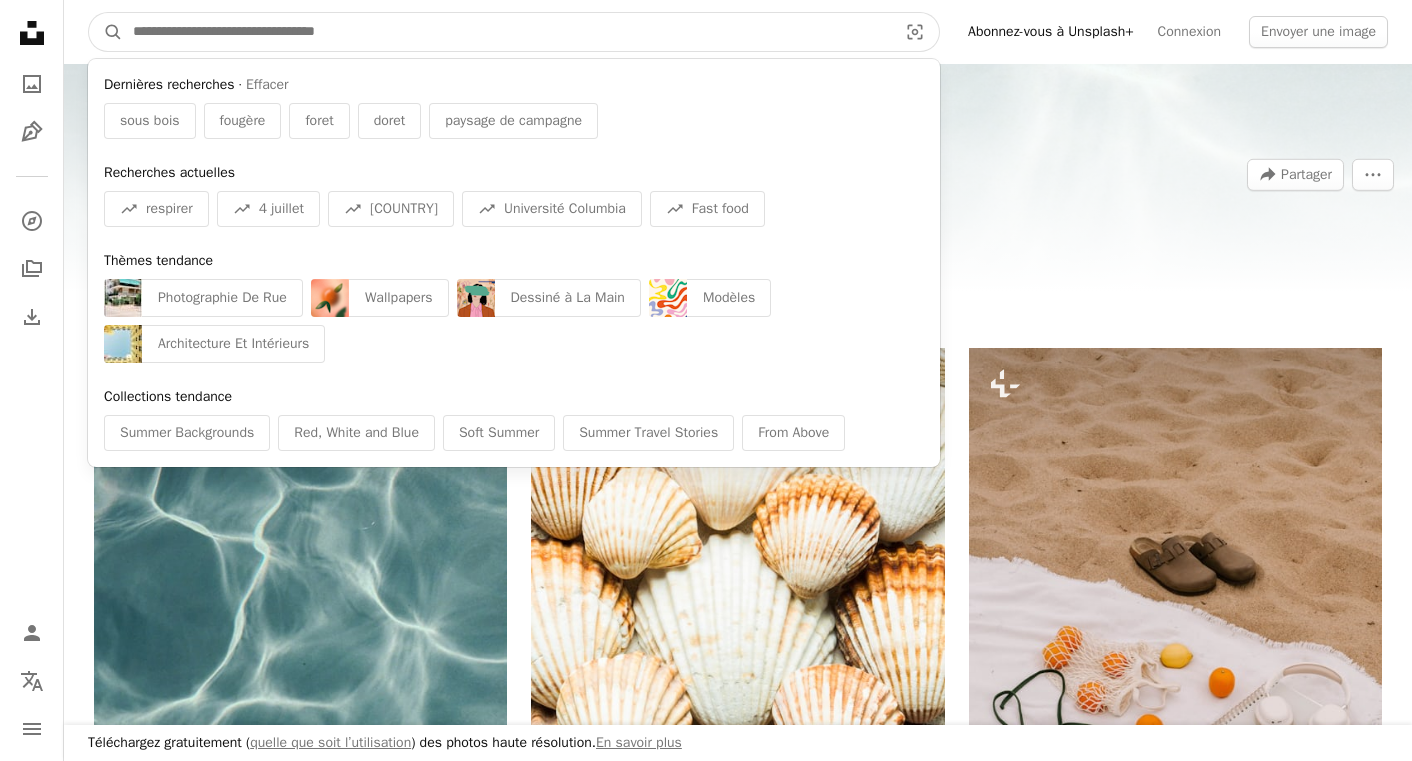 click at bounding box center [507, 32] 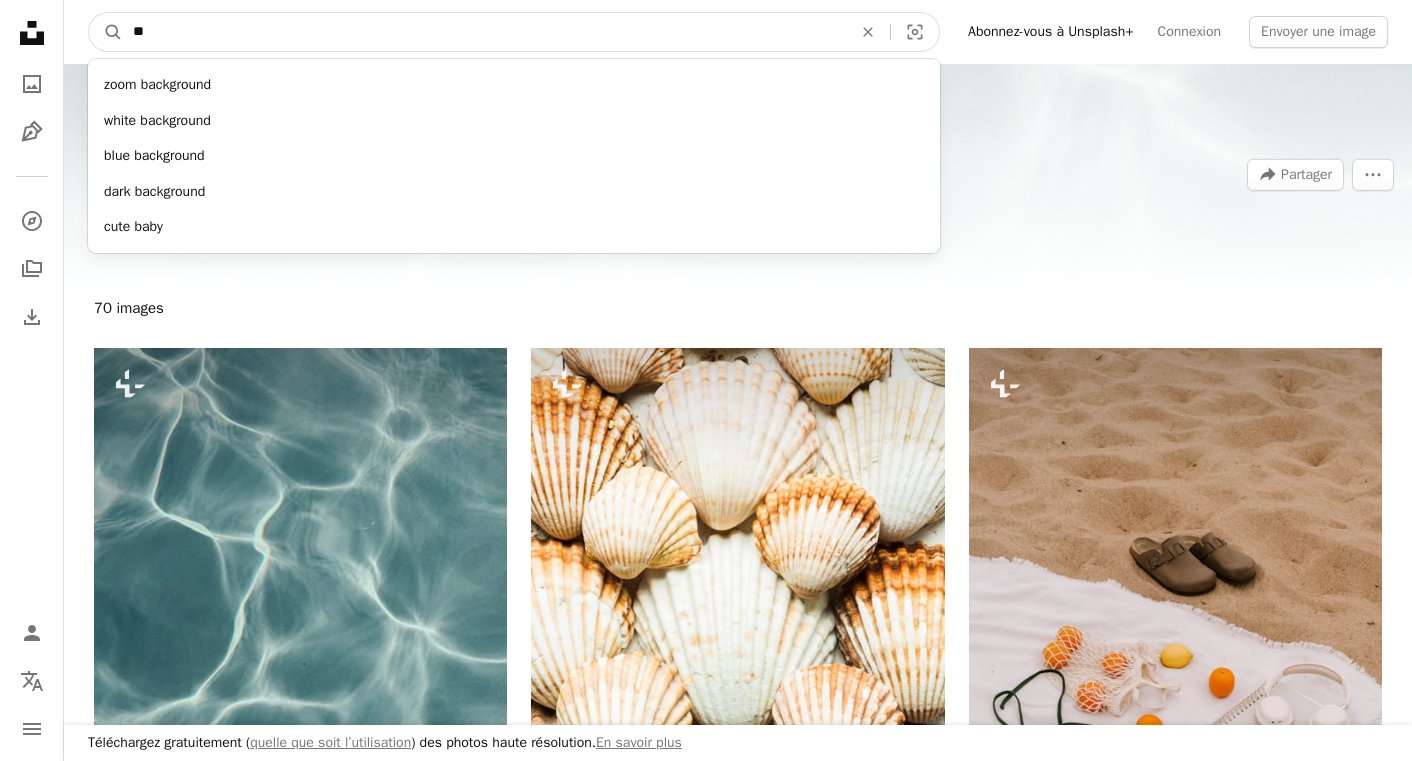 type on "*" 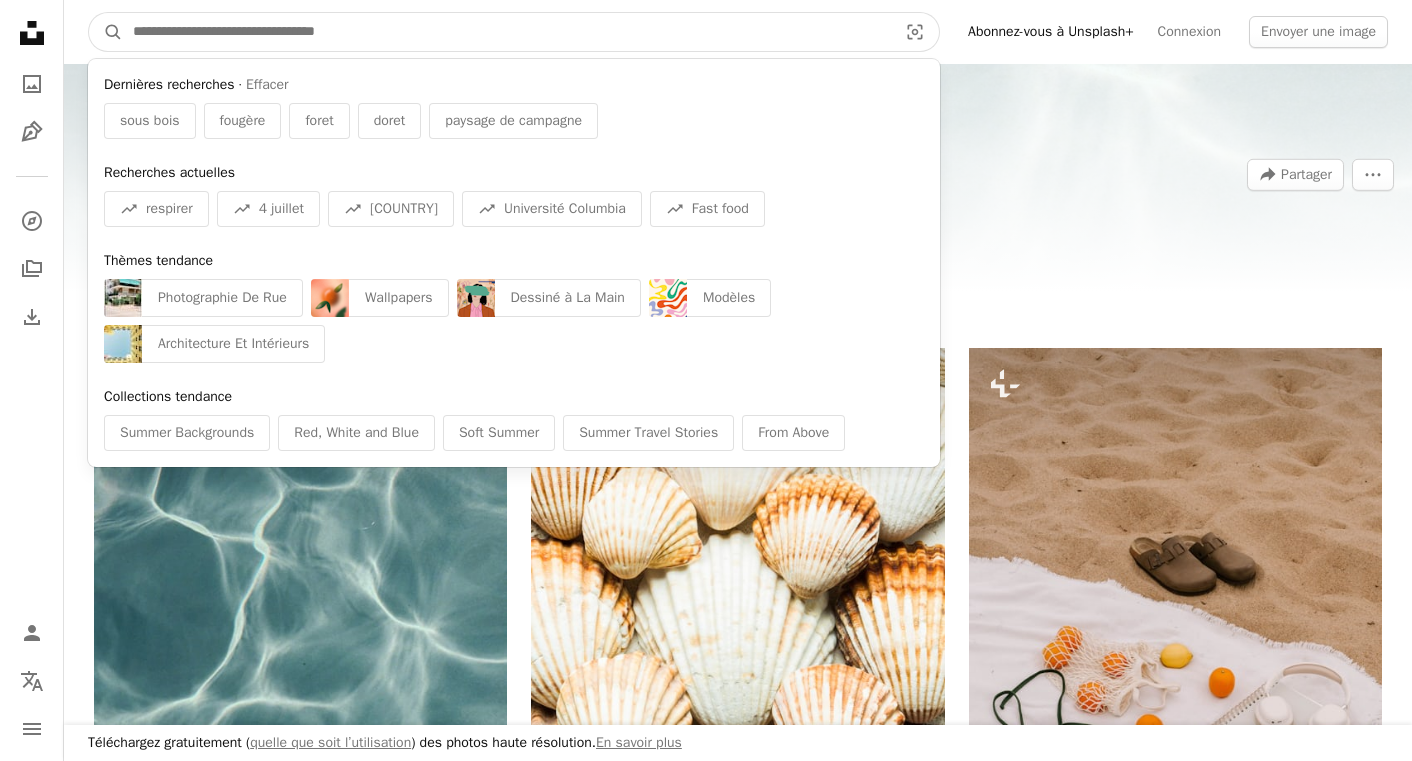 type on "*" 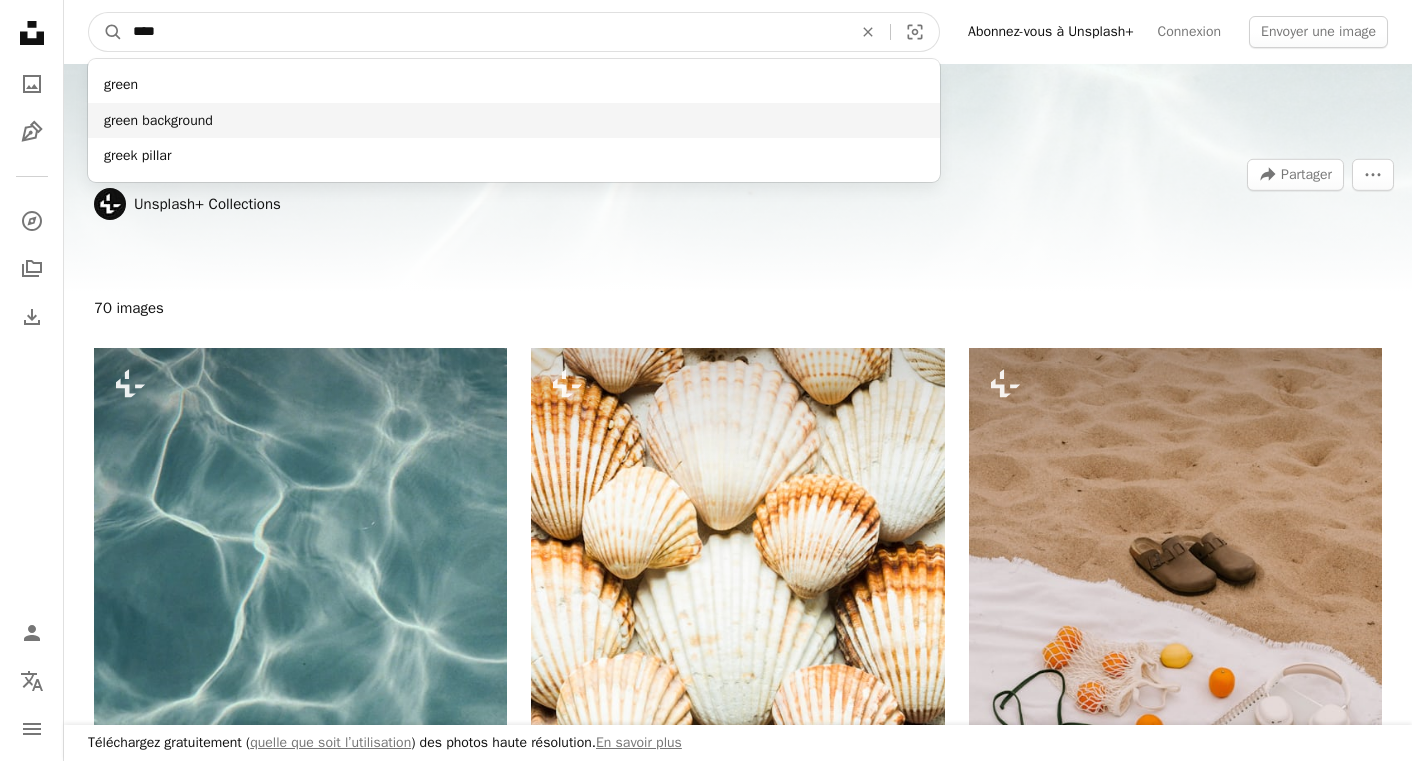 type on "****" 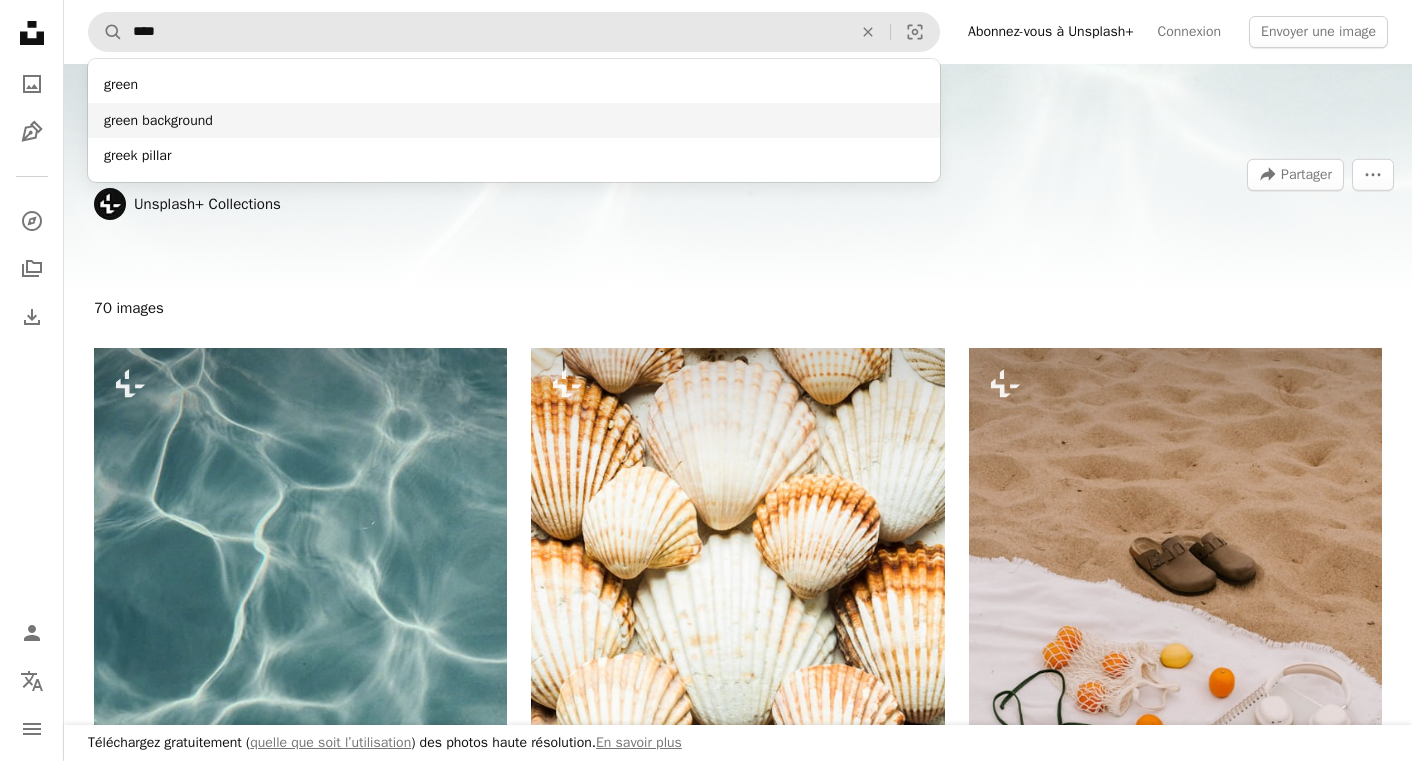 click on "green background" at bounding box center [514, 121] 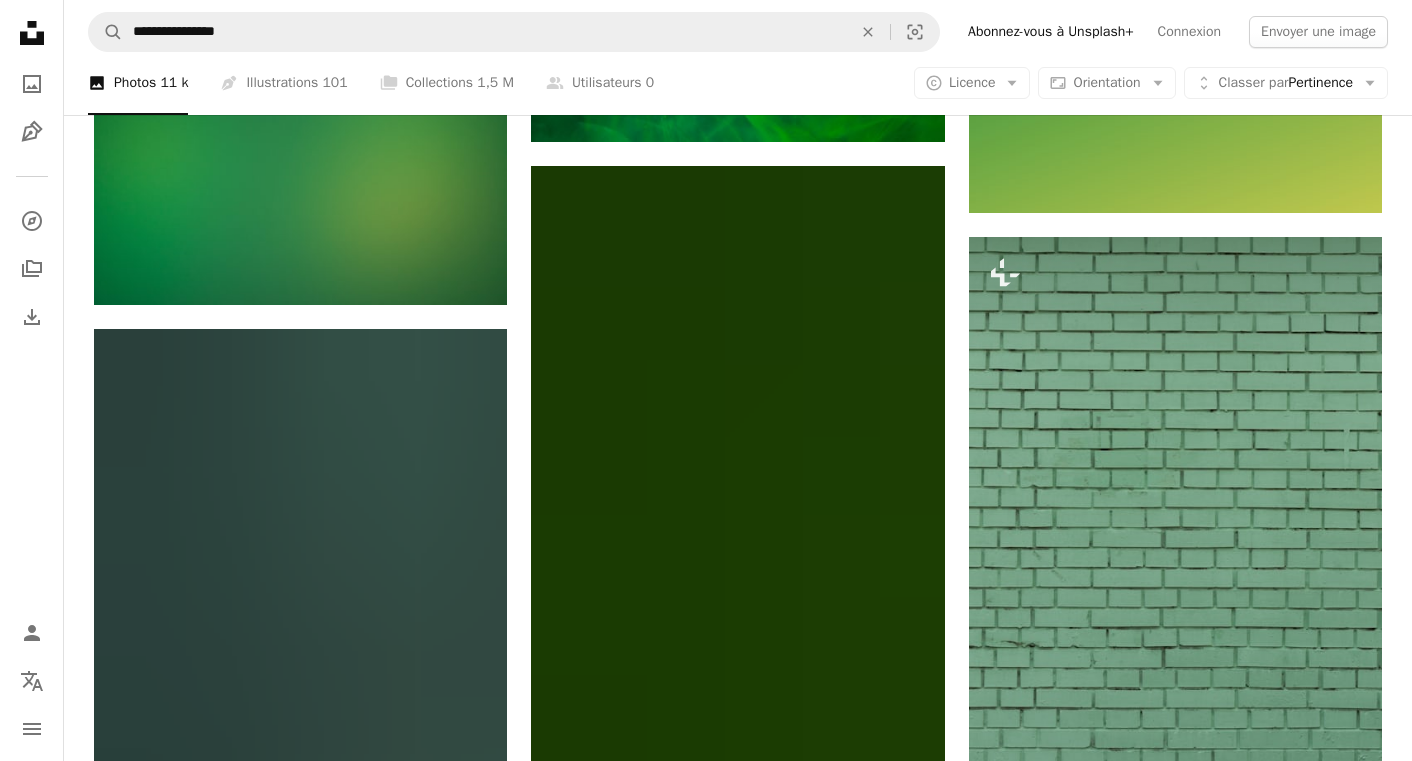 scroll, scrollTop: 2454, scrollLeft: 0, axis: vertical 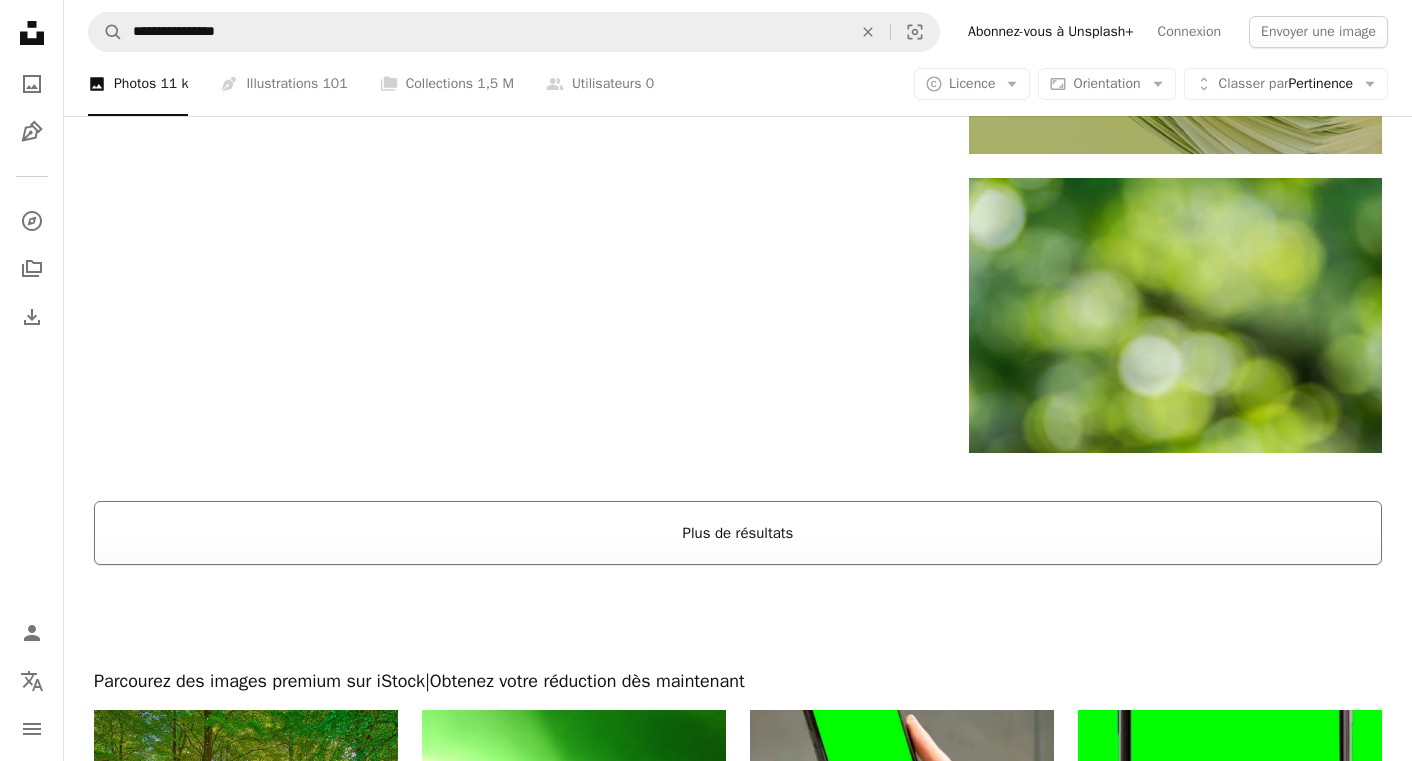 click on "Plus de résultats" at bounding box center [738, 533] 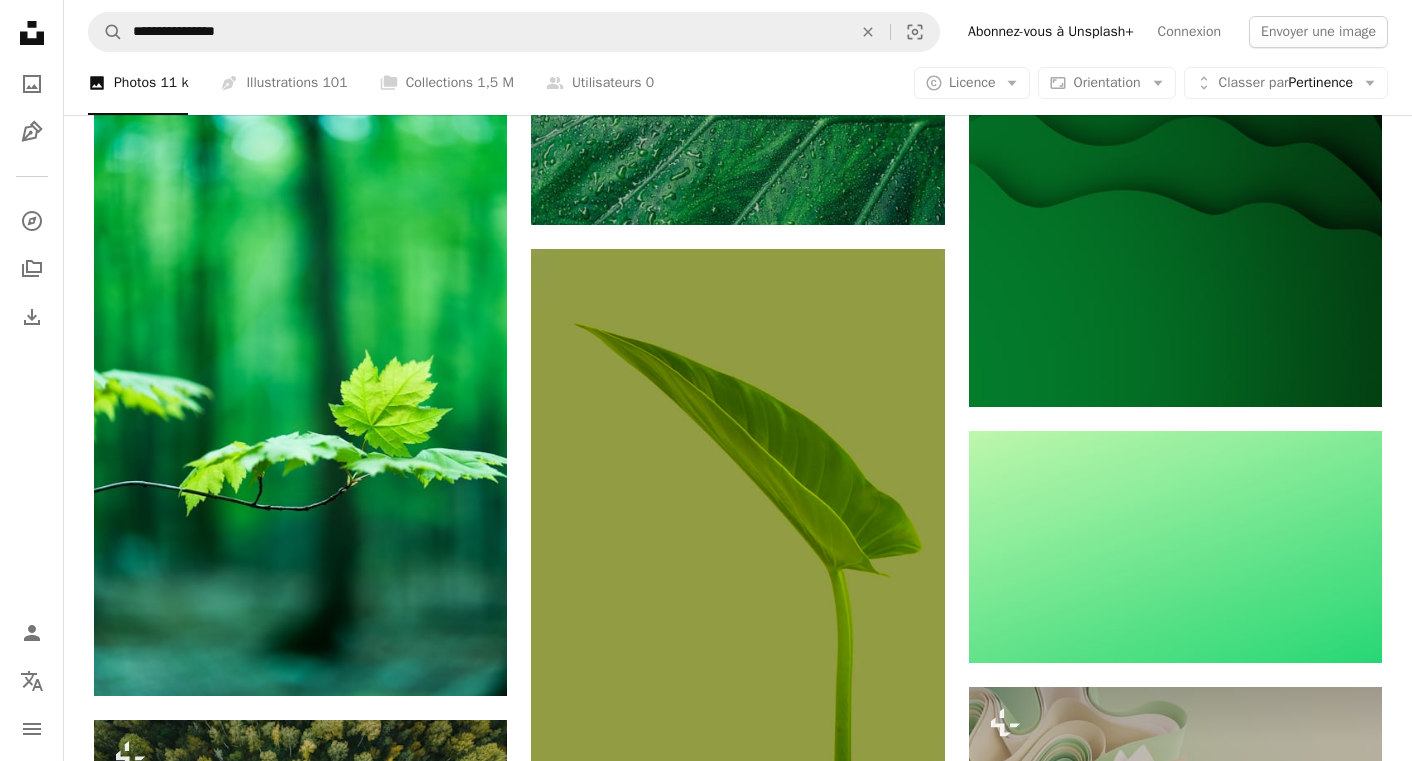 scroll, scrollTop: 4474, scrollLeft: 0, axis: vertical 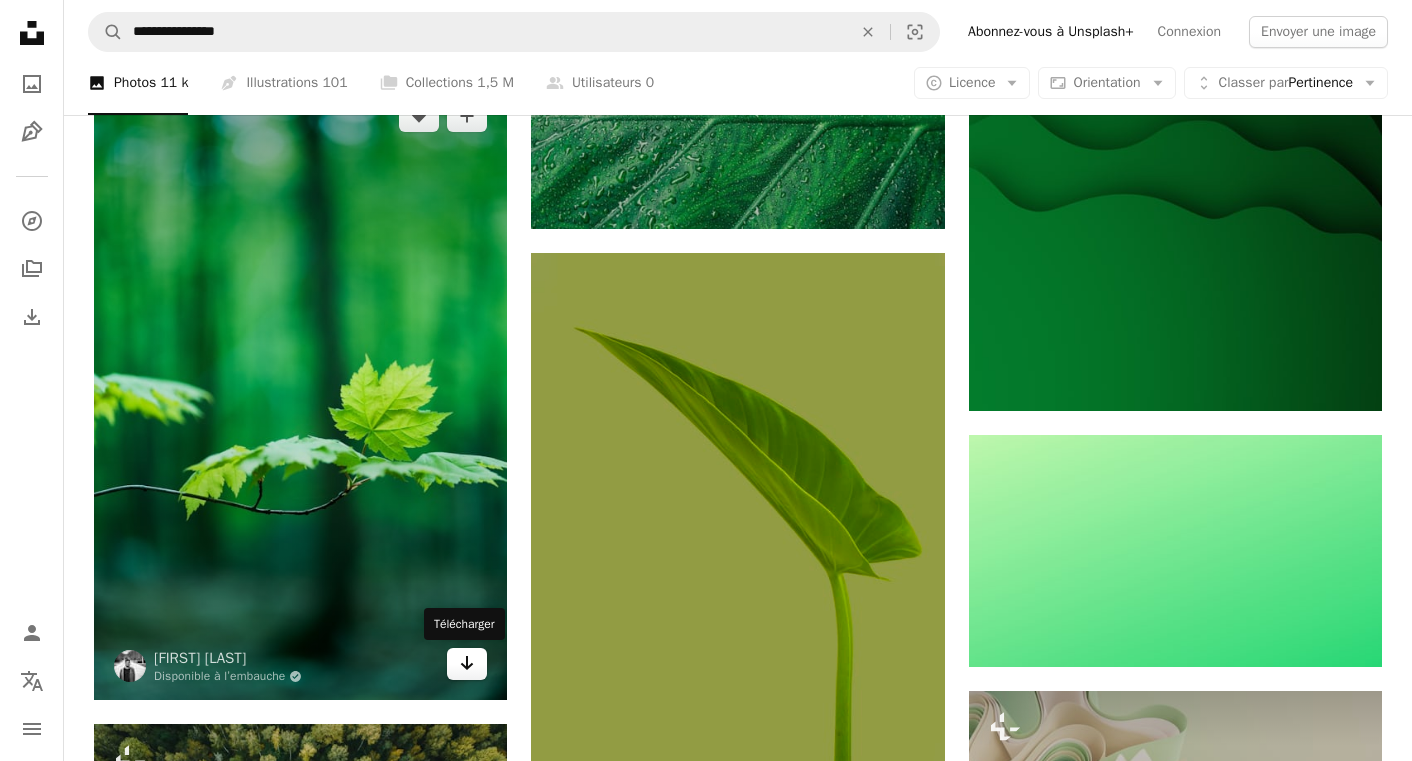 click 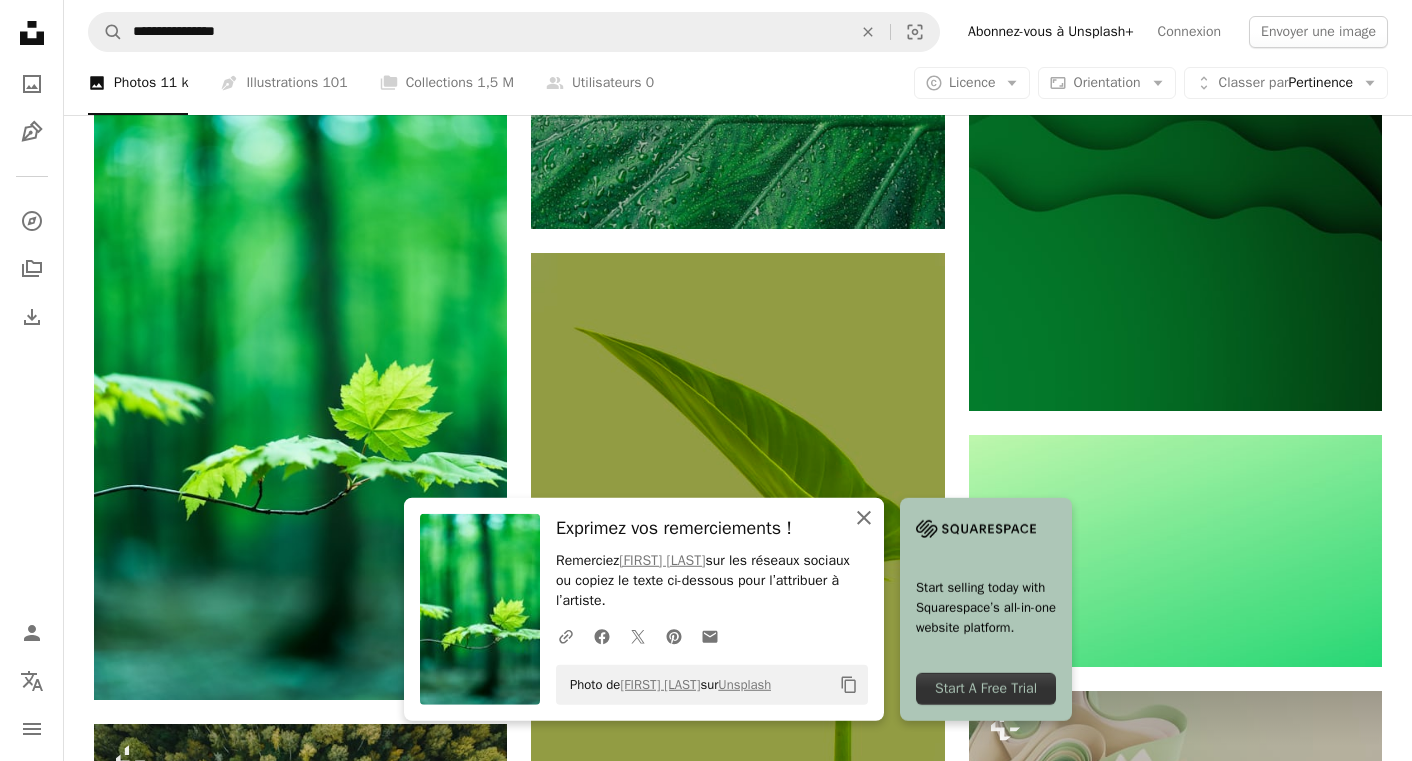 click on "An X shape" 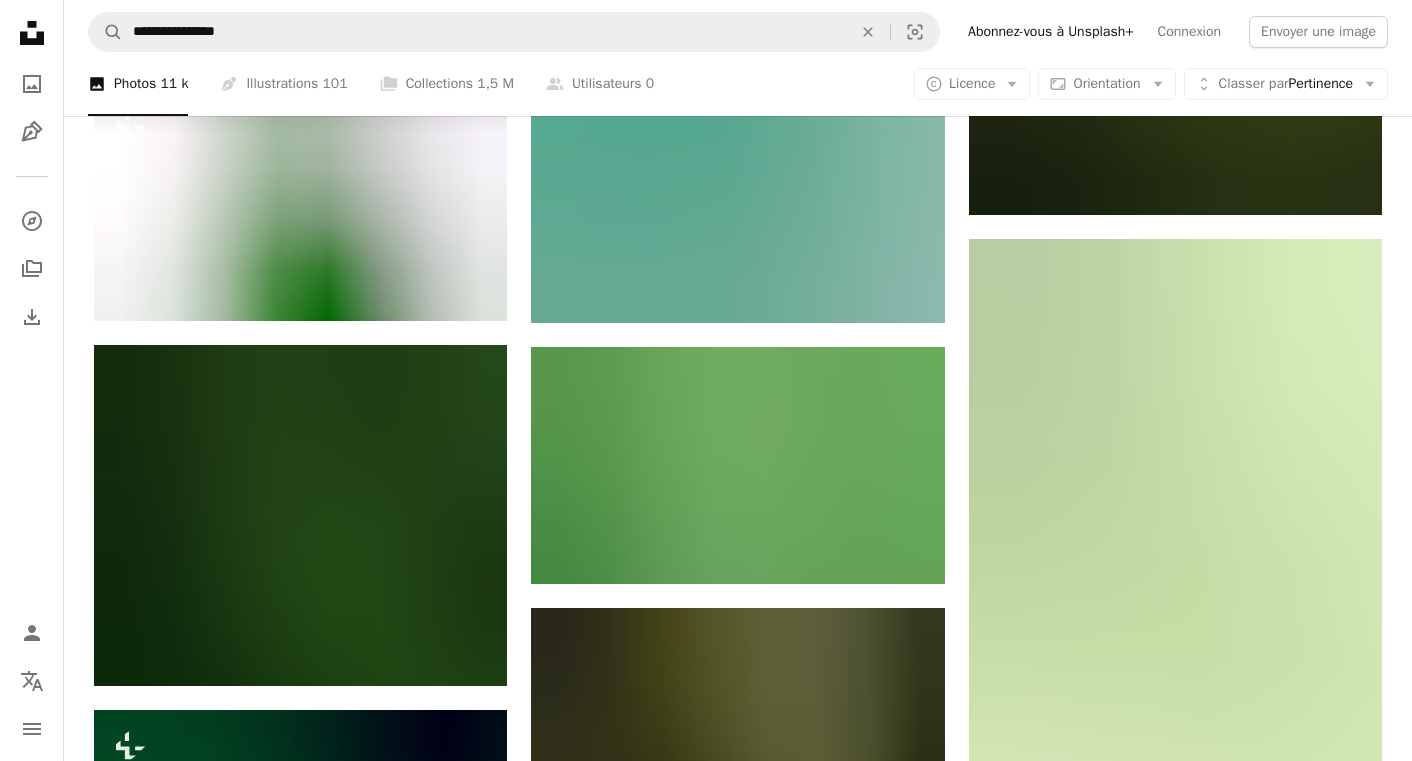 scroll, scrollTop: 7733, scrollLeft: 0, axis: vertical 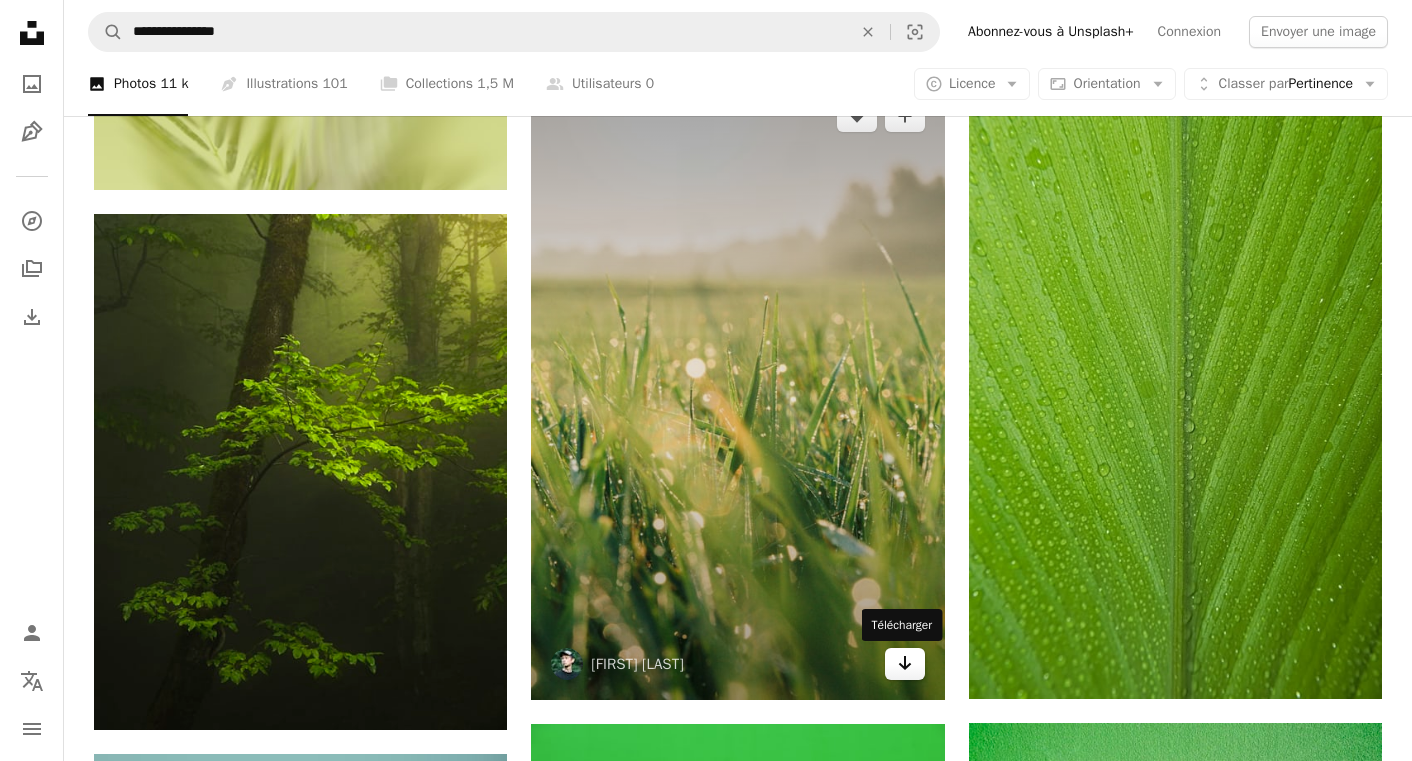 click on "Arrow pointing down" at bounding box center [905, 664] 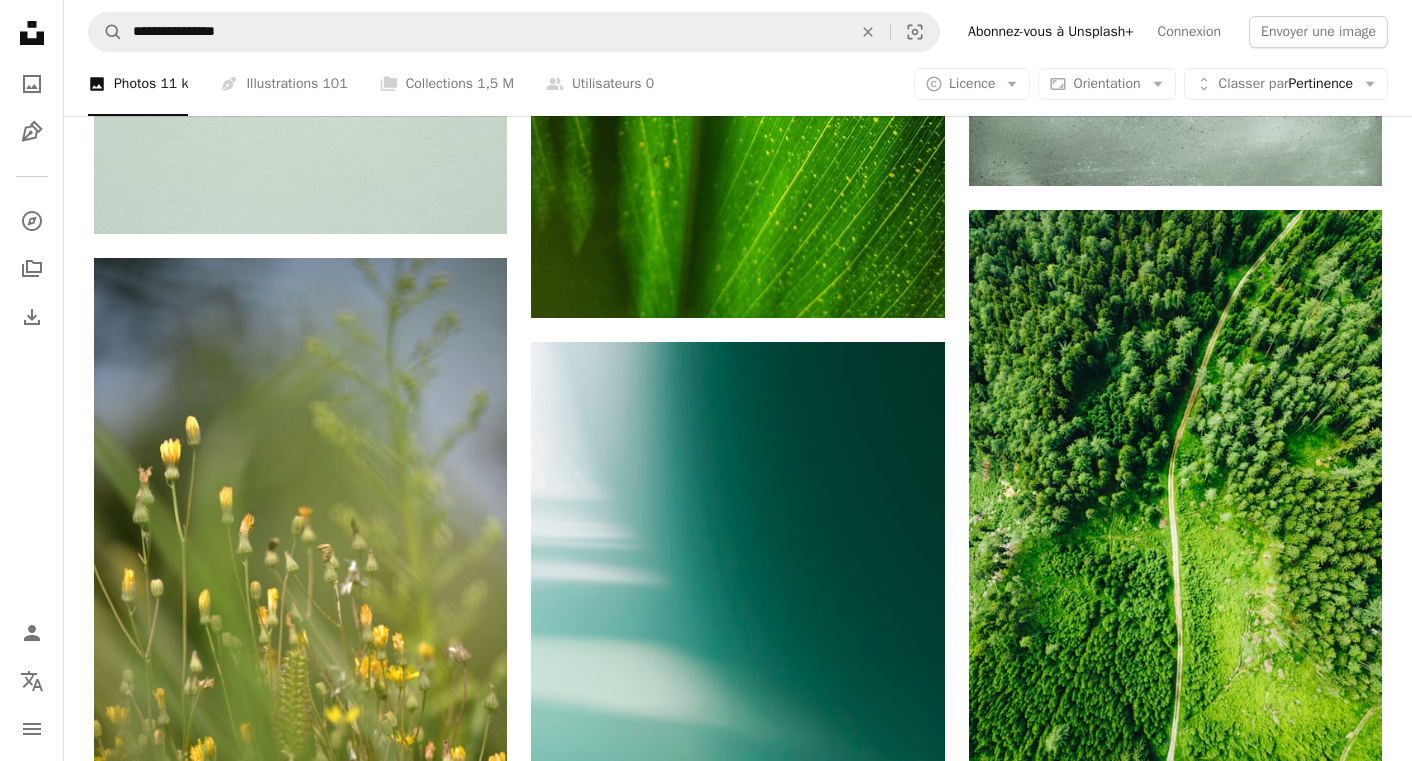 scroll, scrollTop: 25332, scrollLeft: 0, axis: vertical 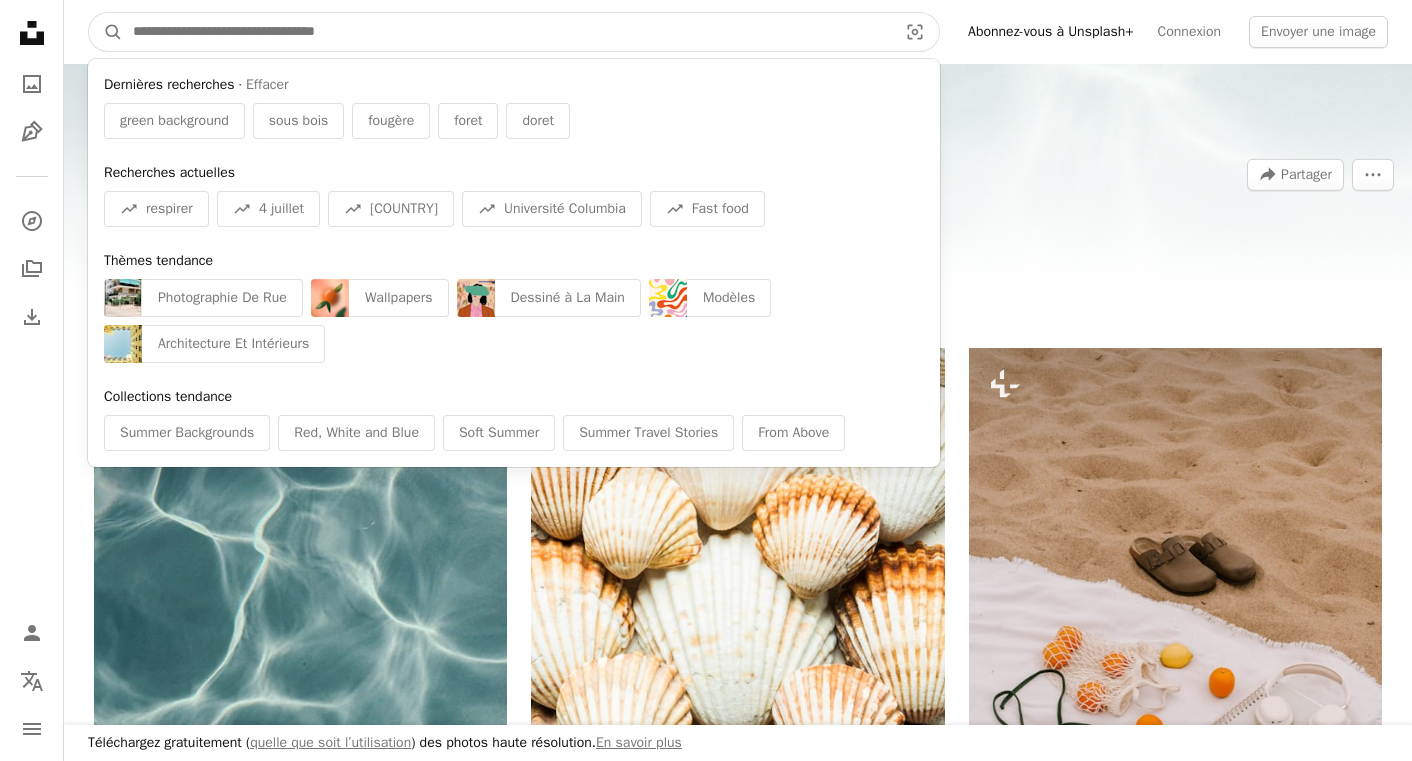 click at bounding box center [507, 32] 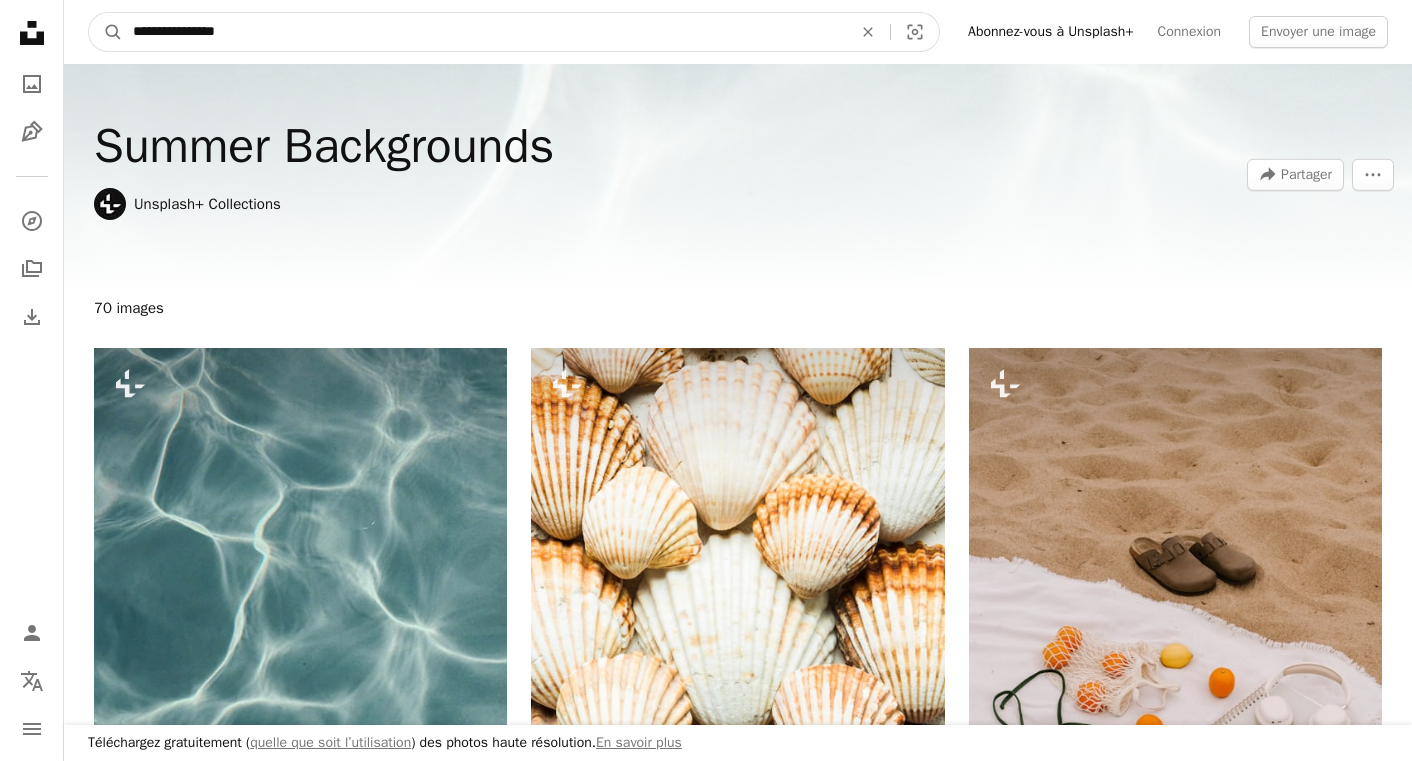 type on "**********" 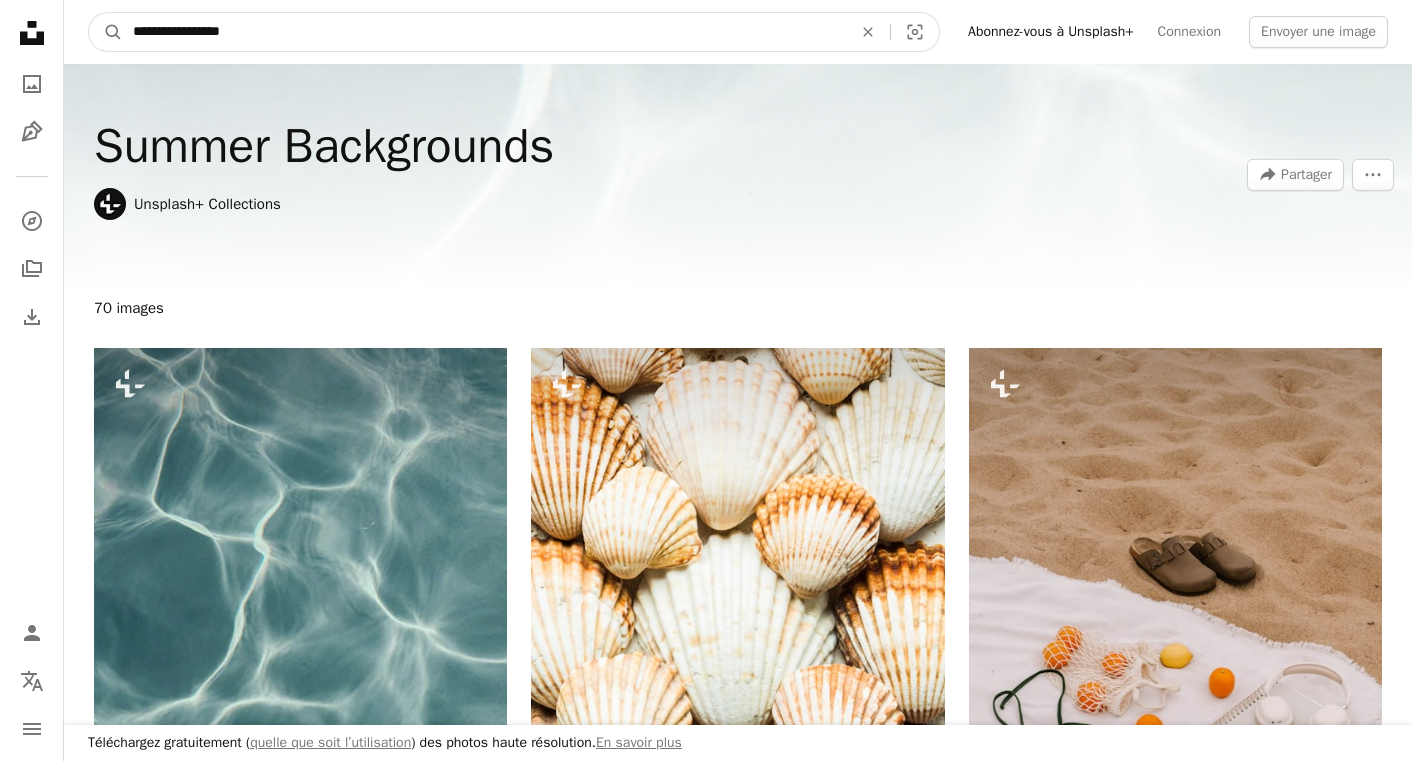 click on "A magnifying glass" at bounding box center (106, 32) 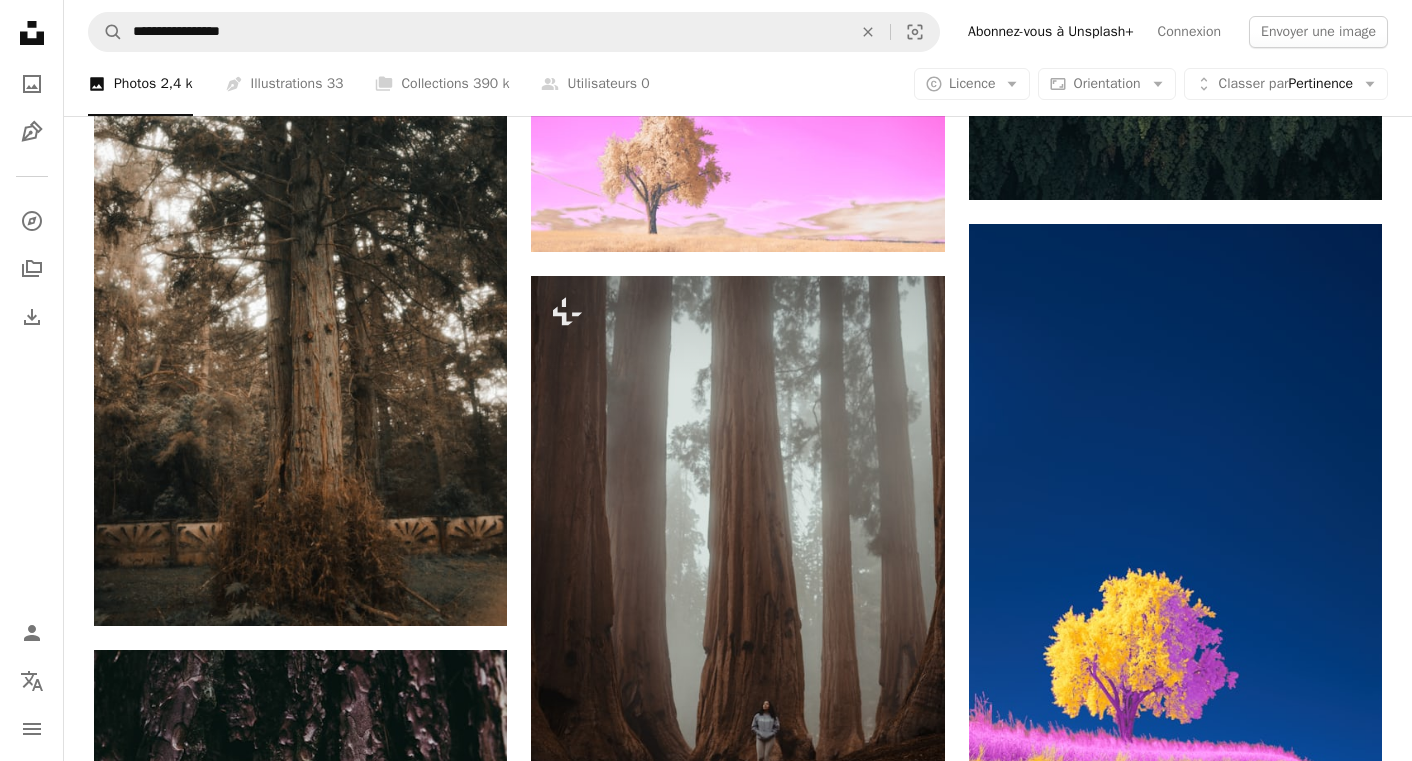 scroll, scrollTop: 1779, scrollLeft: 0, axis: vertical 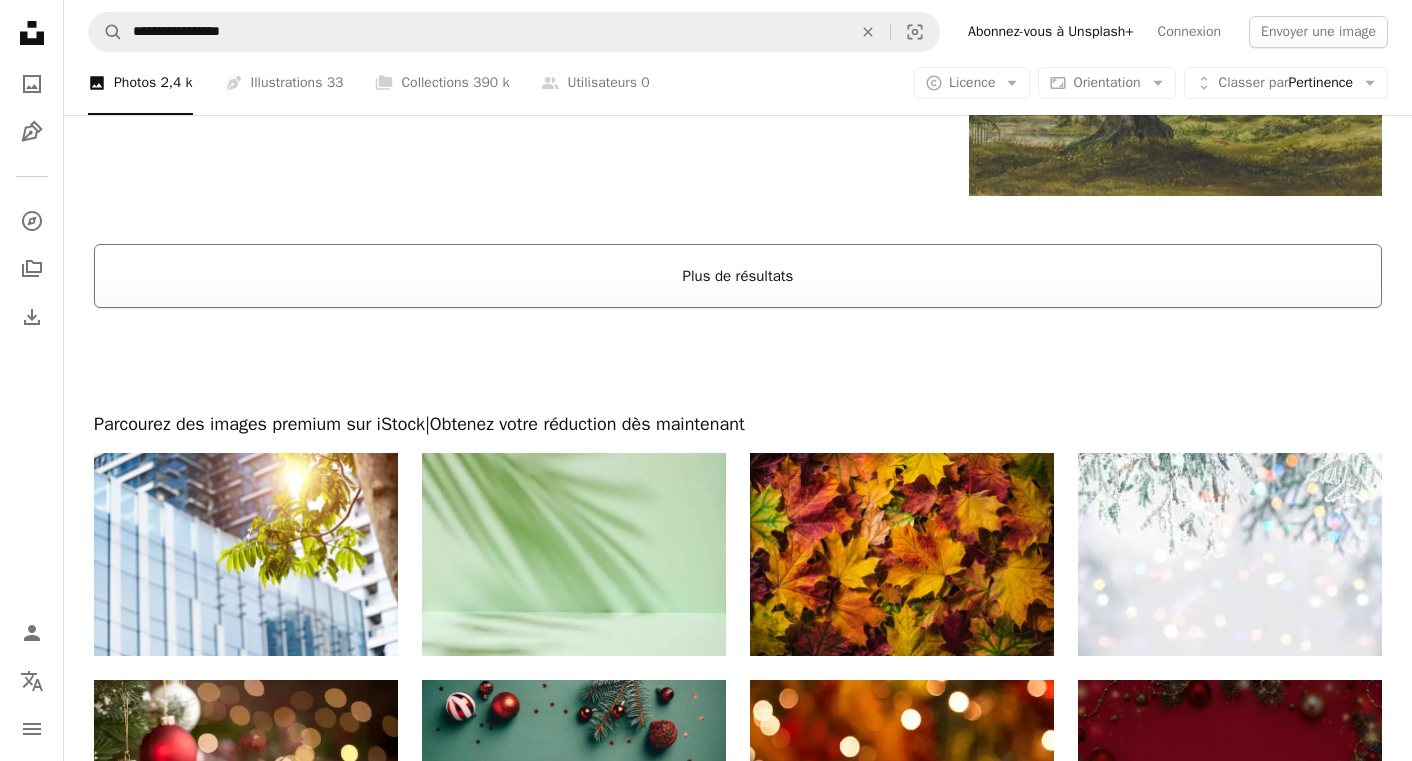 click on "Plus de résultats" at bounding box center [738, 276] 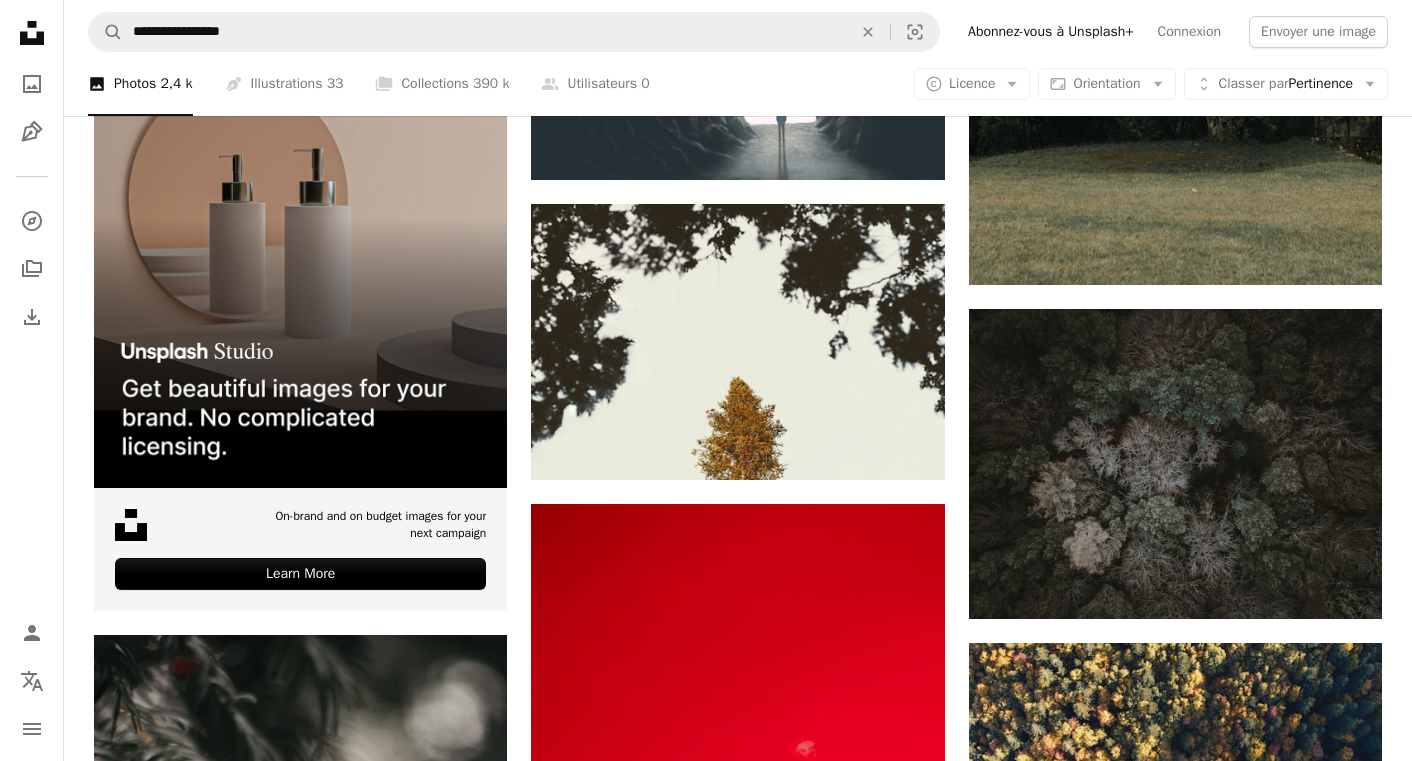 scroll, scrollTop: 5137, scrollLeft: 0, axis: vertical 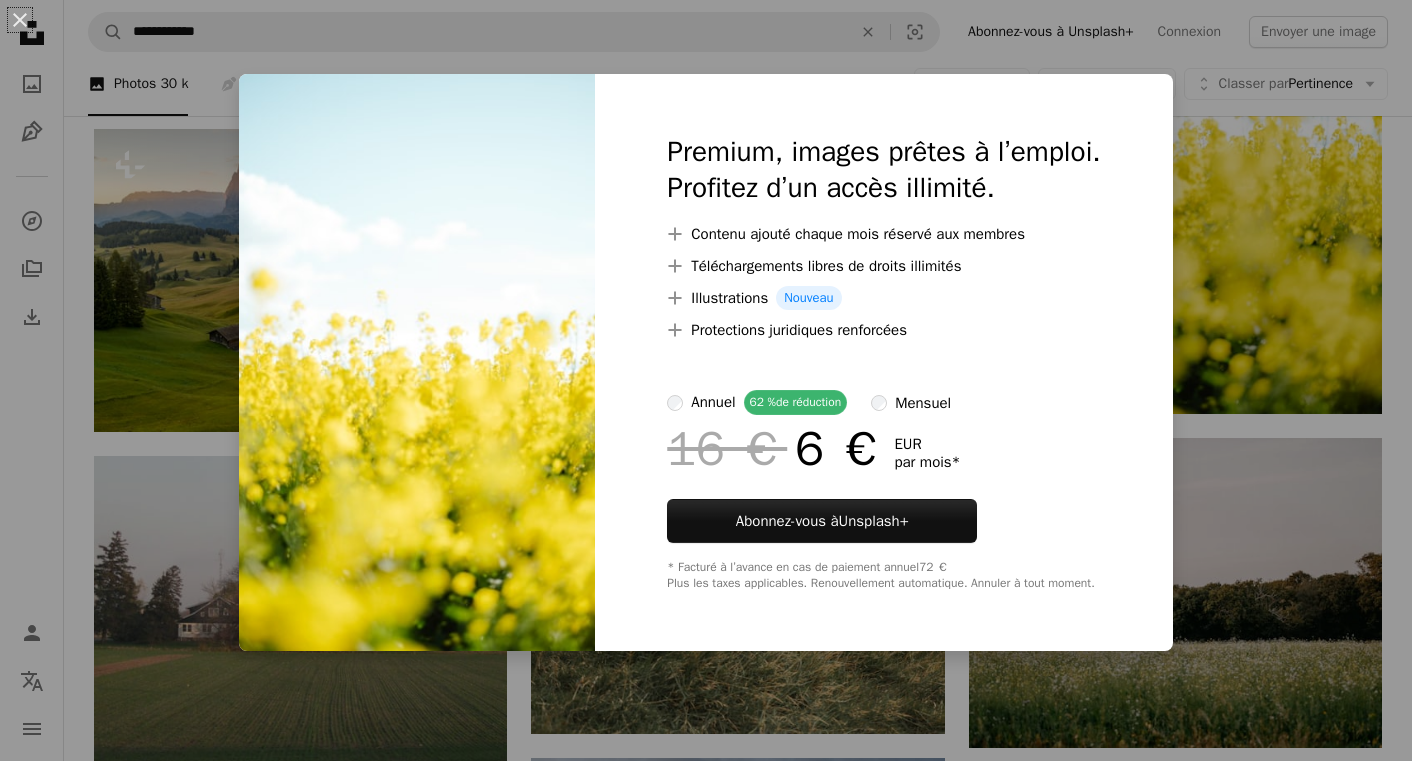 click on "An X shape Premium, images prêtes à l’emploi. Profitez d’un accès illimité. A plus sign Contenu ajouté chaque mois réservé aux membres A plus sign Téléchargements libres de droits illimités A plus sign Illustrations  Nouveau A plus sign Protections juridiques renforcées annuel 62 %  de réduction mensuel 16 €   6 € EUR par mois * Abonnez-vous à  Unsplash+ * Facturé à l’avance en cas de paiement annuel  72 € Plus les taxes applicables. Renouvellement automatique. Annuler à tout moment." at bounding box center [706, 380] 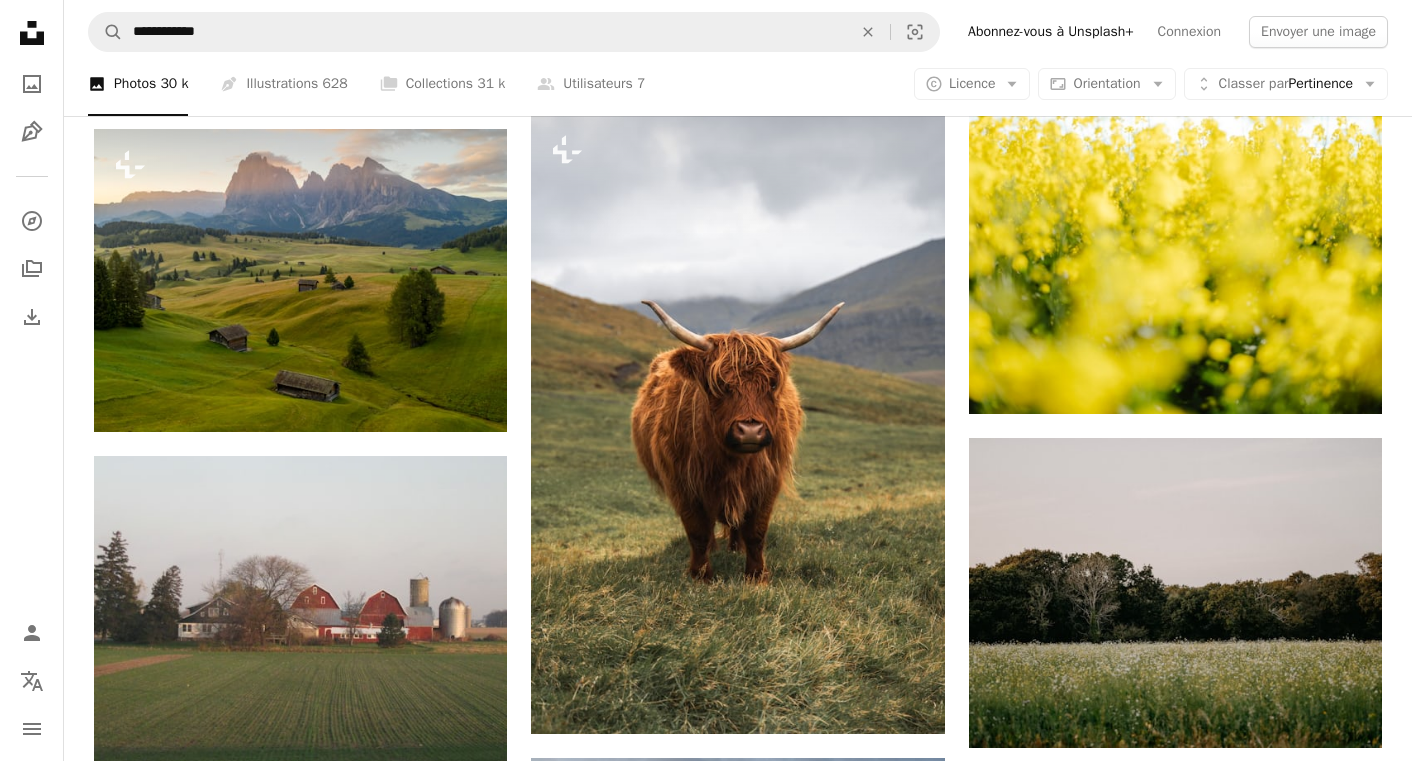 scroll, scrollTop: 5922, scrollLeft: 0, axis: vertical 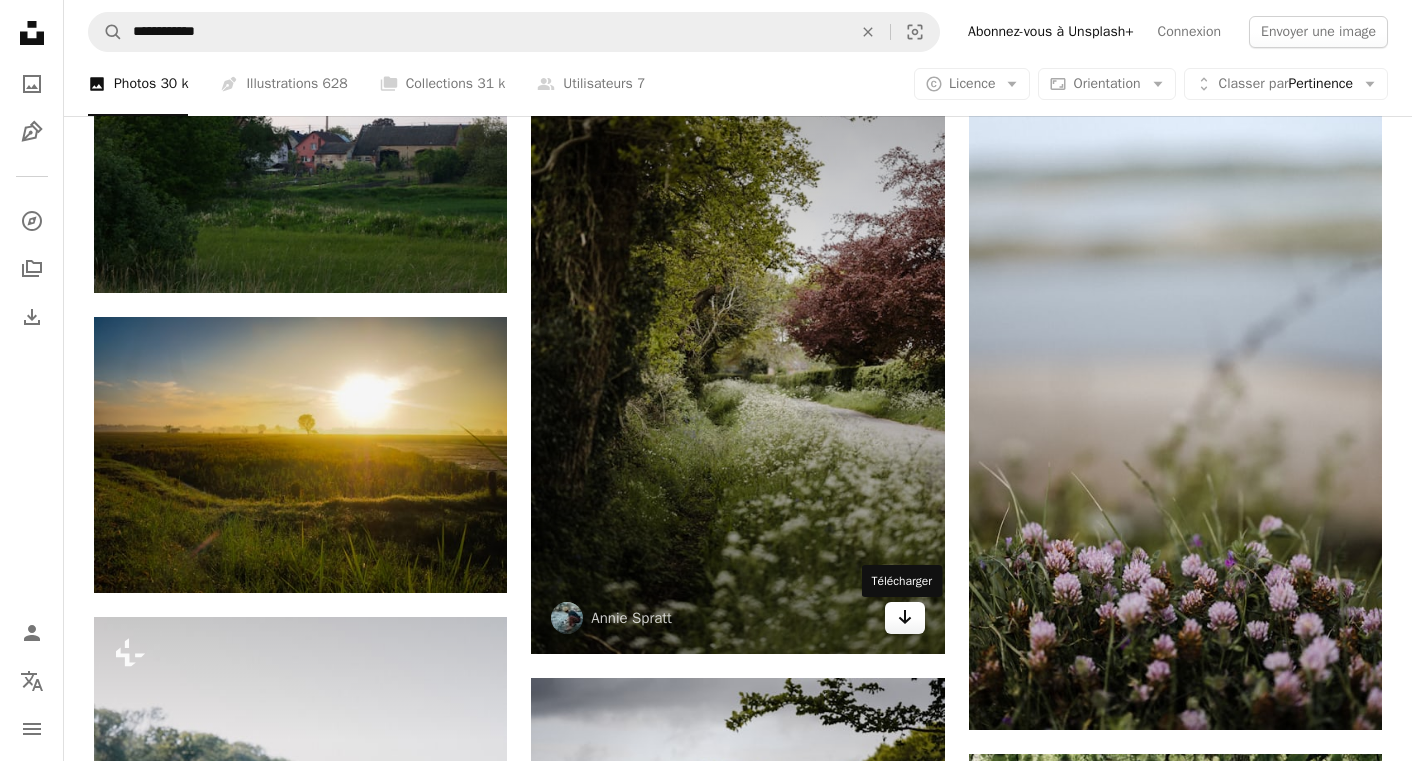 click on "Arrow pointing down" at bounding box center [905, 618] 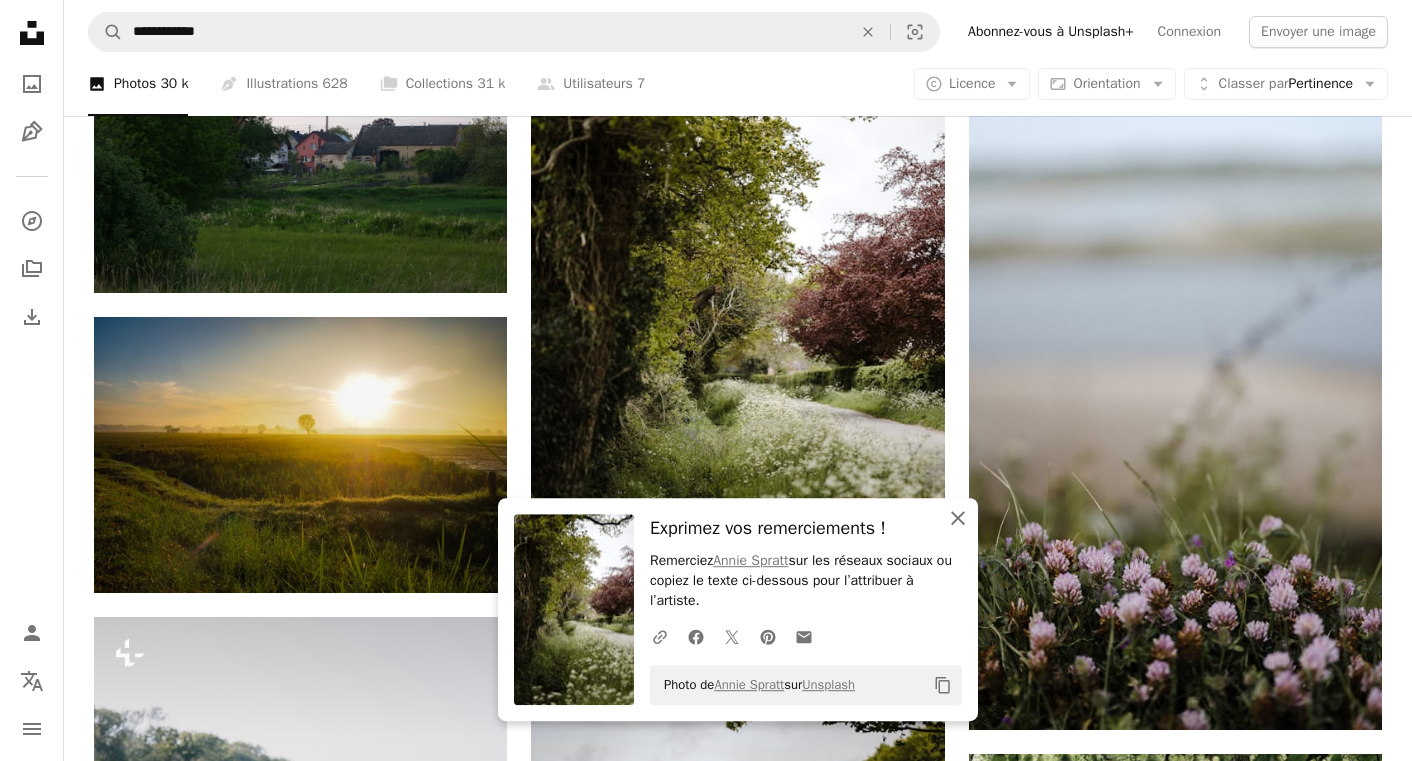 click on "An X shape" 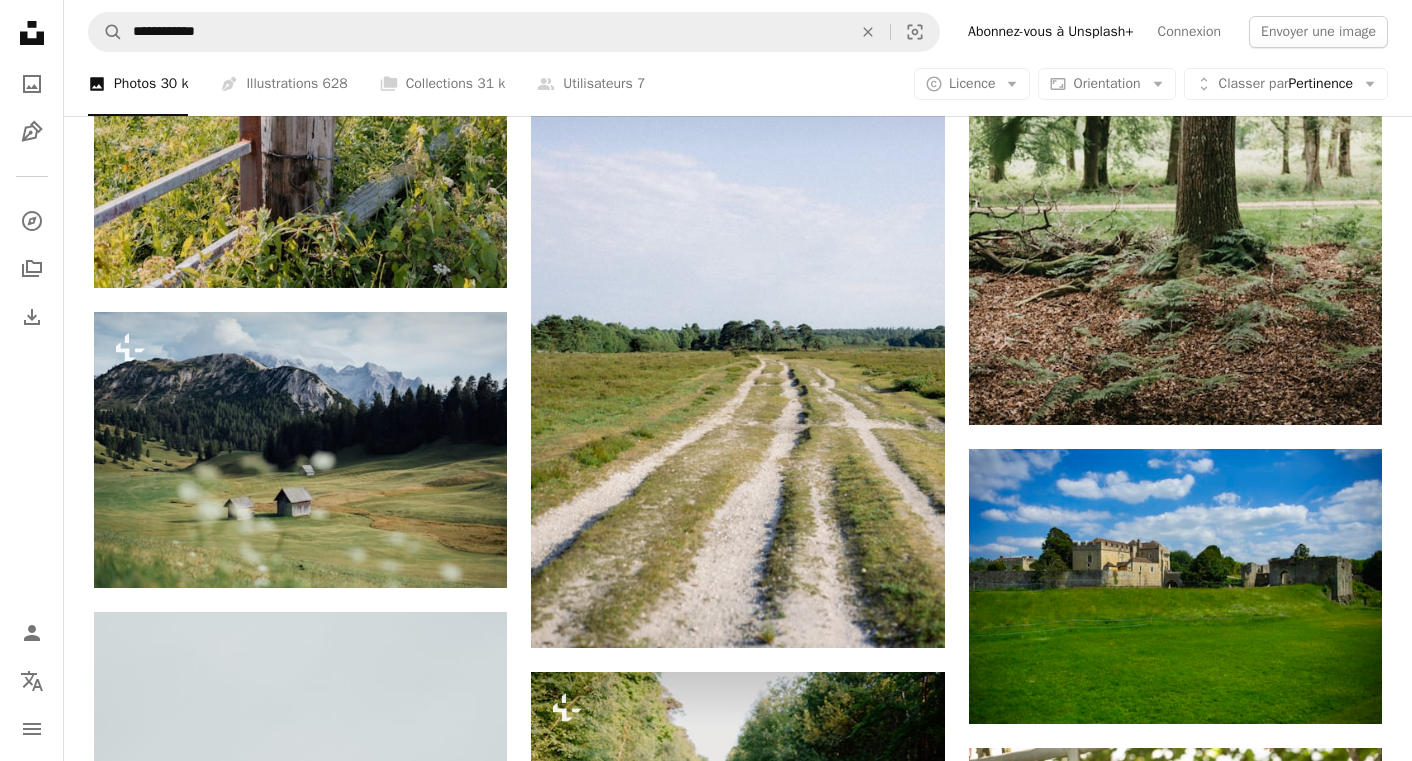 scroll, scrollTop: 24622, scrollLeft: 0, axis: vertical 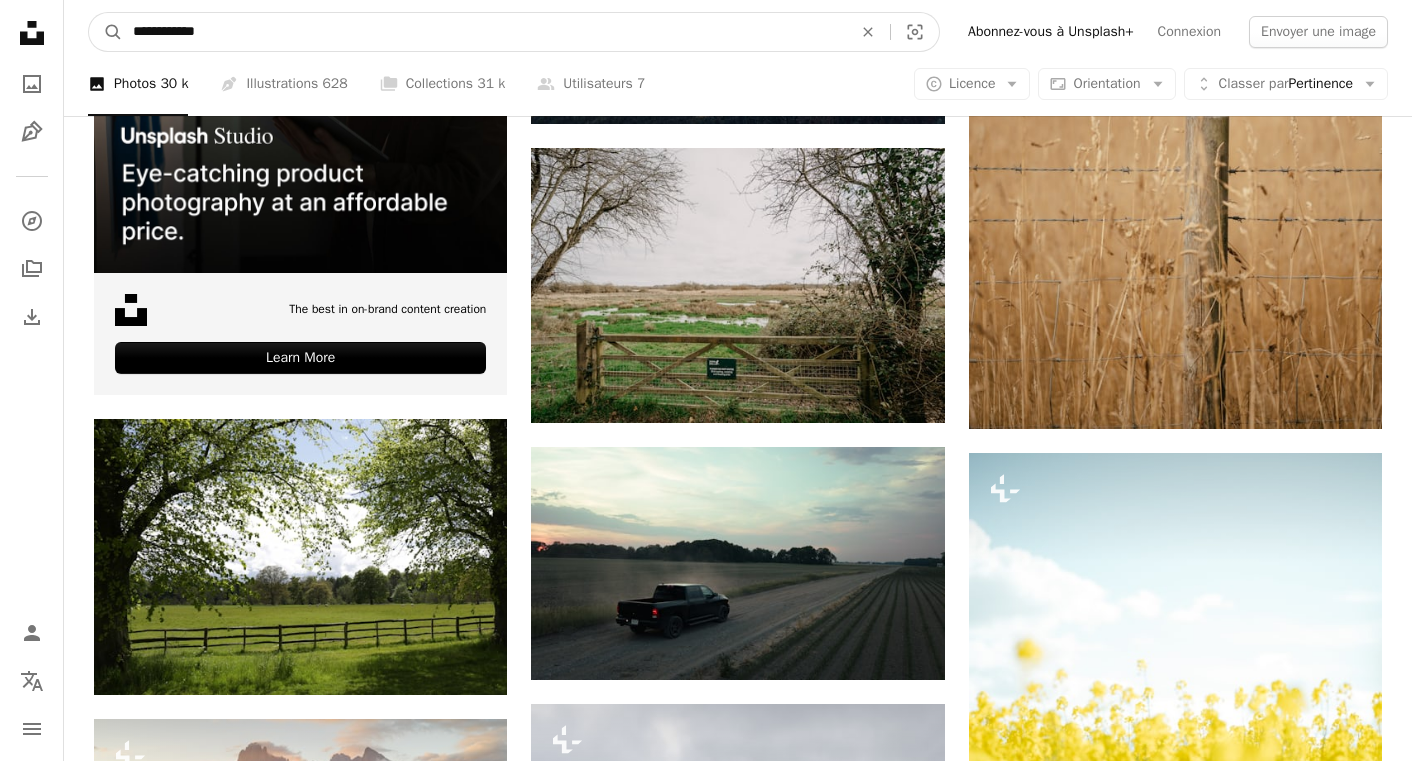click on "**********" at bounding box center [484, 32] 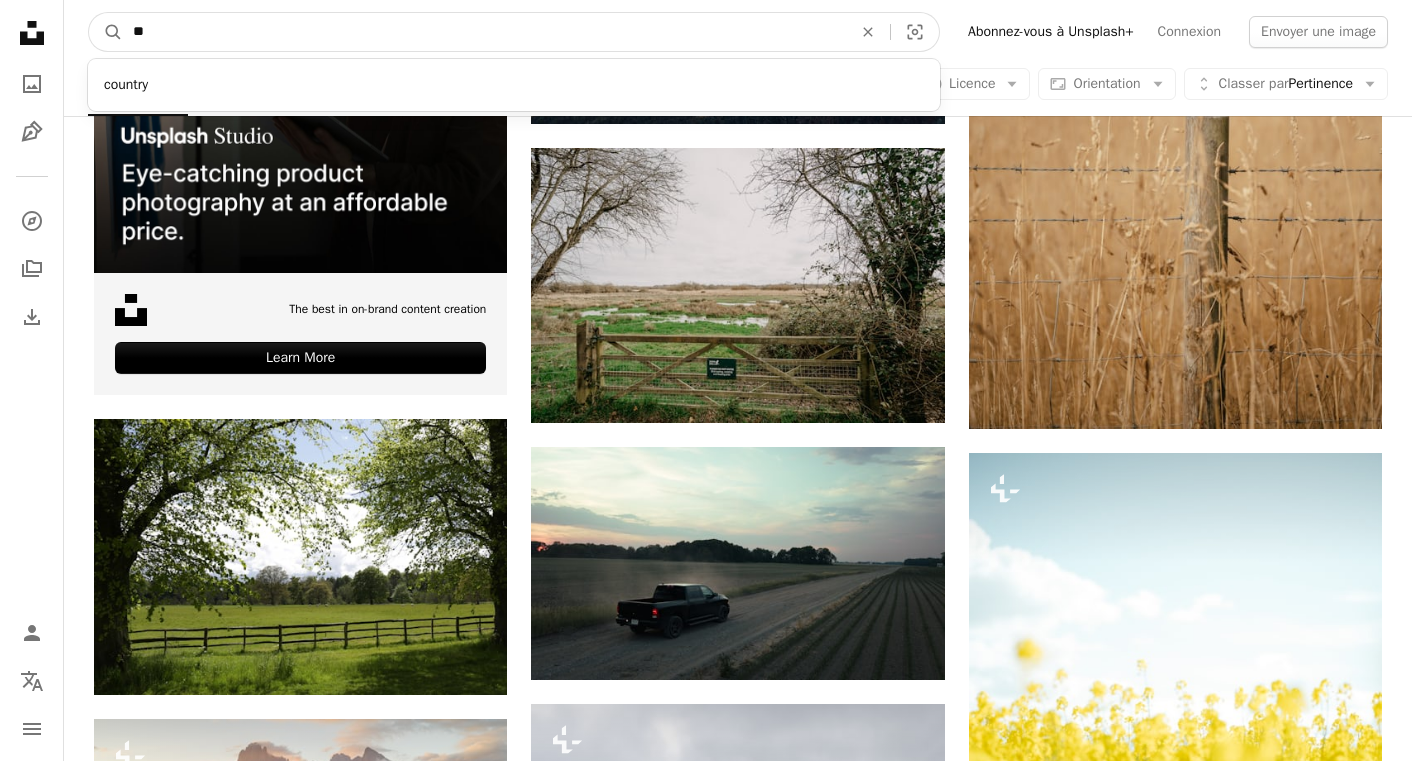 type on "*" 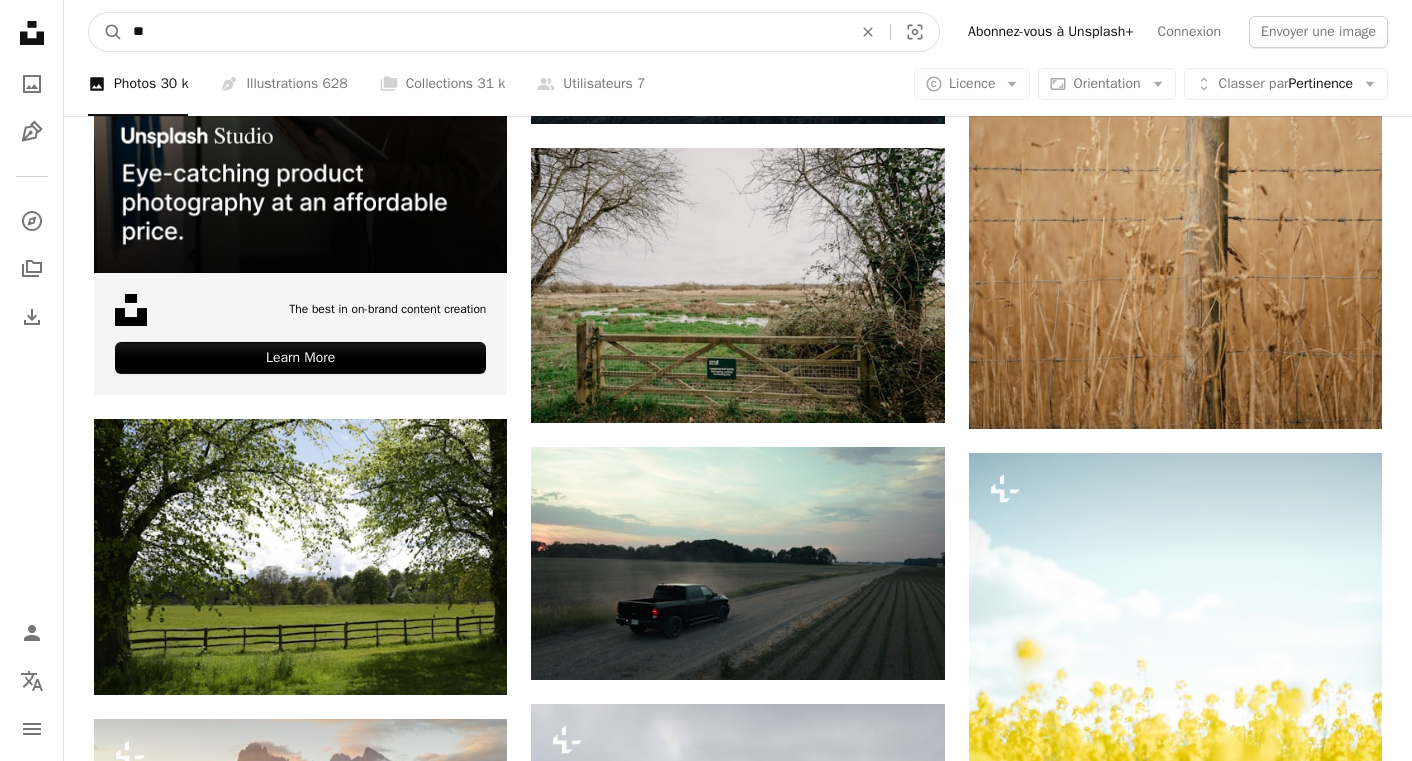 type on "*" 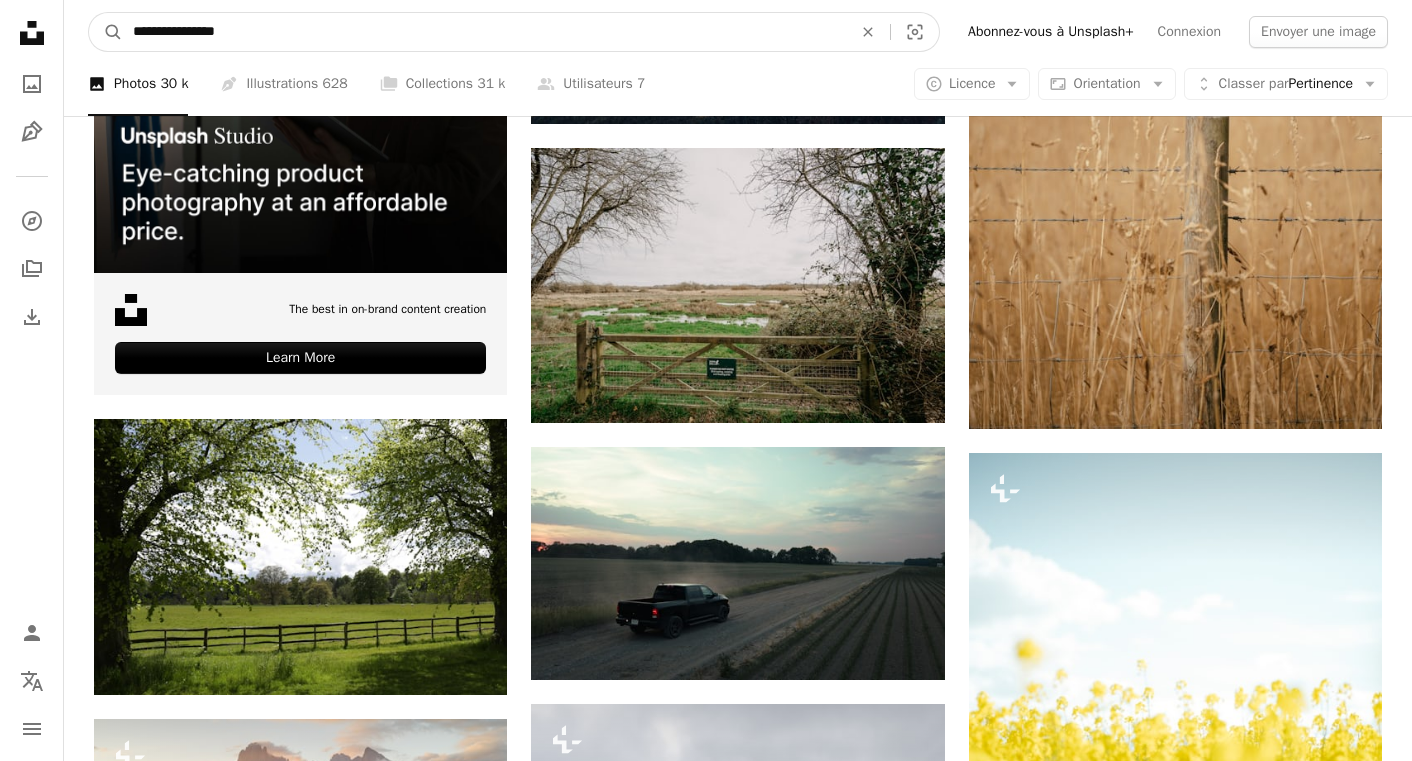 type on "**********" 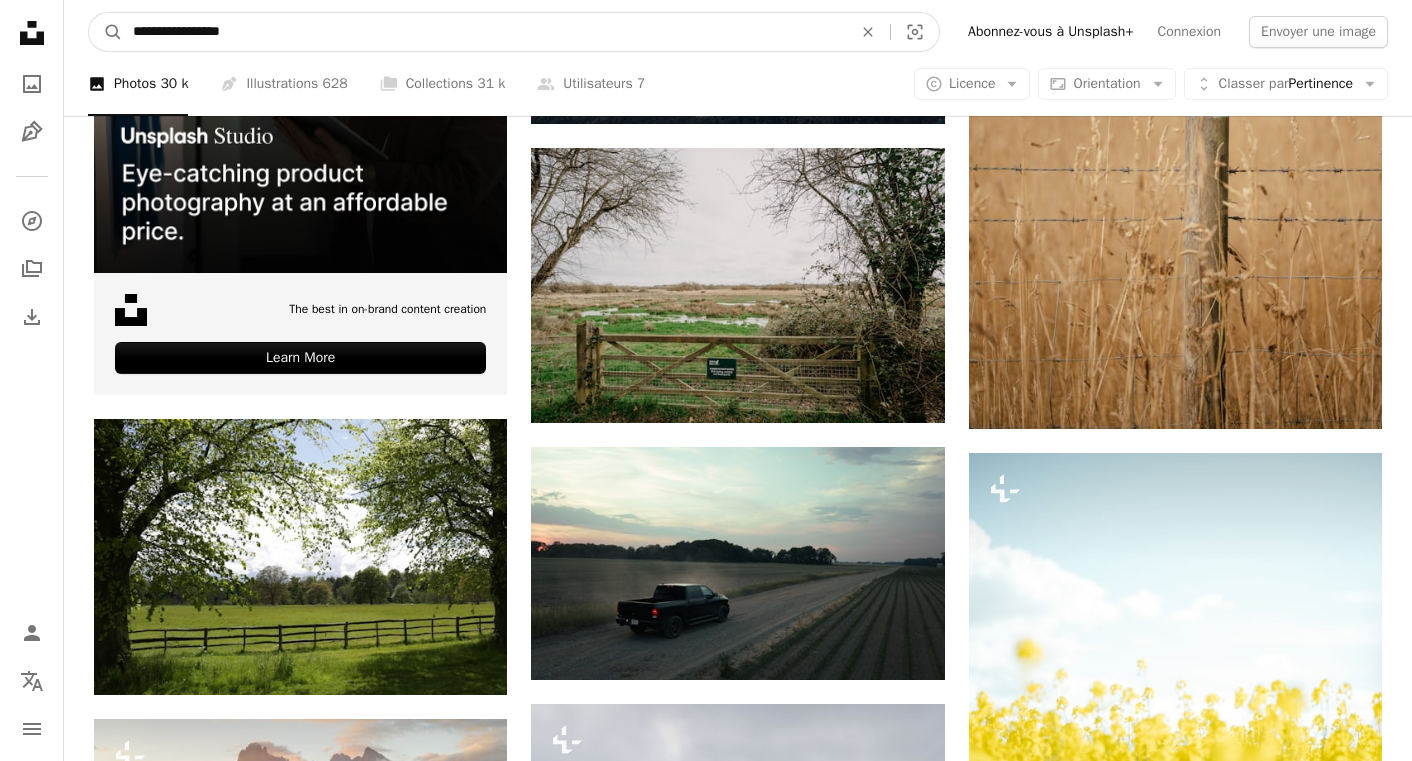 click on "A magnifying glass" at bounding box center (106, 32) 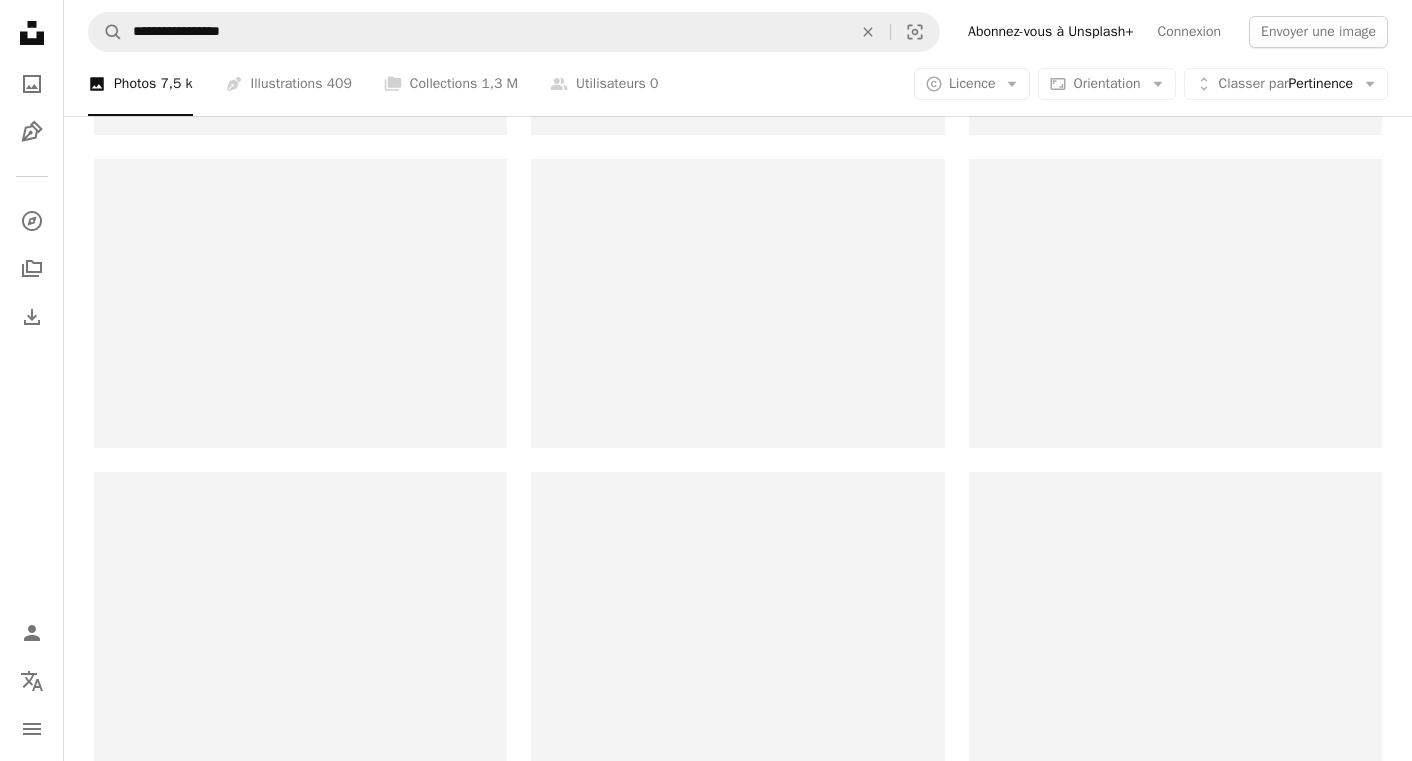 scroll, scrollTop: 0, scrollLeft: 0, axis: both 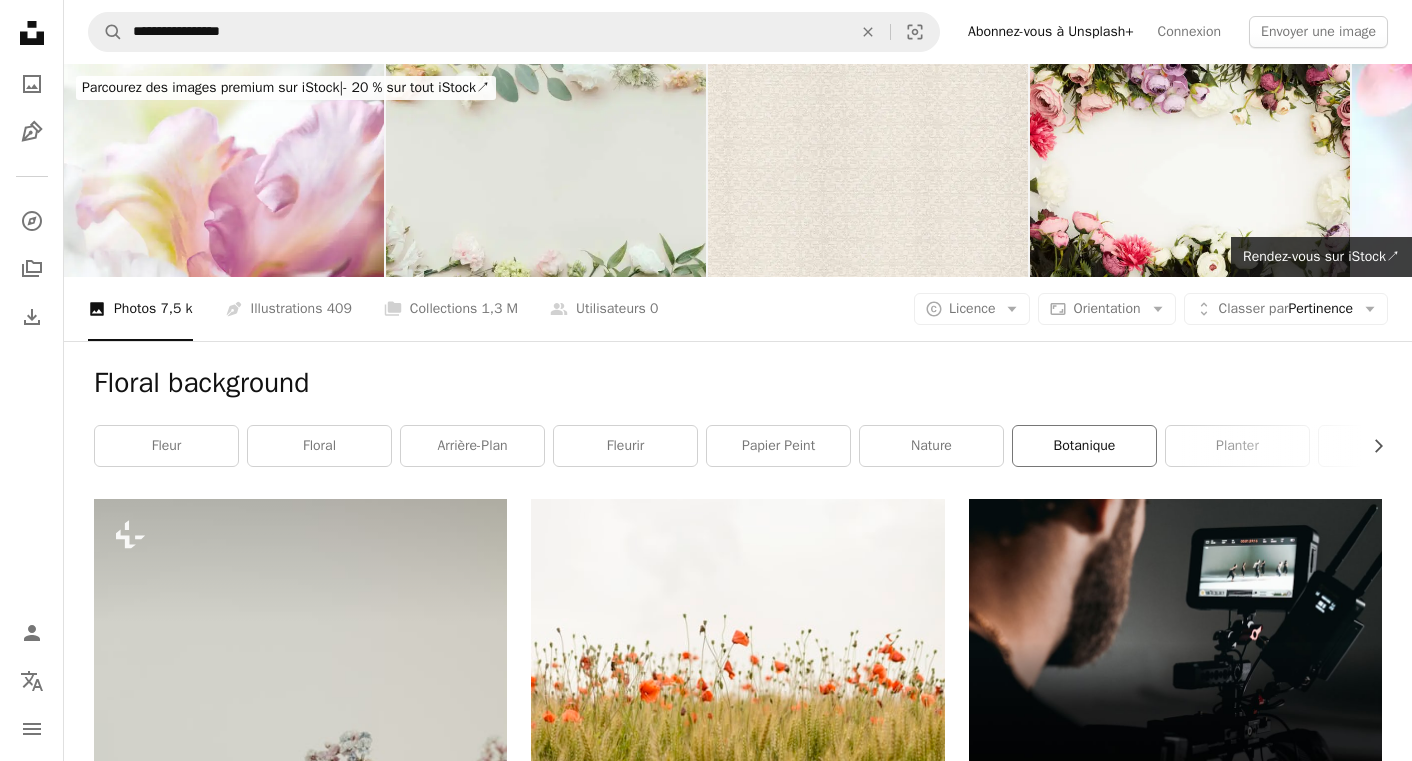 click on "botanique" at bounding box center (1084, 446) 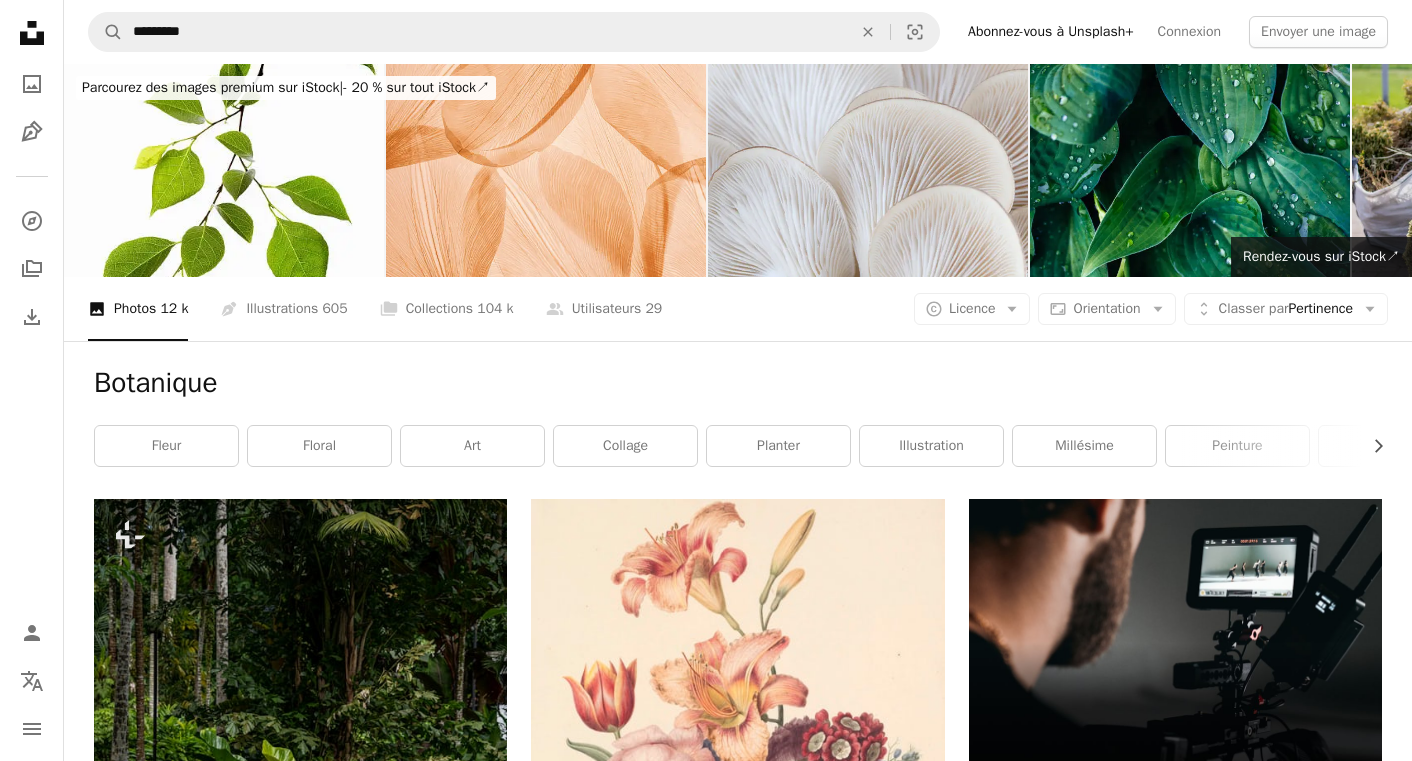 drag, startPoint x: 1410, startPoint y: 56, endPoint x: 1398, endPoint y: 103, distance: 48.507732 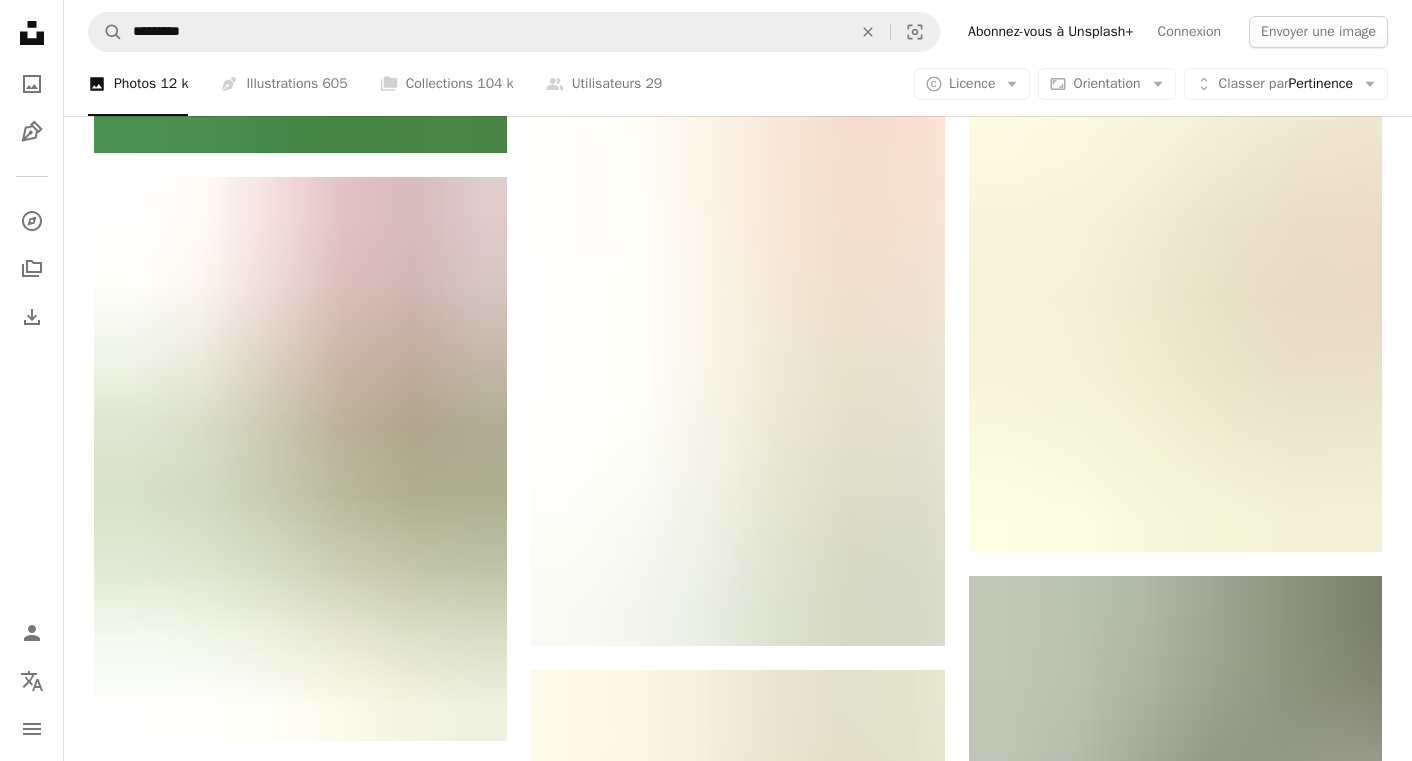 scroll, scrollTop: 2892, scrollLeft: 0, axis: vertical 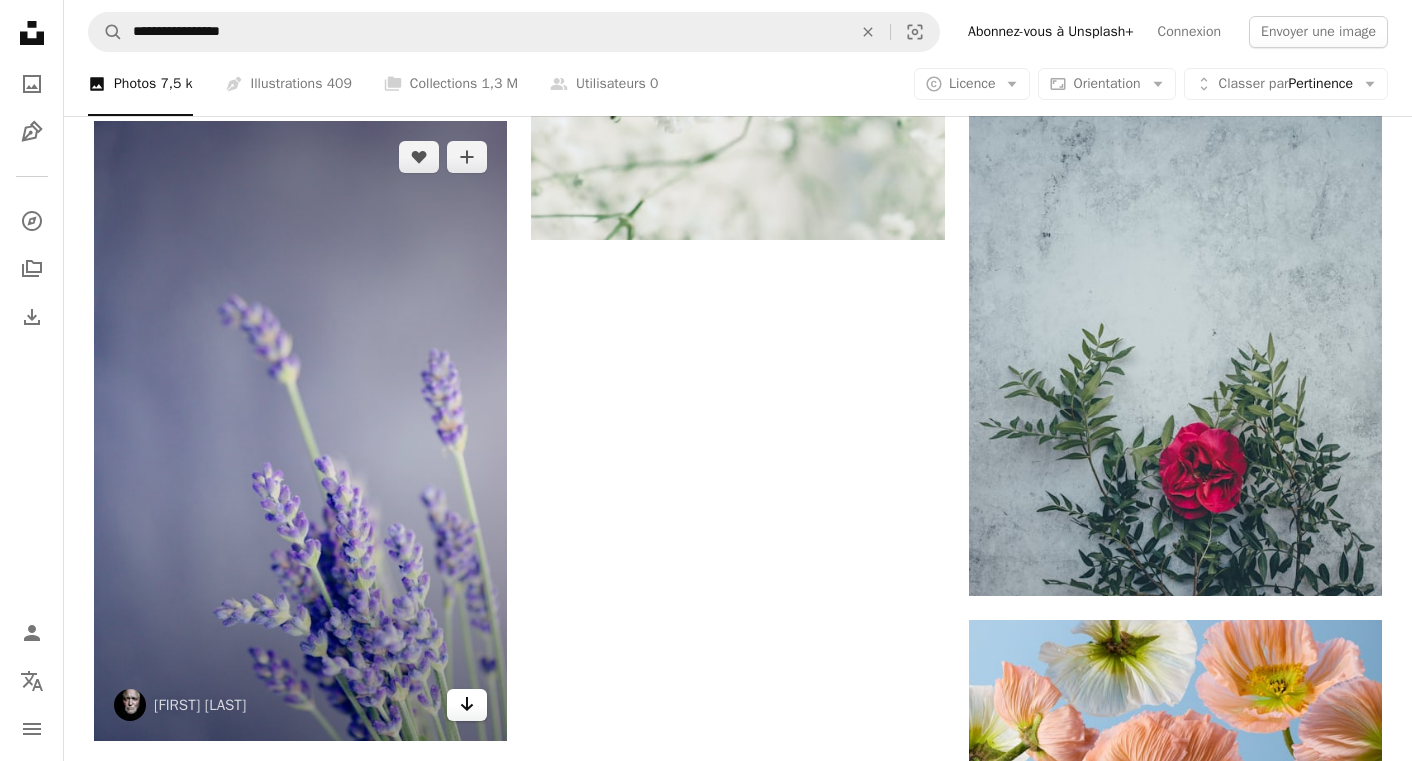 click on "Arrow pointing down" at bounding box center (467, 705) 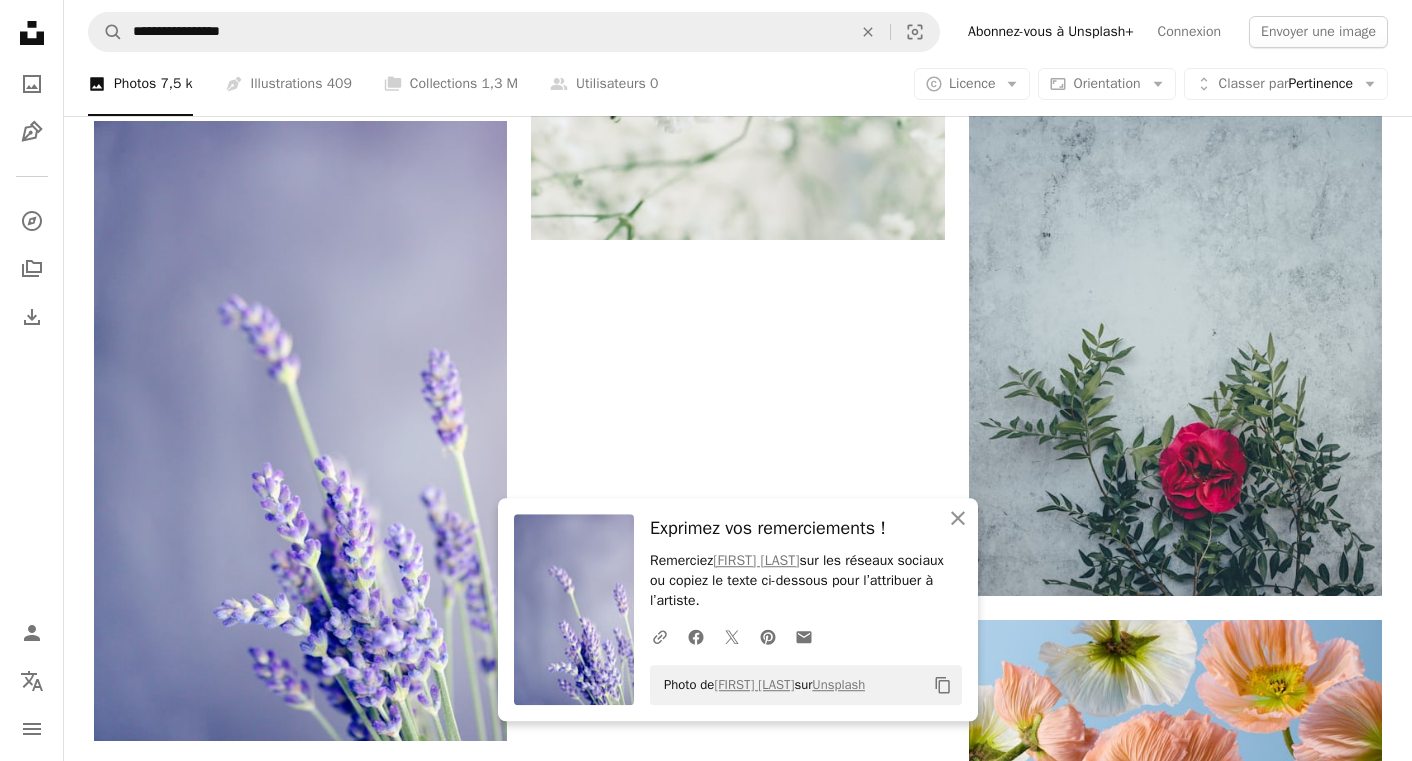 click on "Plus sign for Unsplash+ A heart A plus sign Karolina Grabowska Pour  Unsplash+ A lock Télécharger A heart A plus sign Georgia de Lotz Disponible à l’embauche A checkmark inside of a circle Arrow pointing down Plus sign for Unsplash+ A heart A plus sign Kateryna Hliznitsova Pour  Unsplash+ A lock Télécharger Plus sign for Unsplash+ A heart A plus sign Pablo Merchán Montes Pour  Unsplash+ A lock Télécharger Plus sign for Unsplash+ A heart A plus sign Behnam Norouzi Pour  Unsplash+ A lock Télécharger A heart A plus sign Alexander Grey Arrow pointing down A heart A plus sign Henry Be Disponible à l’embauche A checkmark inside of a circle Arrow pointing down A heart A plus sign Evie S. Disponible à l’embauche A checkmark inside of a circle Arrow pointing down Plus sign for Unsplash+ A heart A plus sign Karolina Grabowska Pour  Unsplash+ A lock Télécharger A heart A plus sign Annie Spratt Arrow pointing down A heart A plus sign Evie S. Disponible à l’embauche A checkmark inside of a circle" at bounding box center [738, -999] 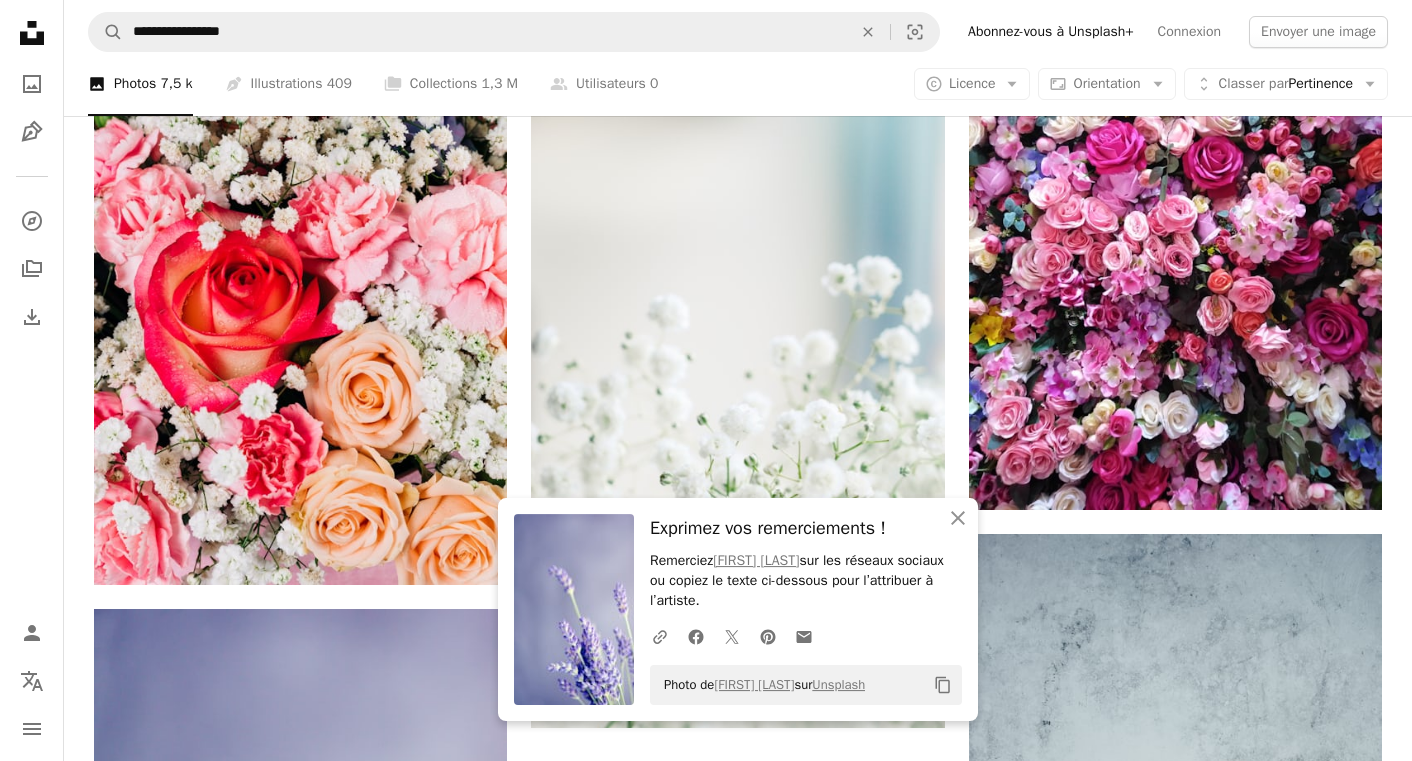 scroll, scrollTop: 2896, scrollLeft: 0, axis: vertical 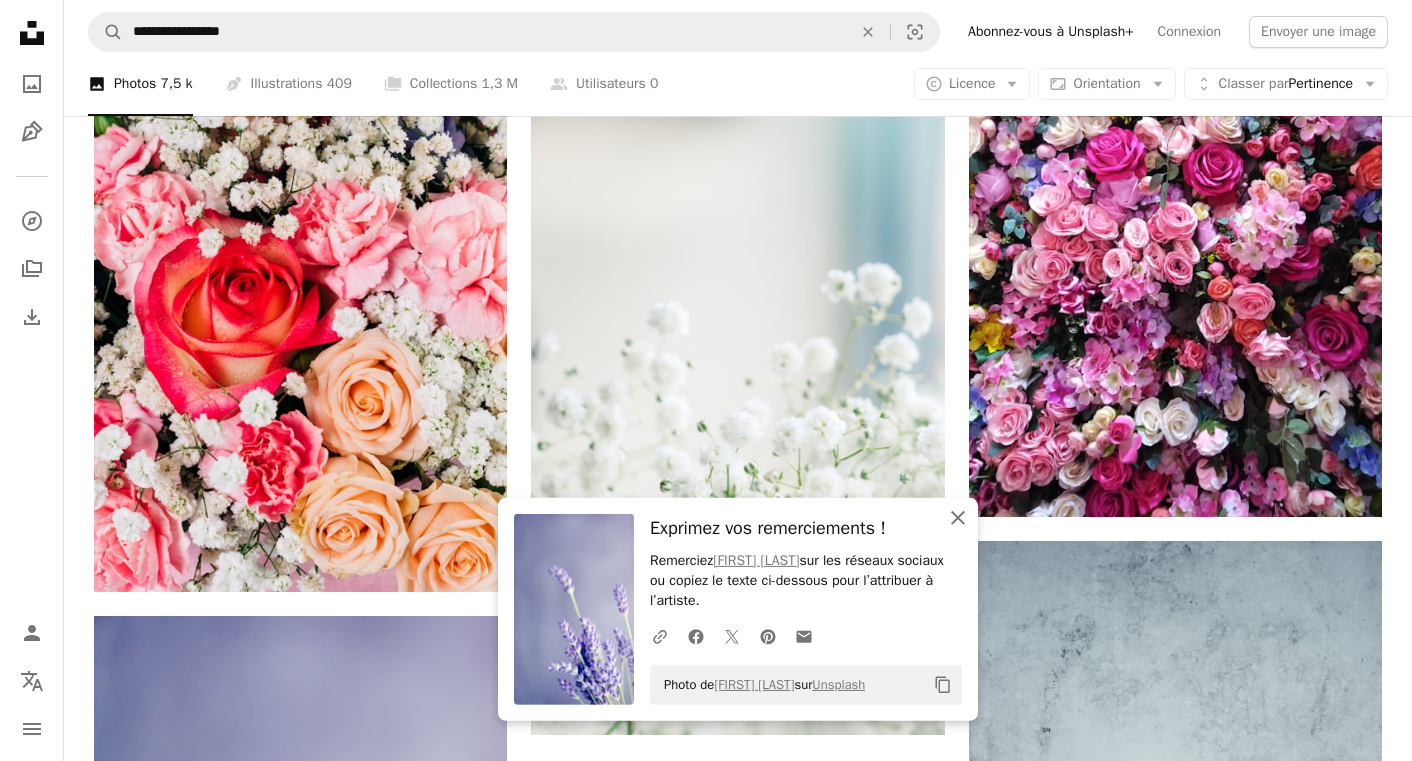 click 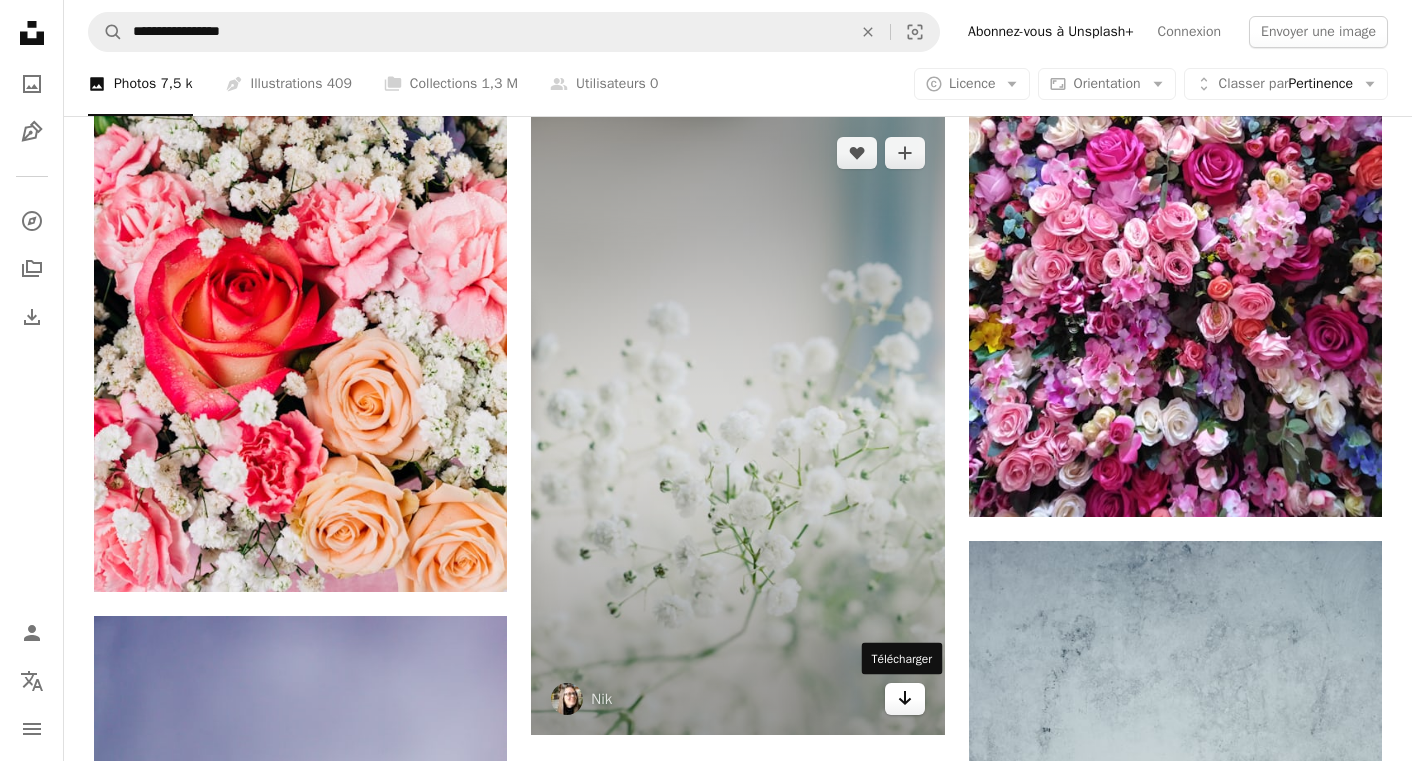 click 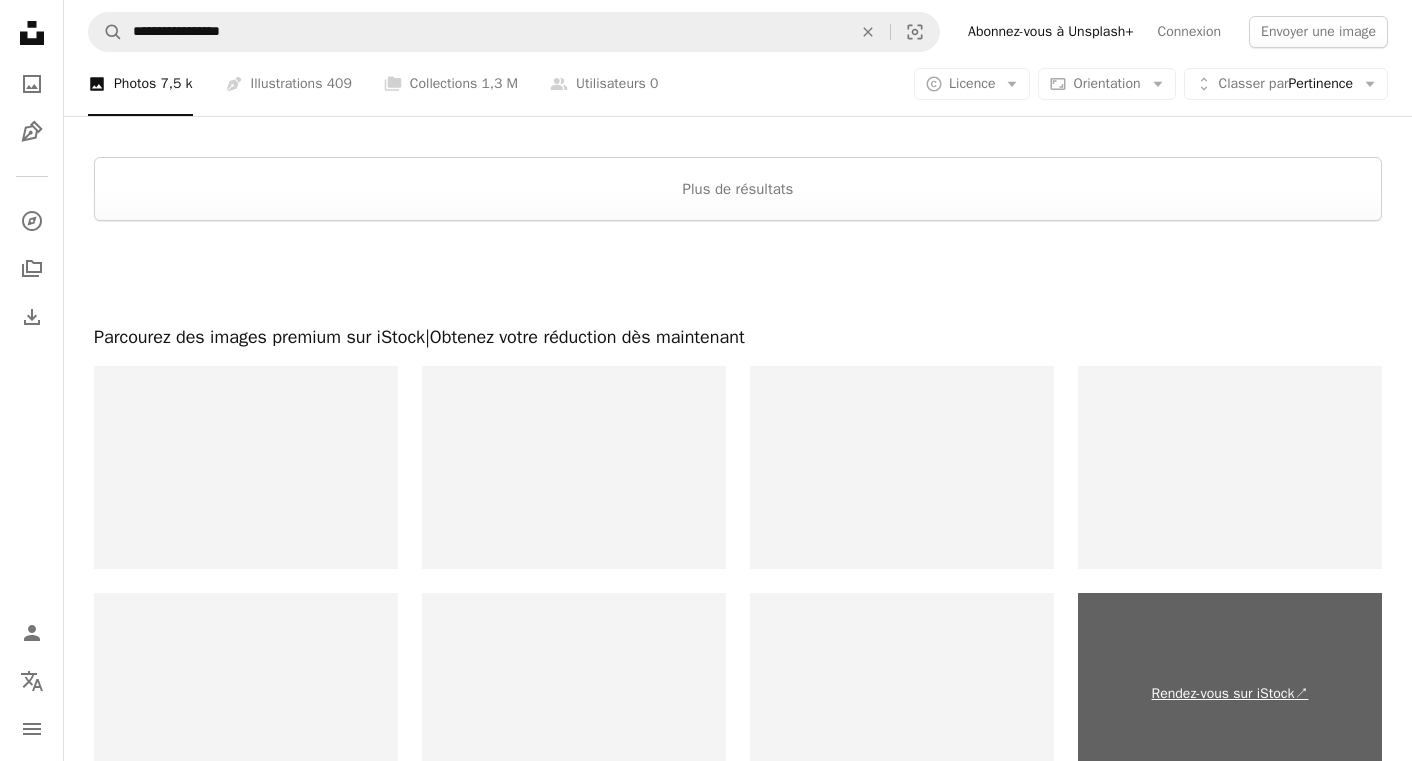 scroll, scrollTop: 4187, scrollLeft: 0, axis: vertical 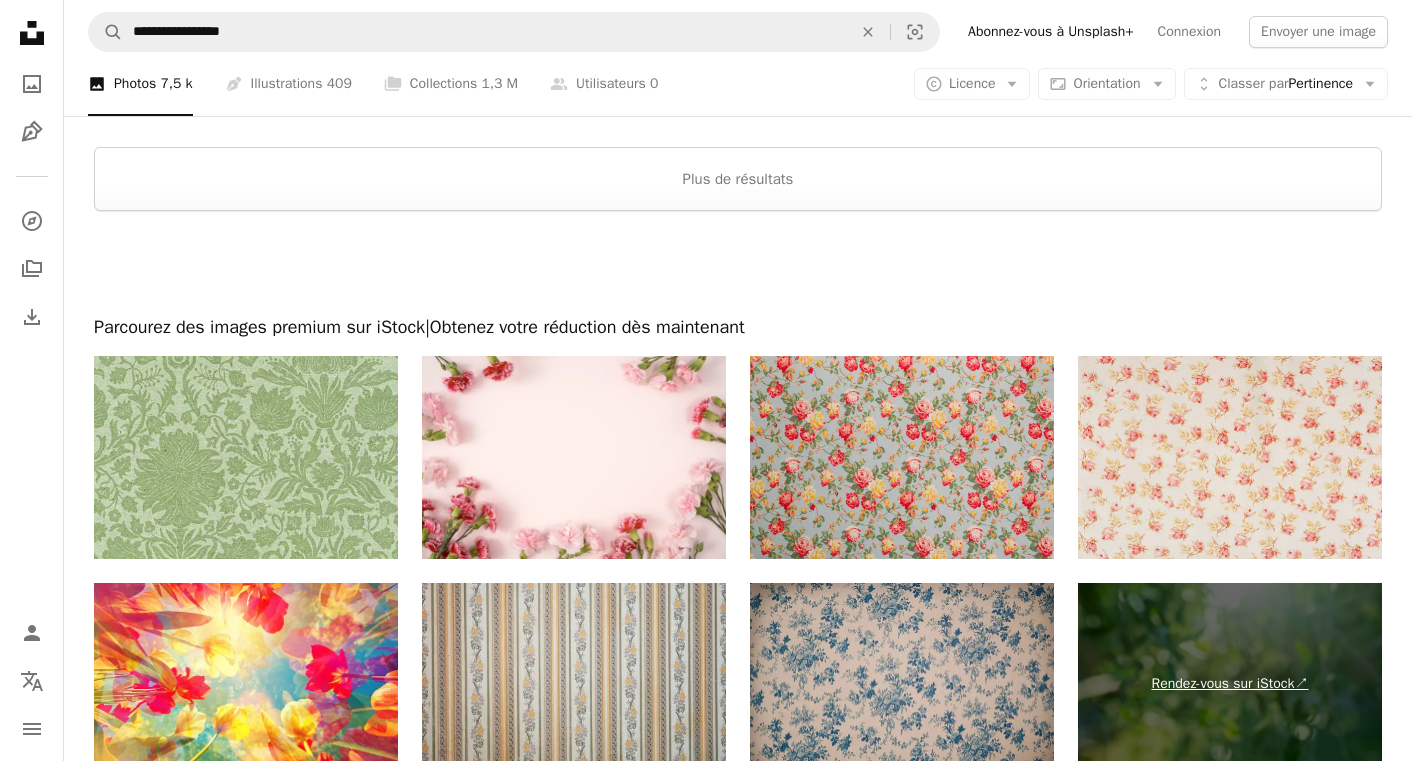 drag, startPoint x: 1418, startPoint y: 497, endPoint x: 1234, endPoint y: 687, distance: 264.49197 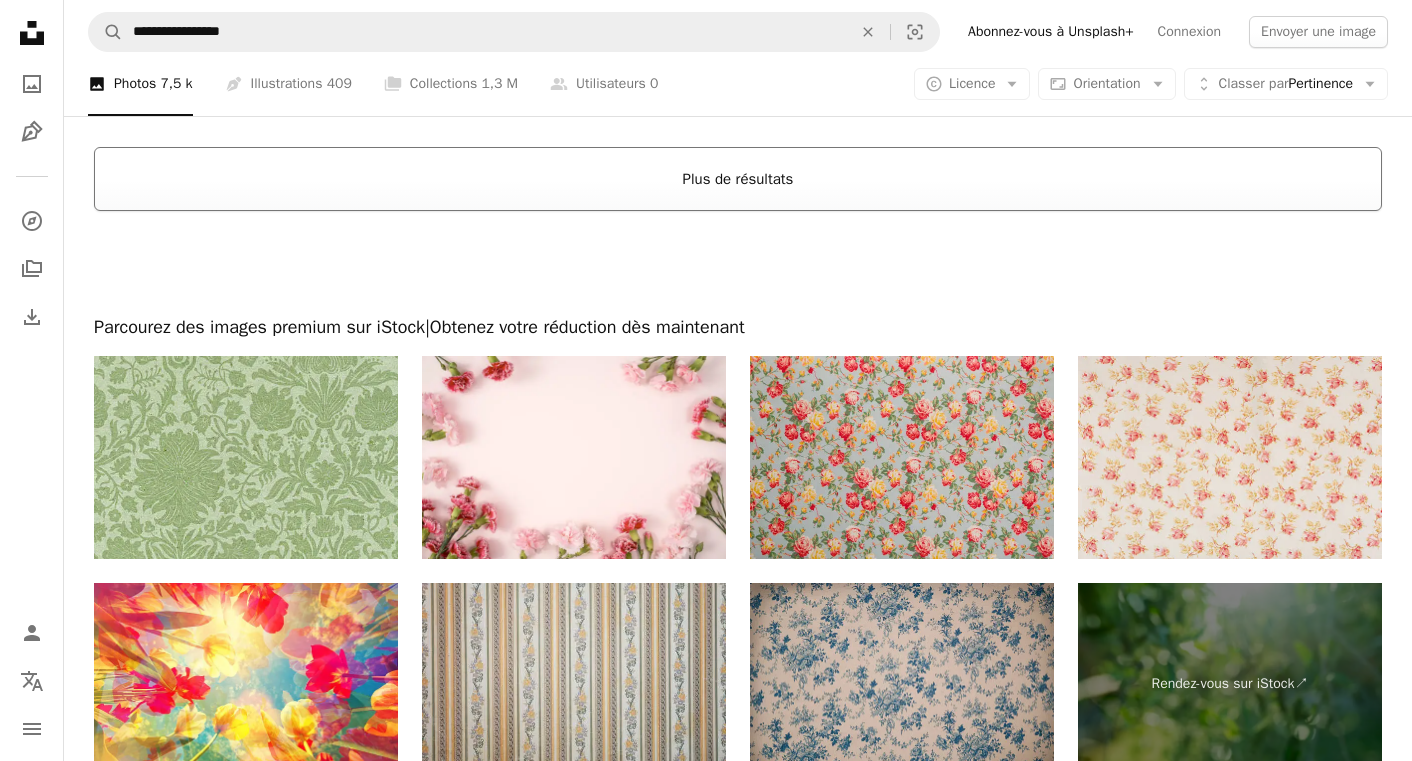 click on "Plus de résultats" at bounding box center (738, 179) 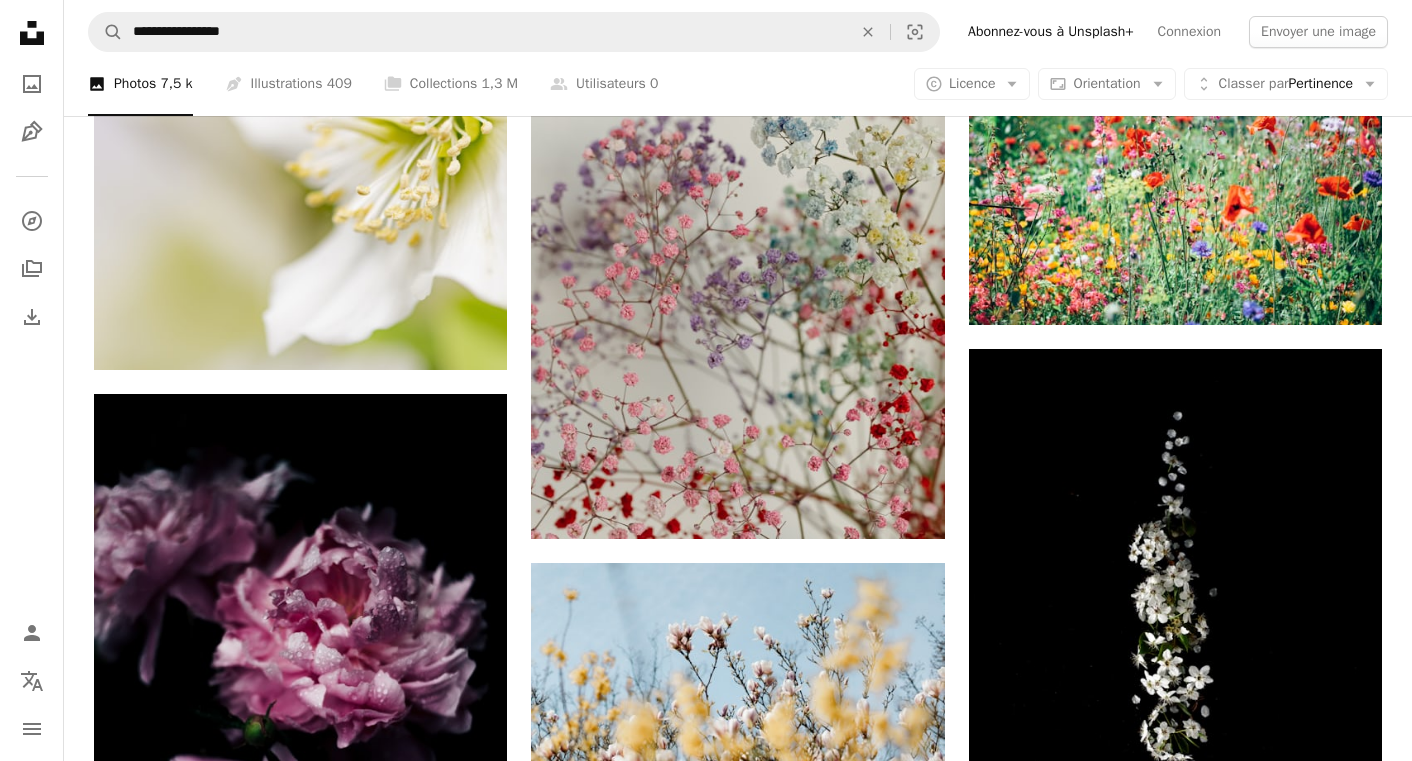 scroll, scrollTop: 11995, scrollLeft: 0, axis: vertical 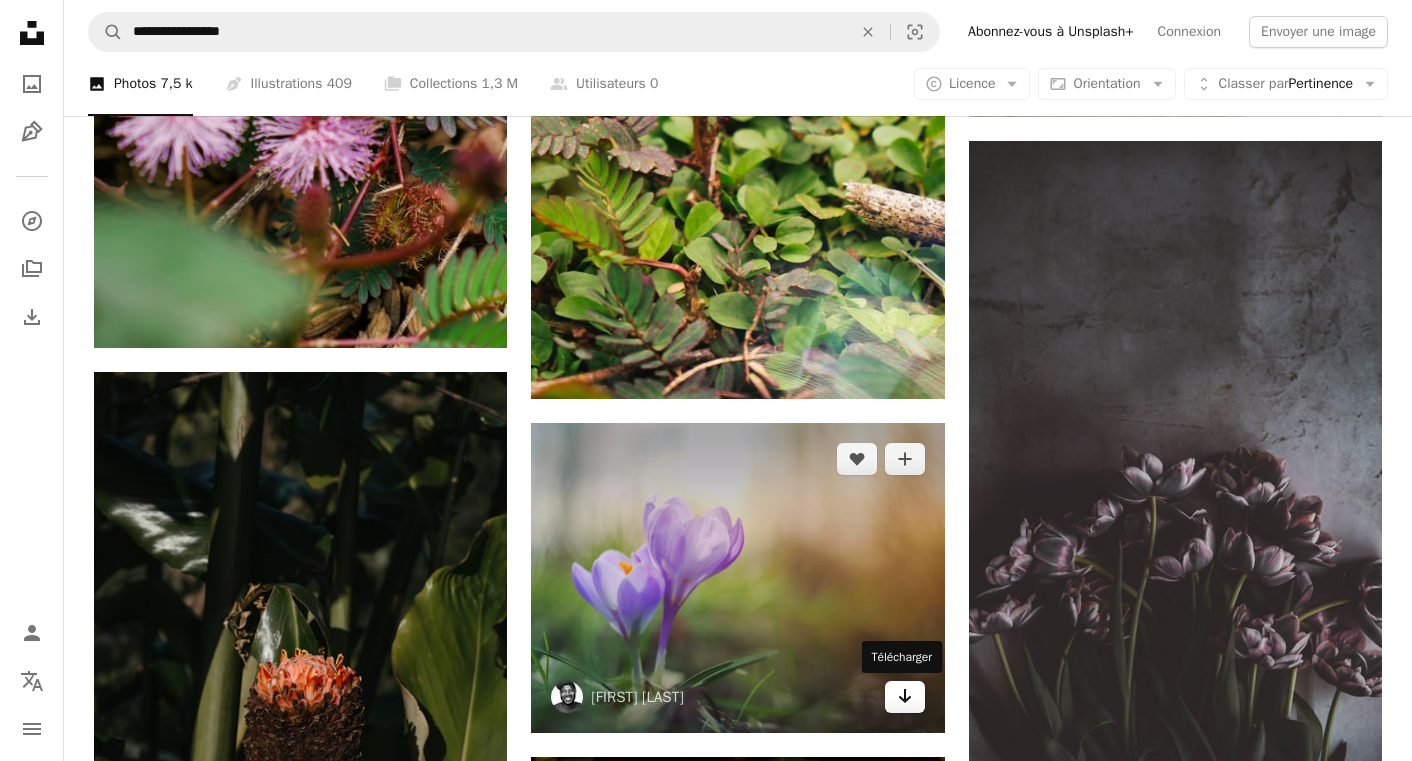 click on "Arrow pointing down" at bounding box center (905, 697) 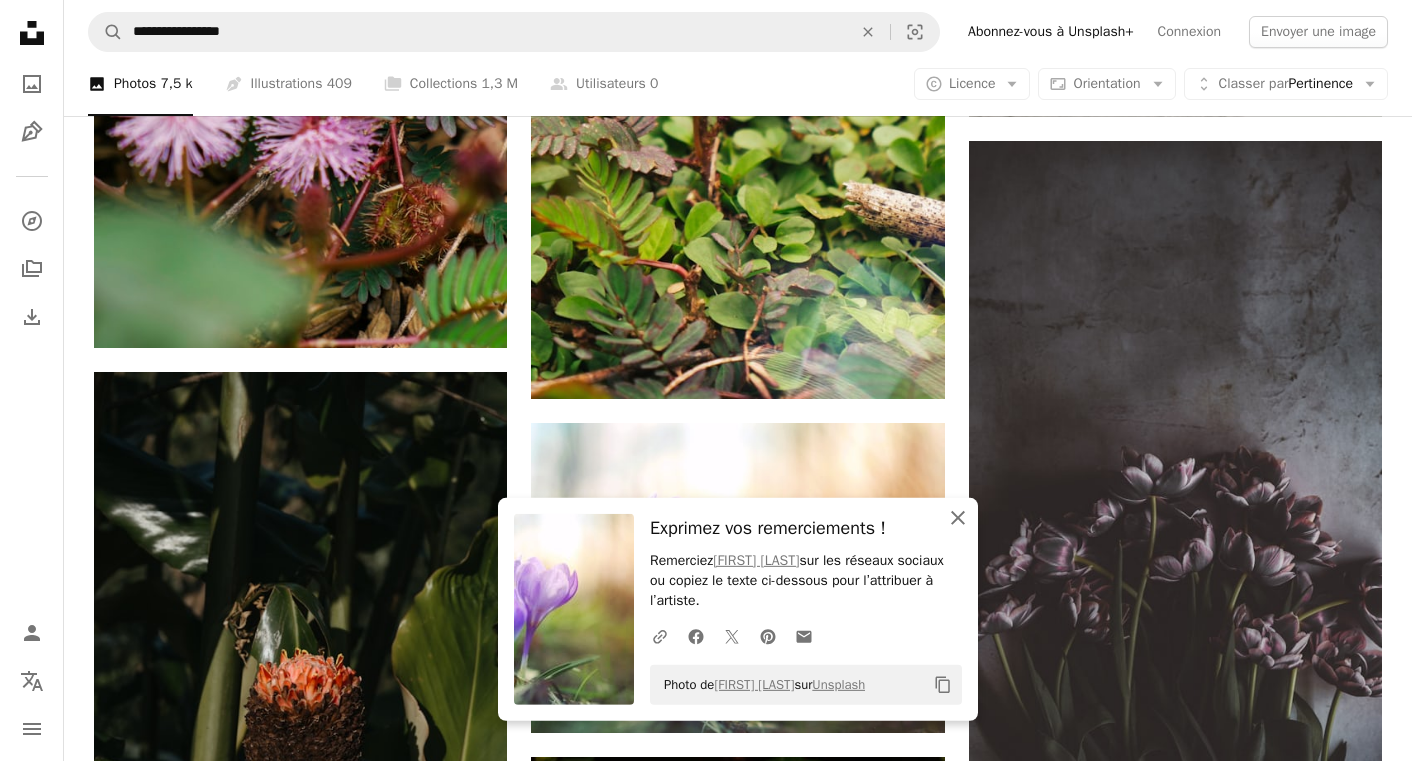 click on "An X shape" 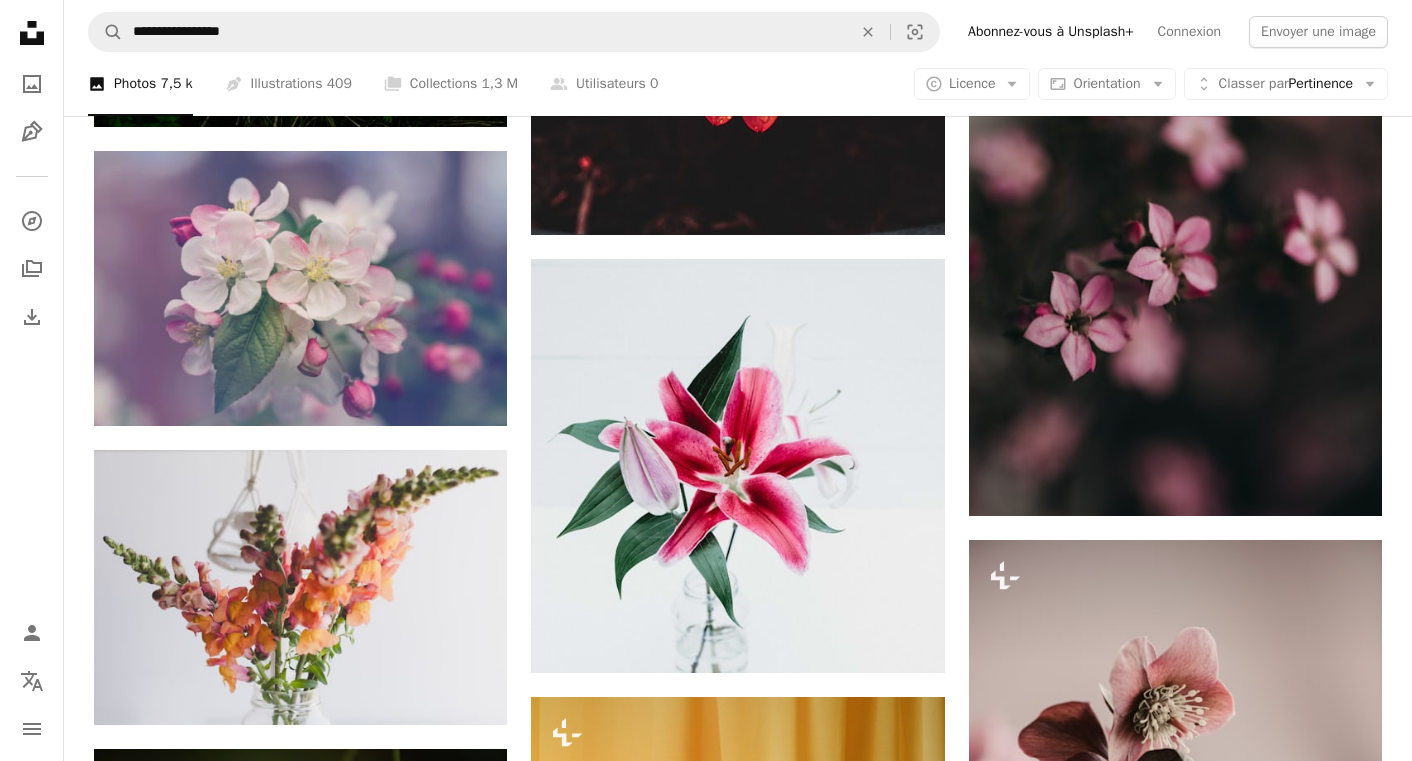 scroll, scrollTop: 45074, scrollLeft: 0, axis: vertical 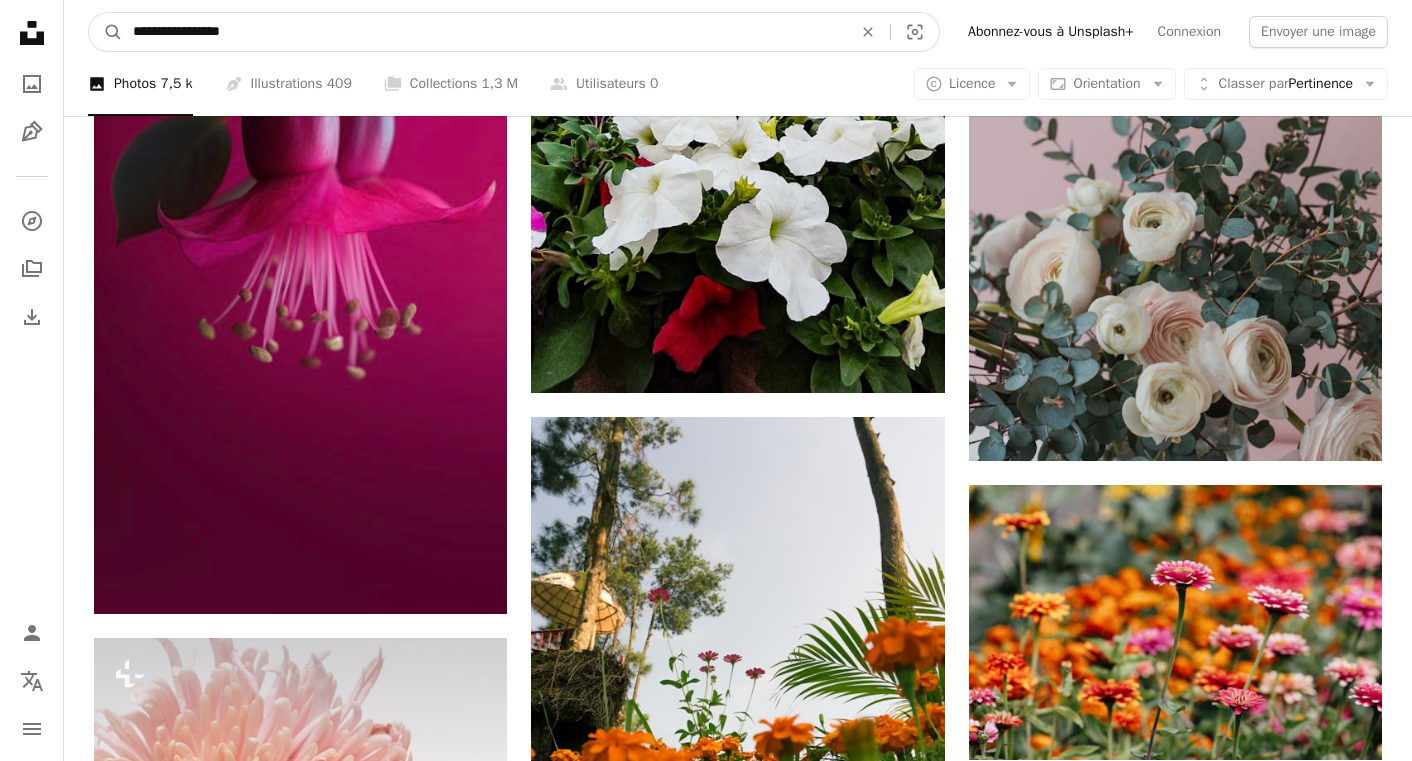 click on "**********" at bounding box center (484, 32) 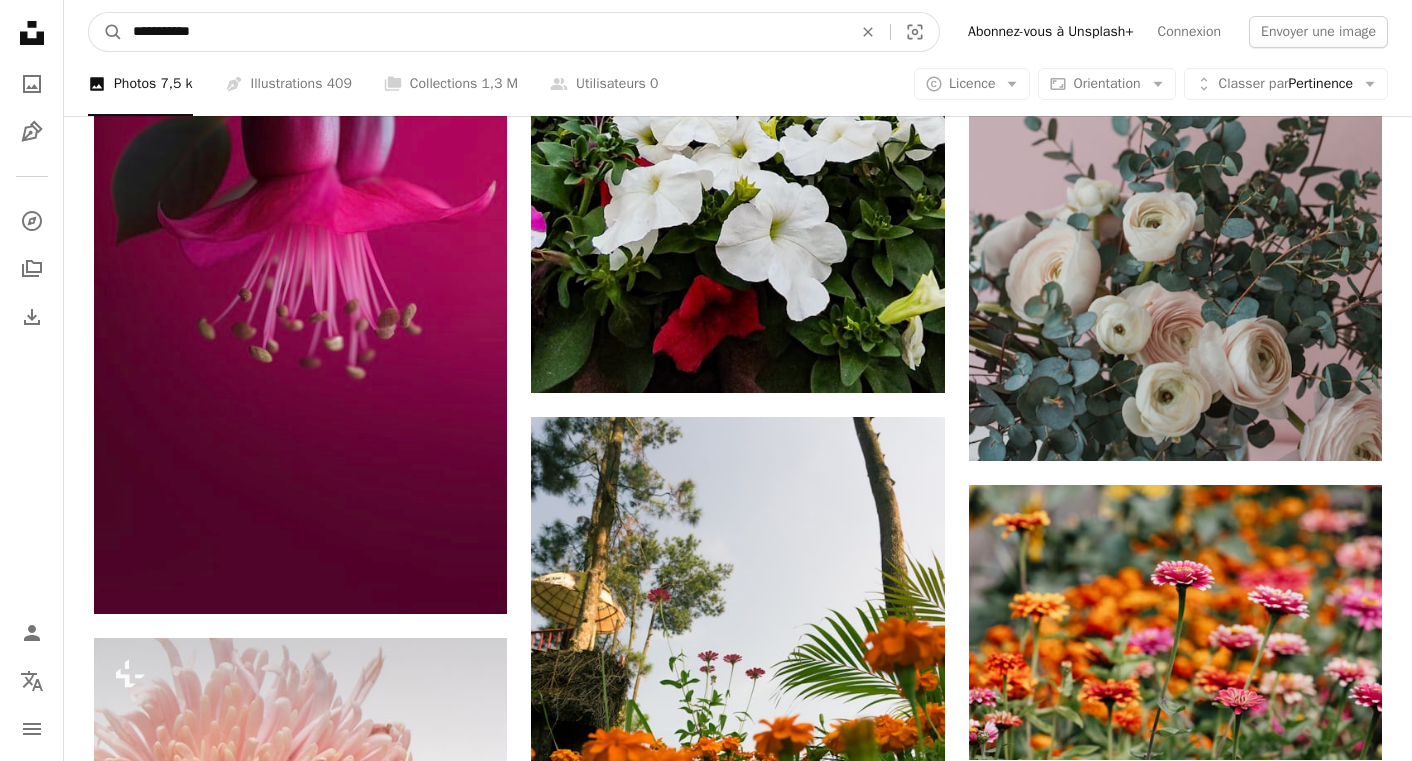 type on "**********" 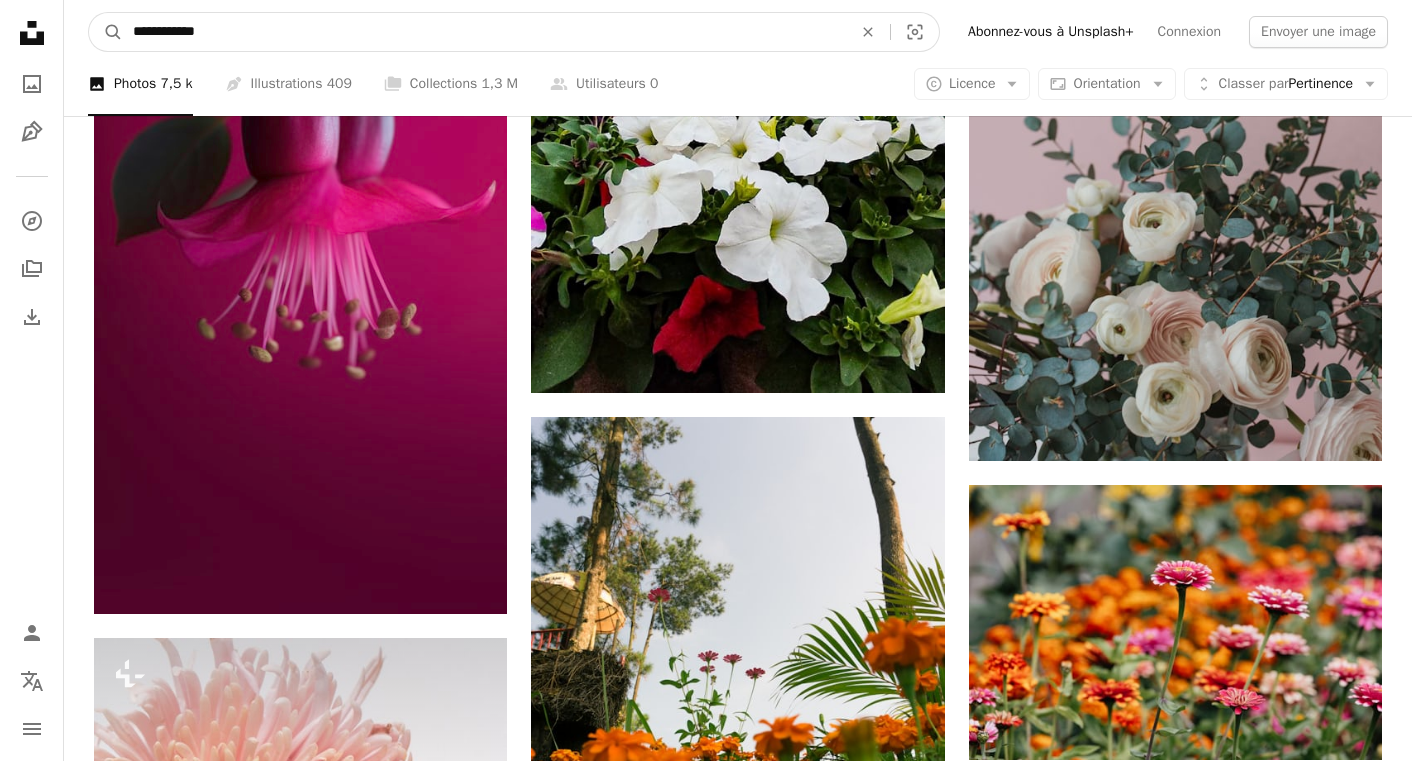 click on "A magnifying glass" at bounding box center [106, 32] 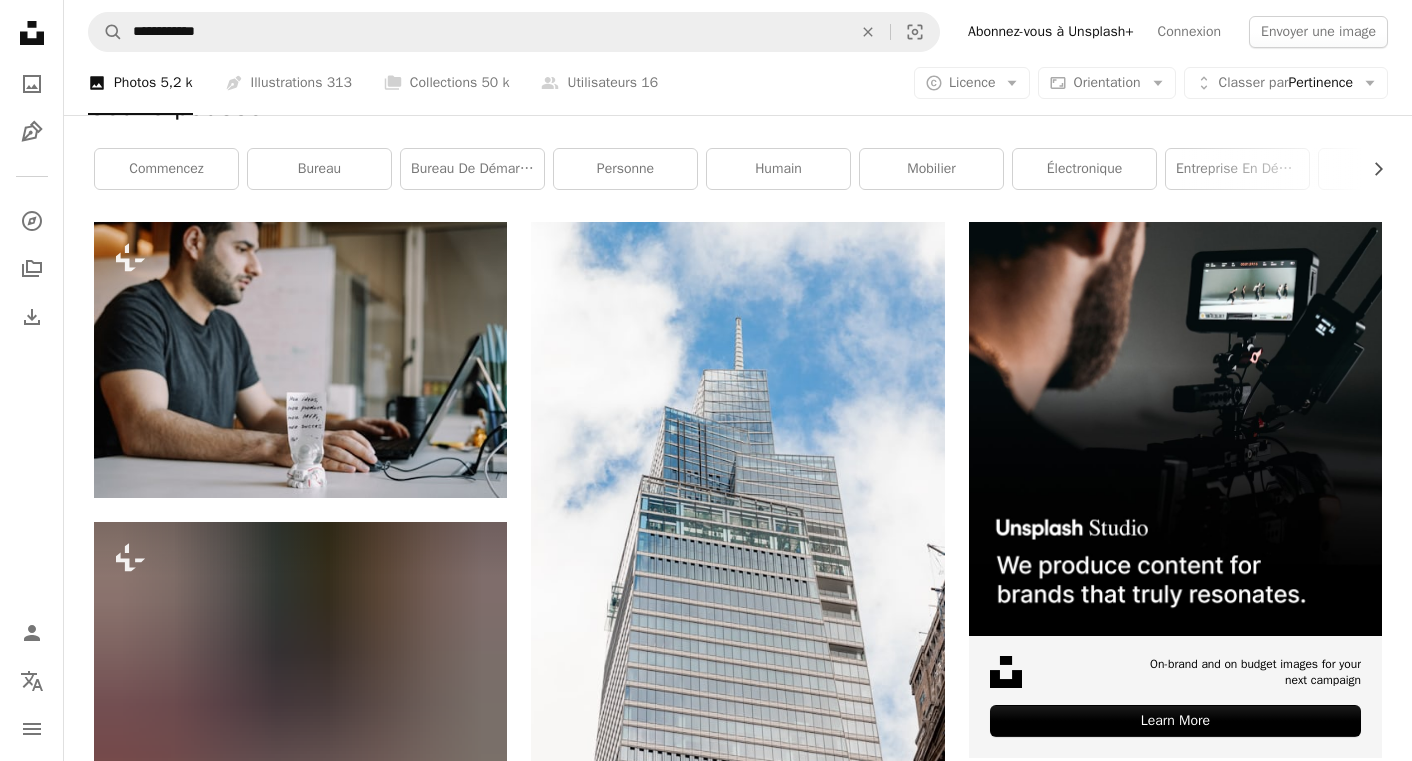 scroll, scrollTop: 0, scrollLeft: 0, axis: both 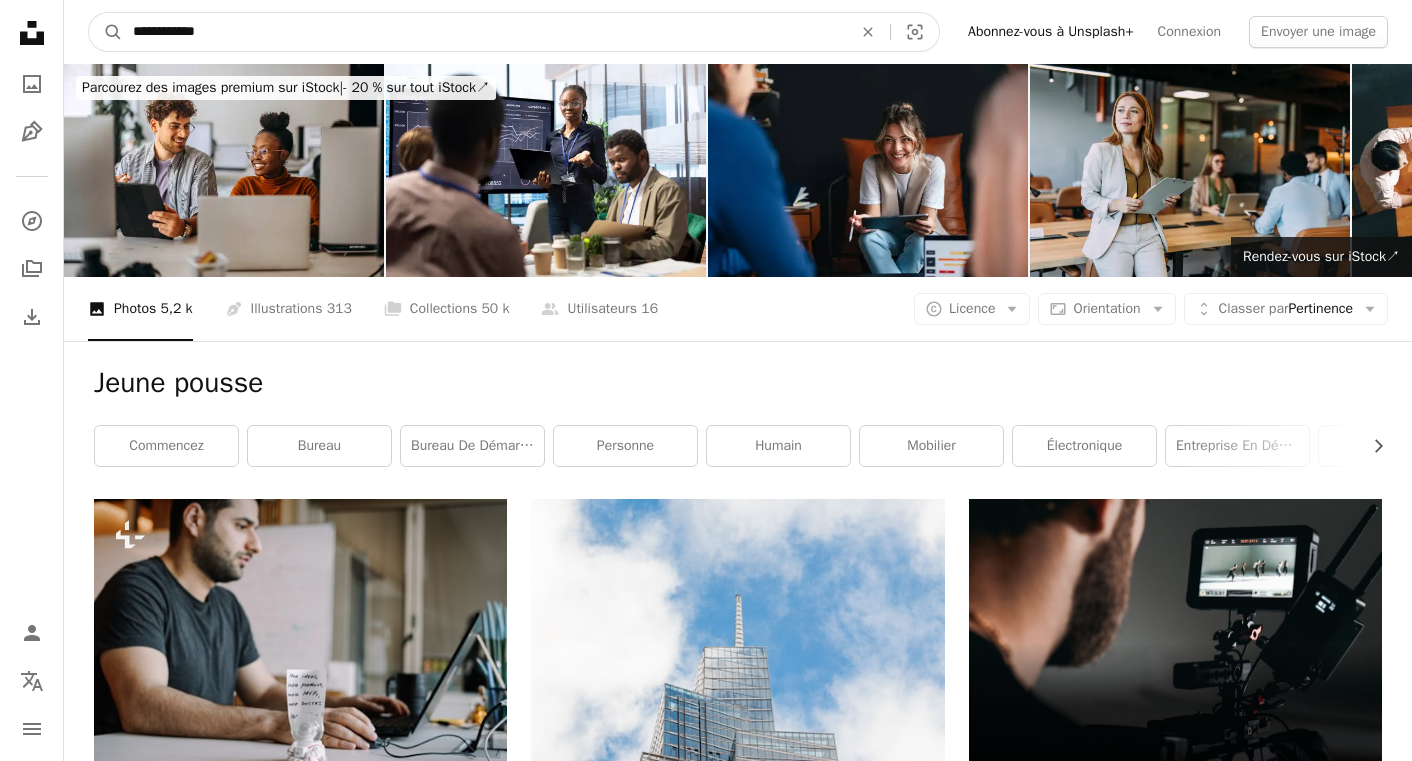 click on "**********" at bounding box center (484, 32) 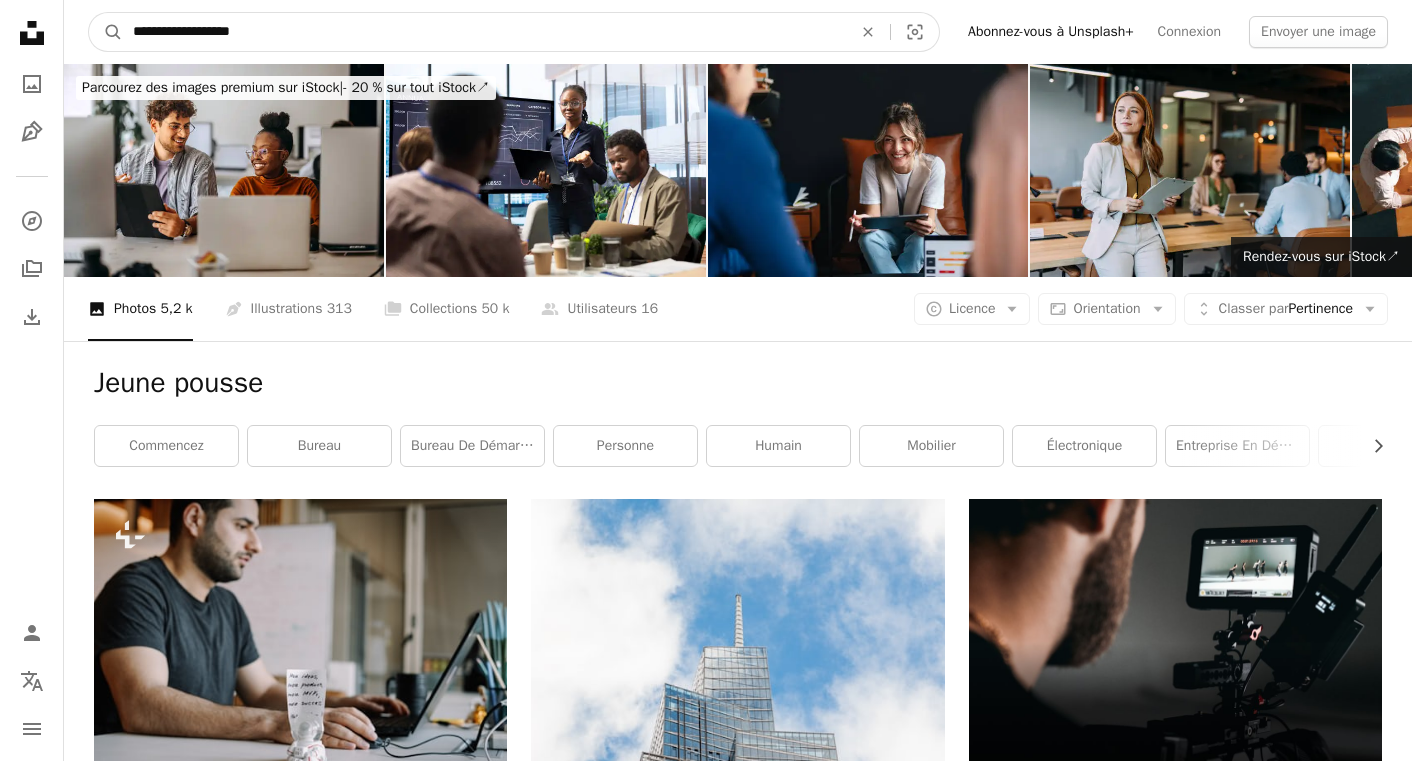 type on "**********" 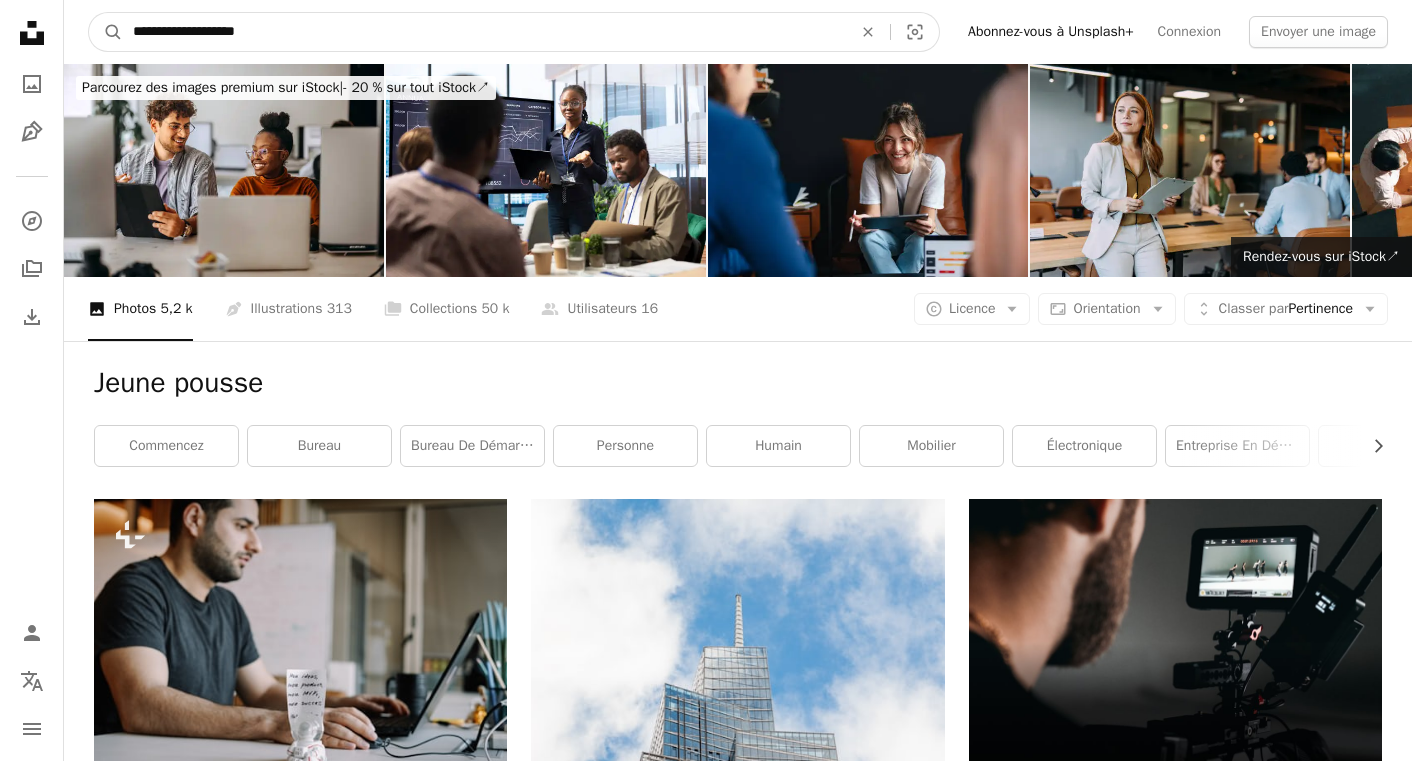 click on "A magnifying glass" at bounding box center (106, 32) 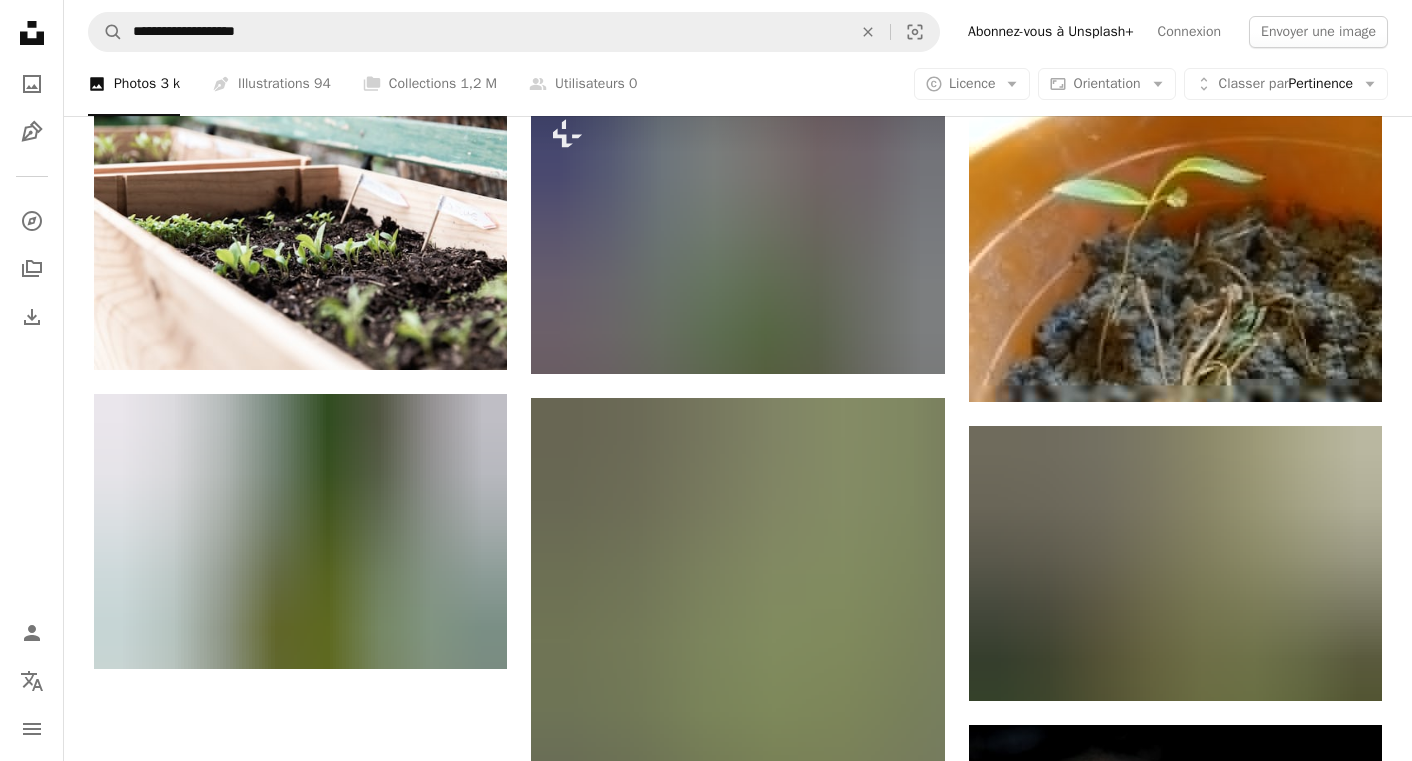 scroll, scrollTop: 2621, scrollLeft: 0, axis: vertical 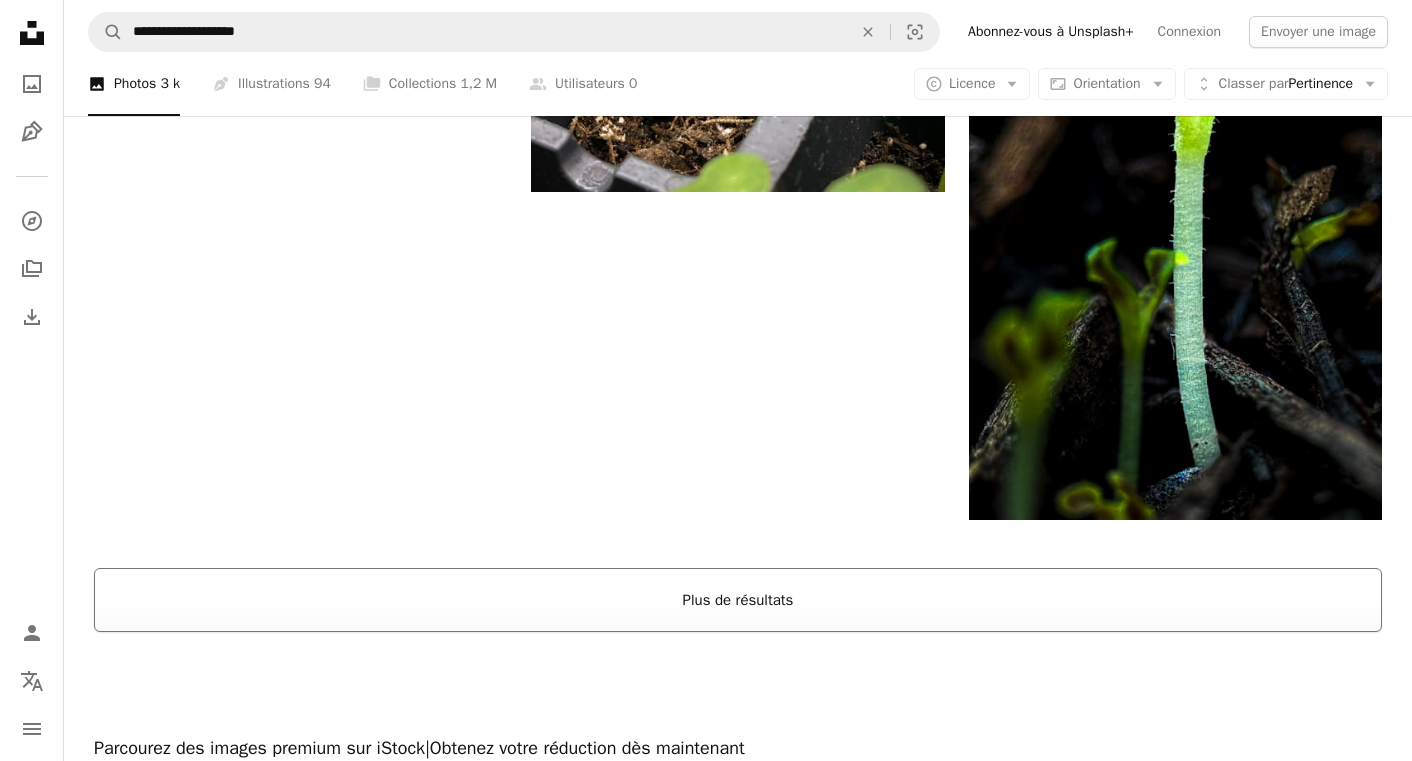 click on "Plus de résultats" at bounding box center [738, 600] 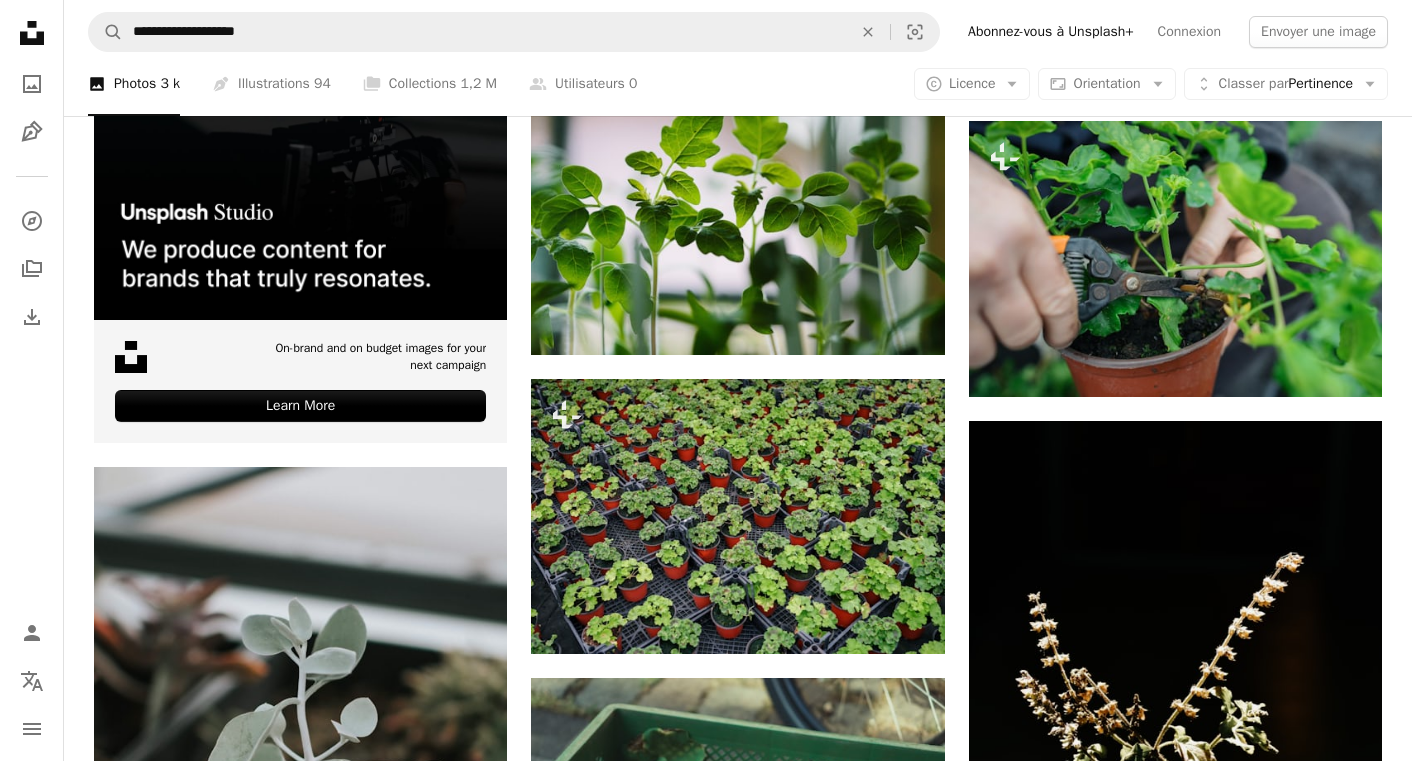 scroll, scrollTop: 5318, scrollLeft: 0, axis: vertical 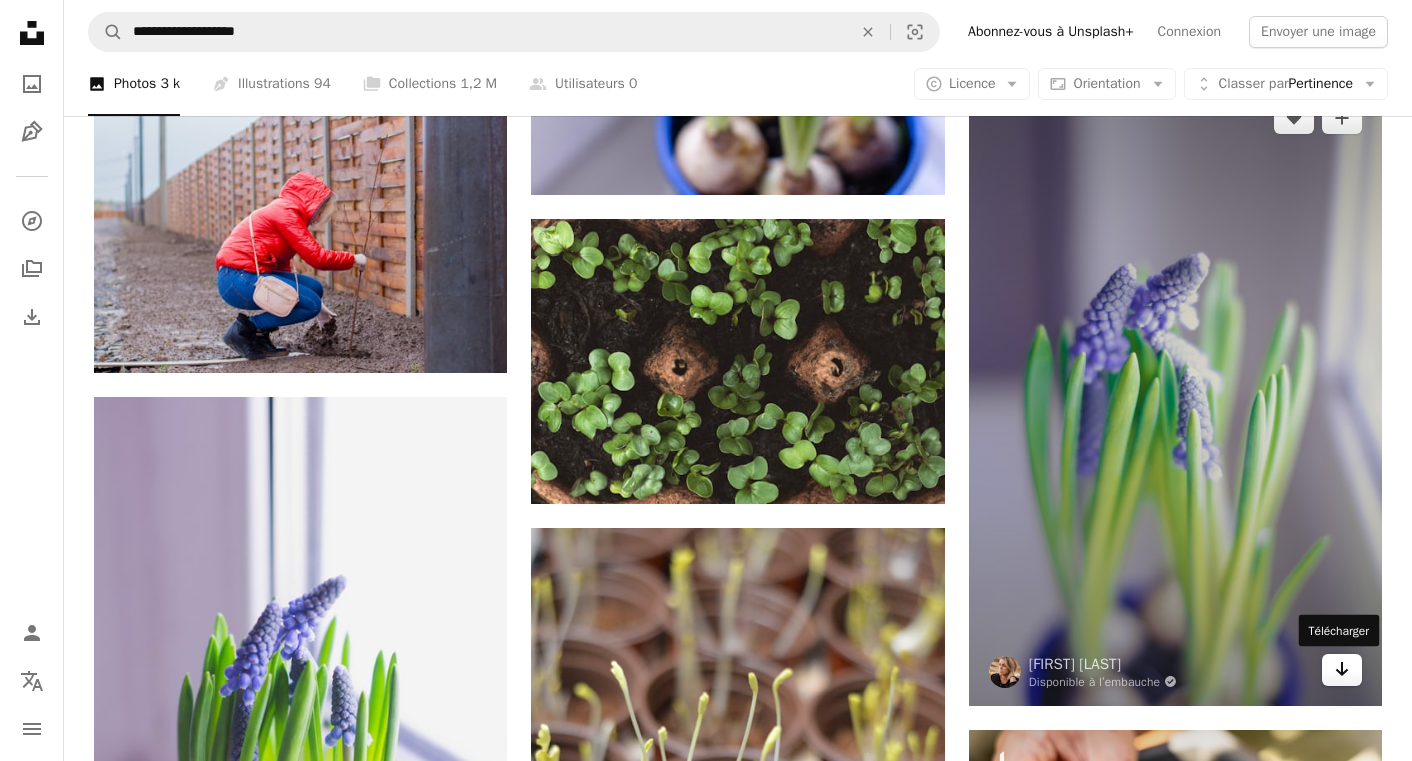 click 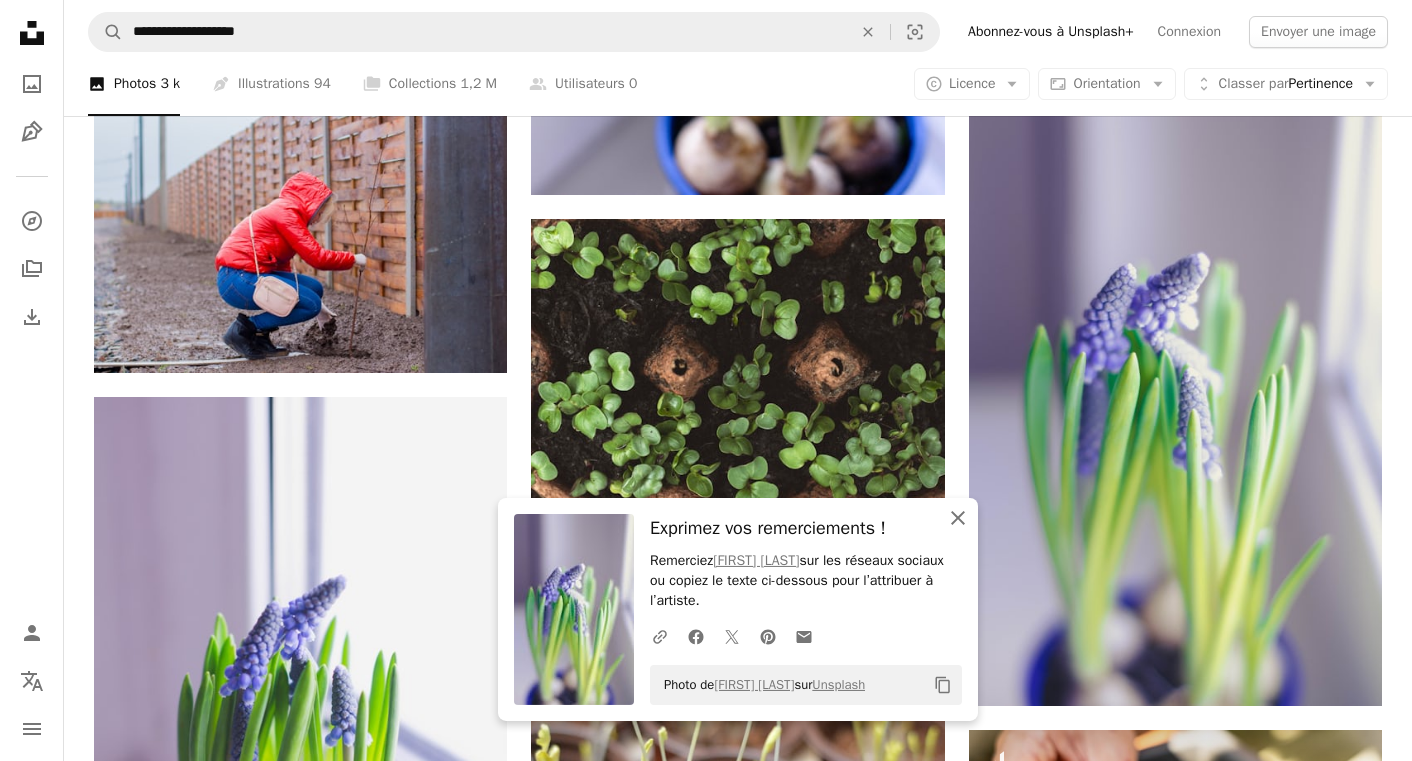 click on "An X shape" 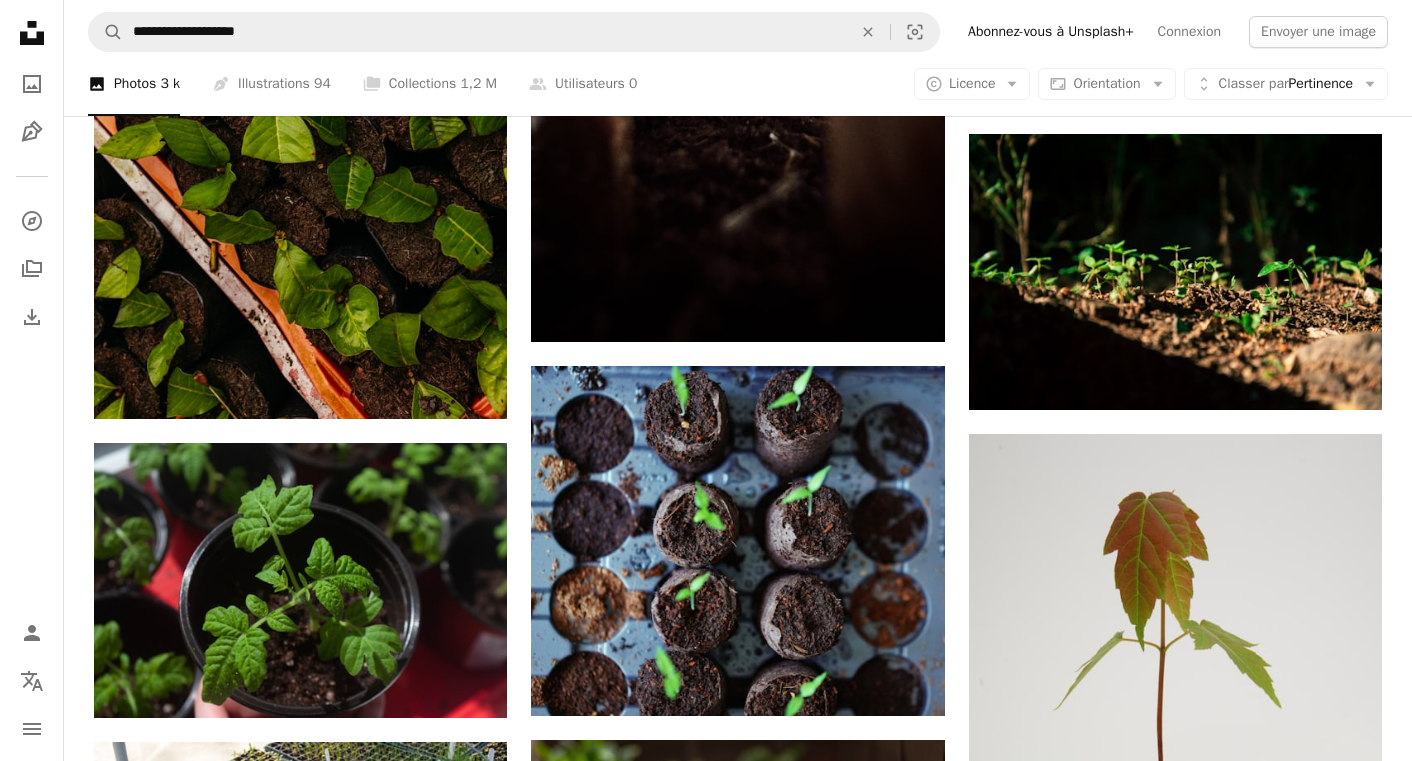 scroll, scrollTop: 19231, scrollLeft: 0, axis: vertical 